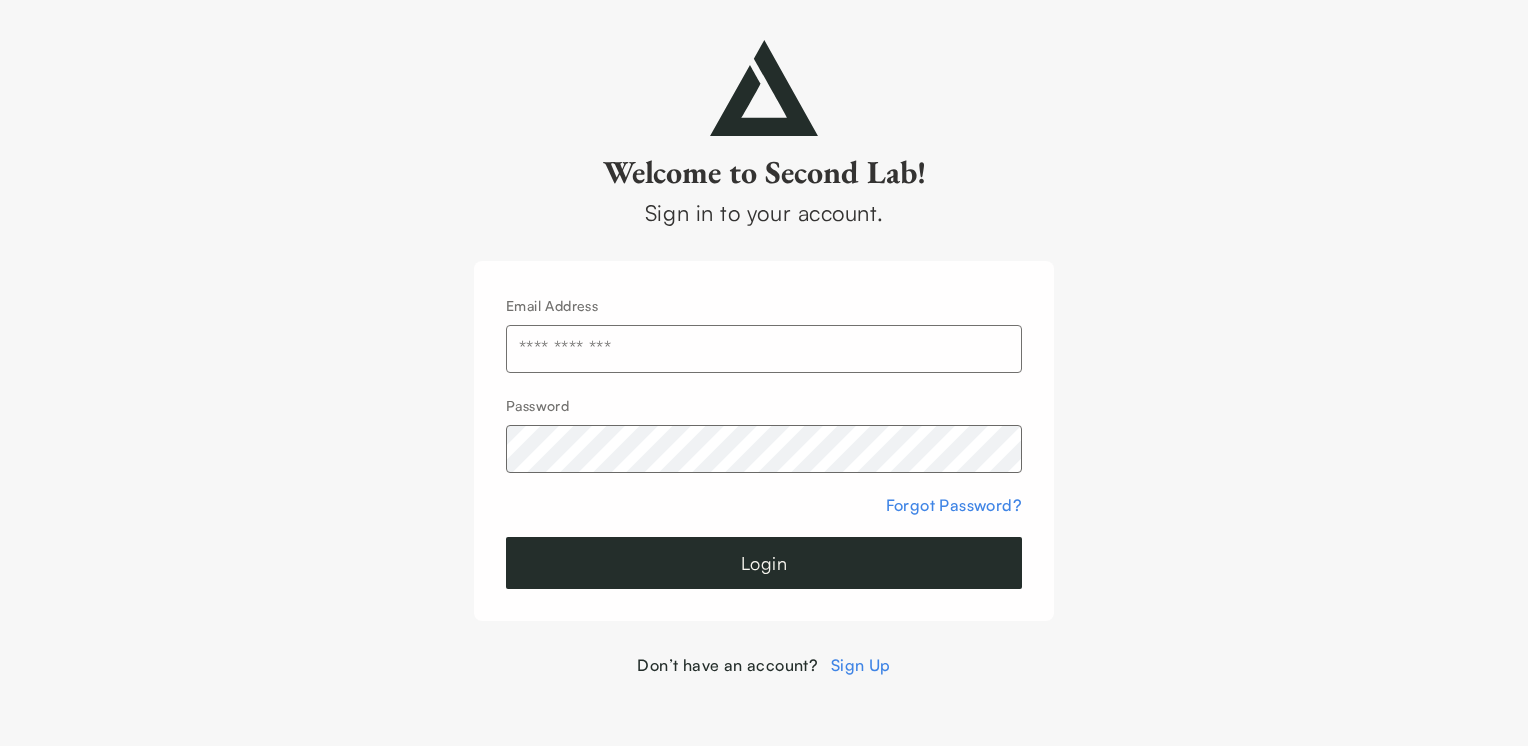 scroll, scrollTop: 0, scrollLeft: 0, axis: both 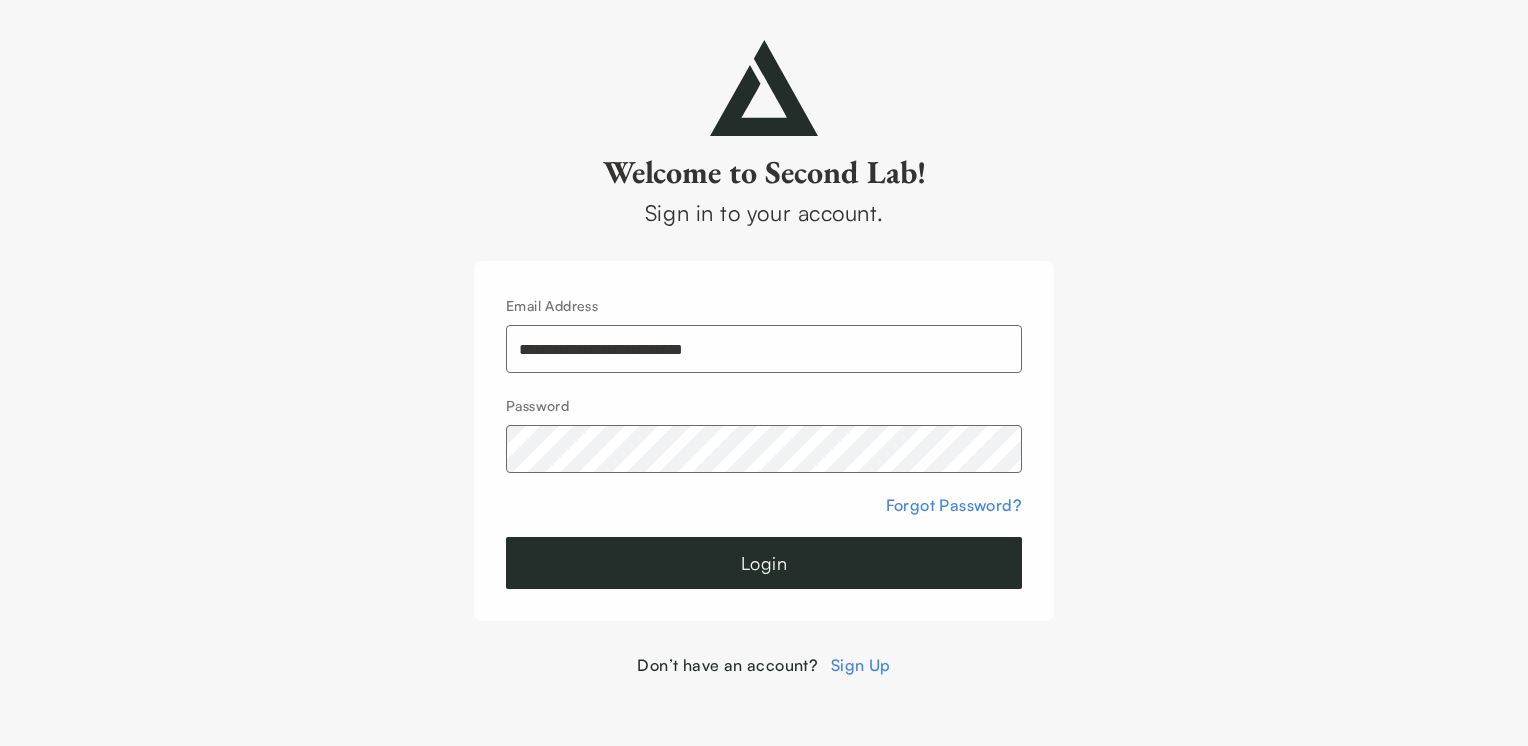 click on "Sign Up" at bounding box center [861, 665] 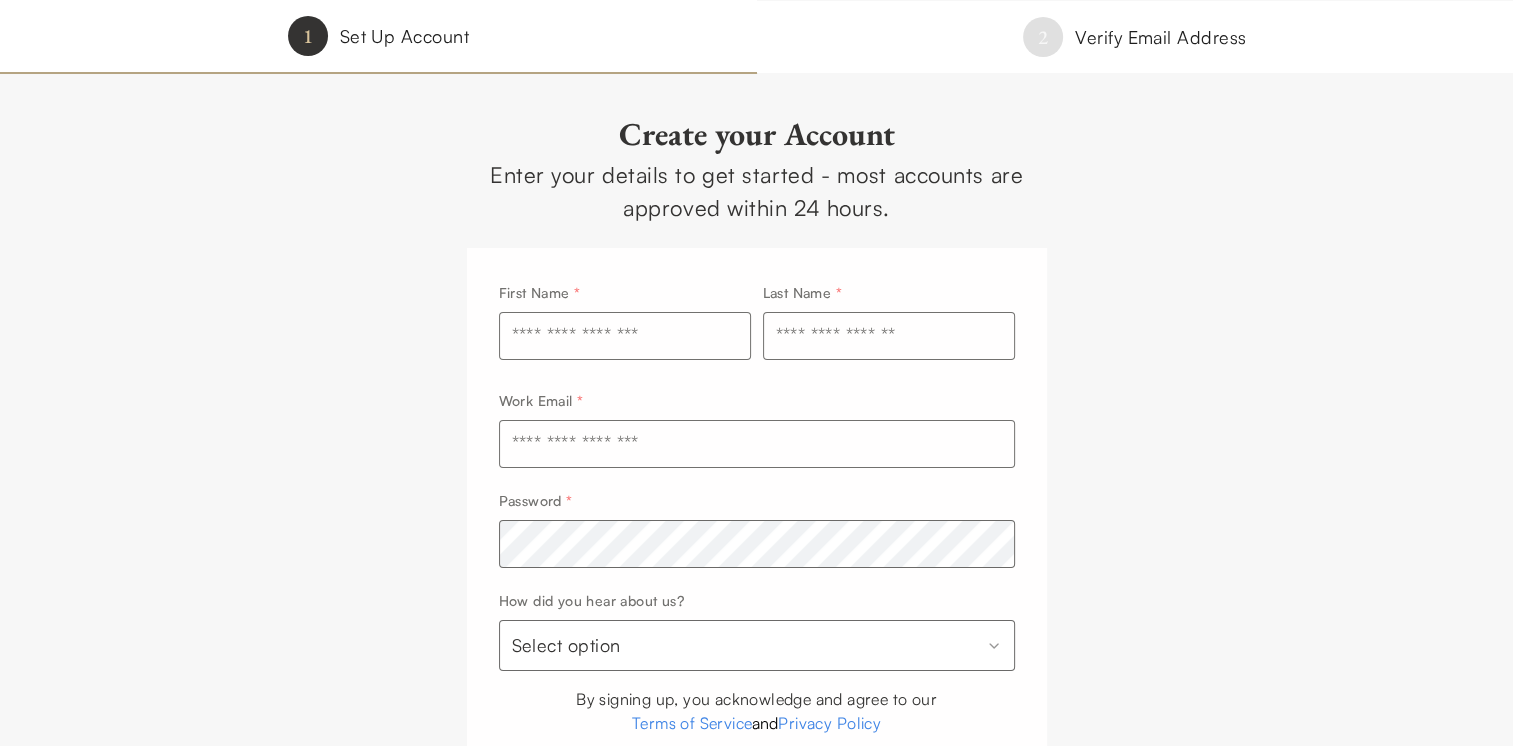 click at bounding box center [625, 336] 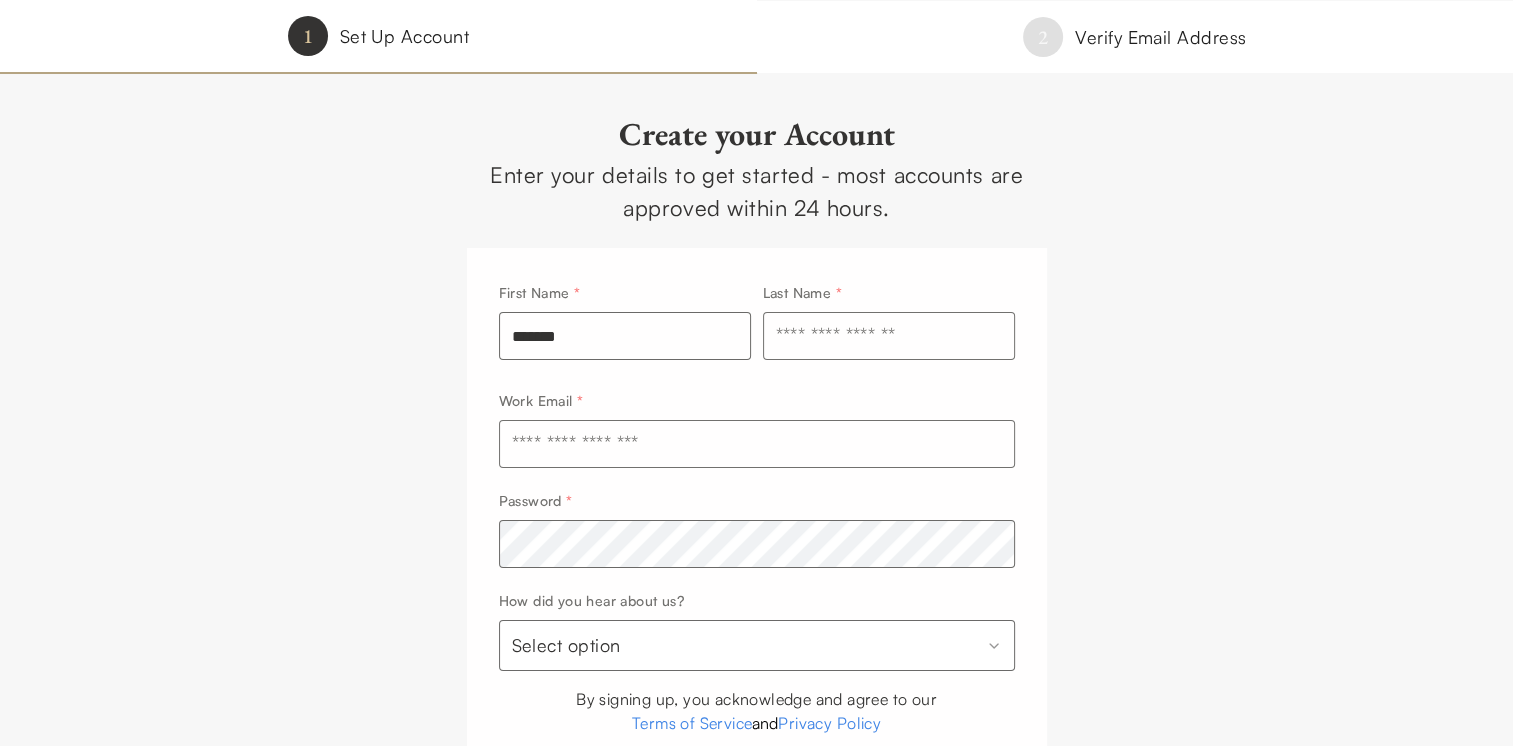 type on "****" 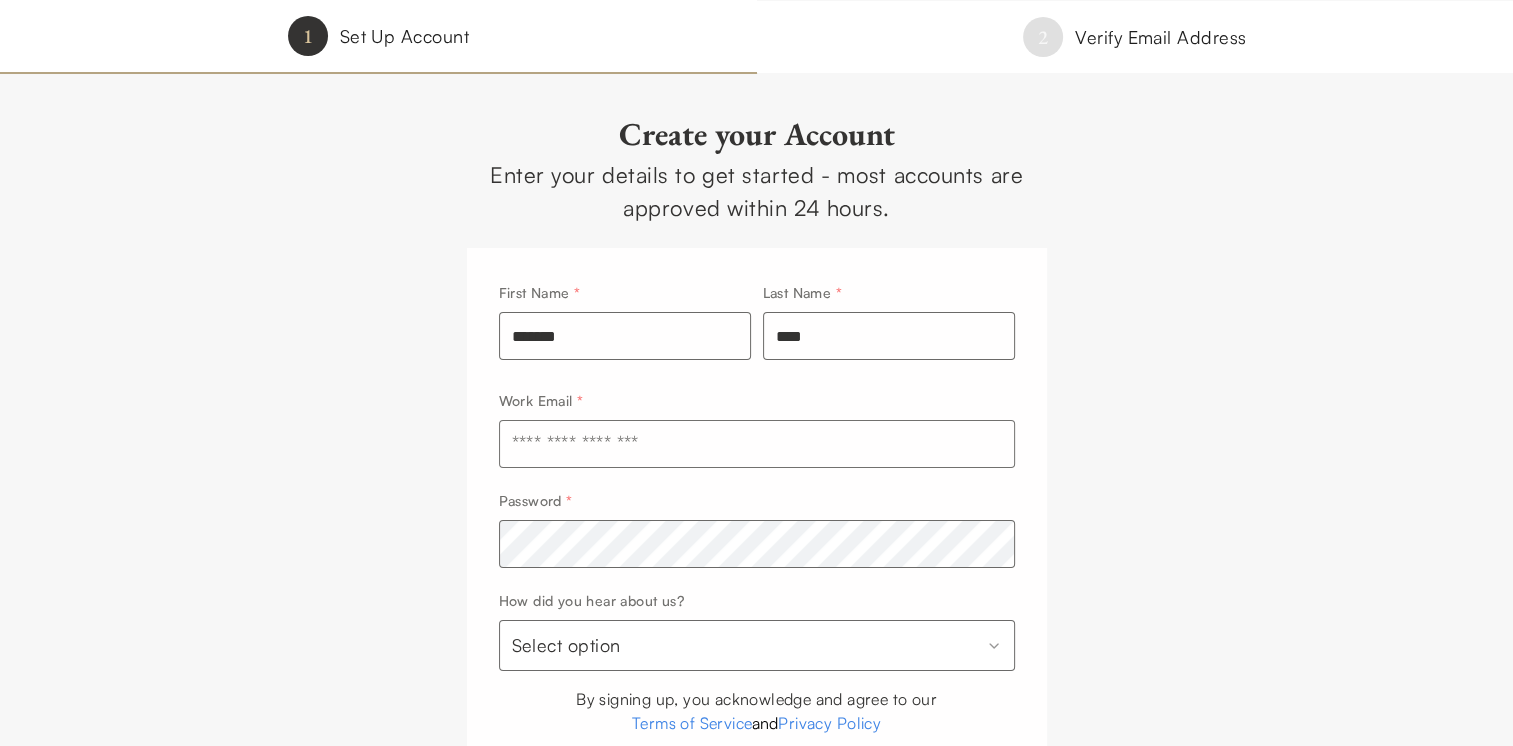 type on "**********" 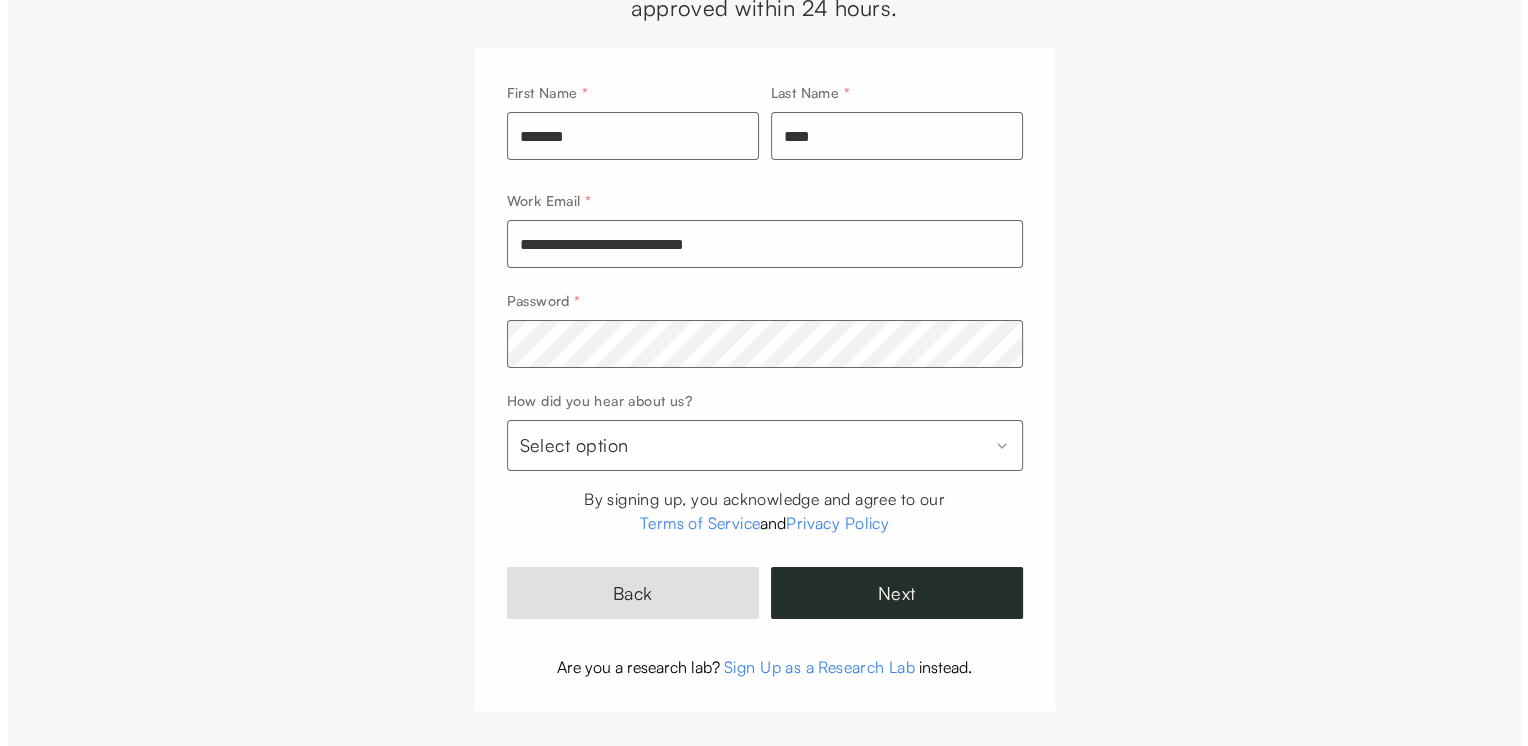 scroll, scrollTop: 222, scrollLeft: 0, axis: vertical 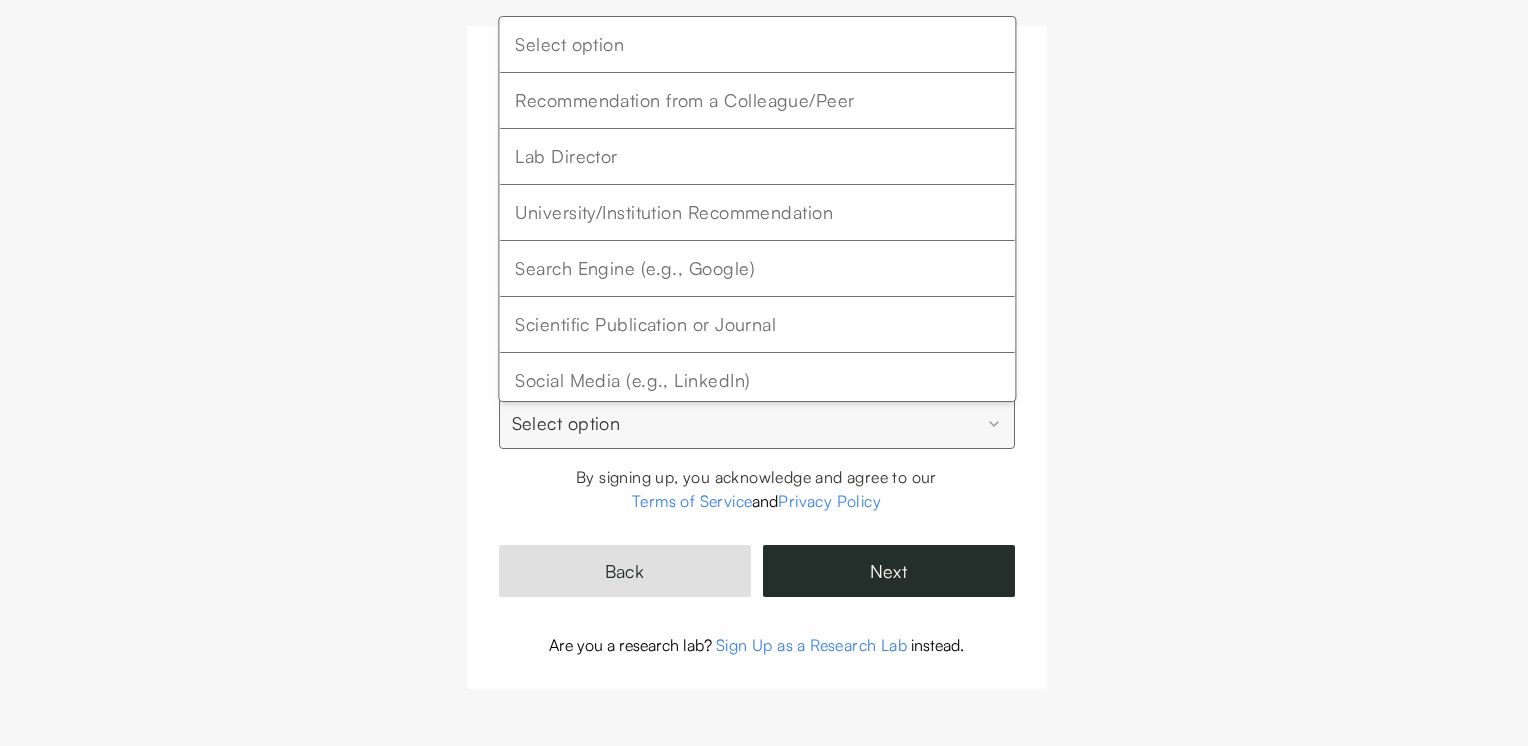 click on "**********" at bounding box center (764, 262) 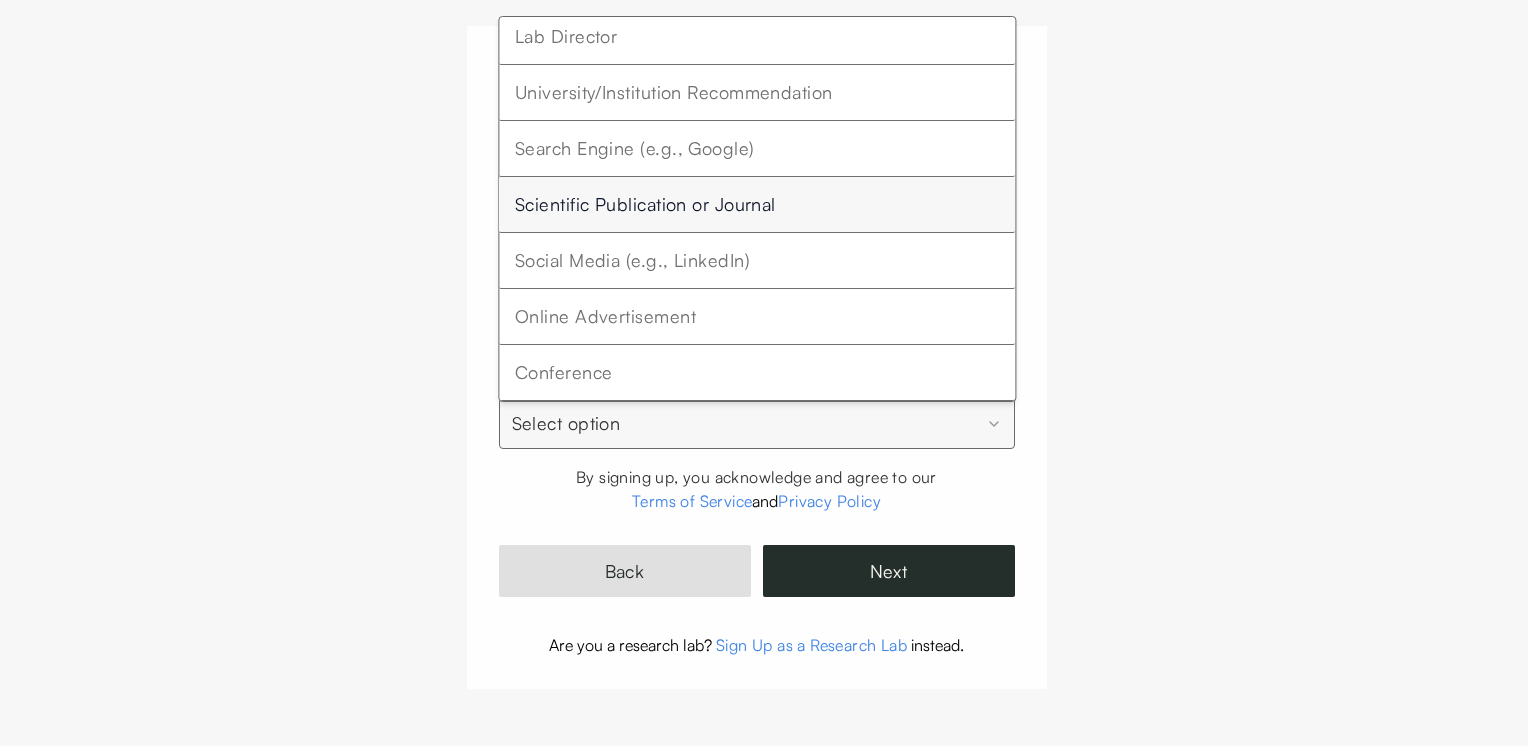 scroll, scrollTop: 232, scrollLeft: 0, axis: vertical 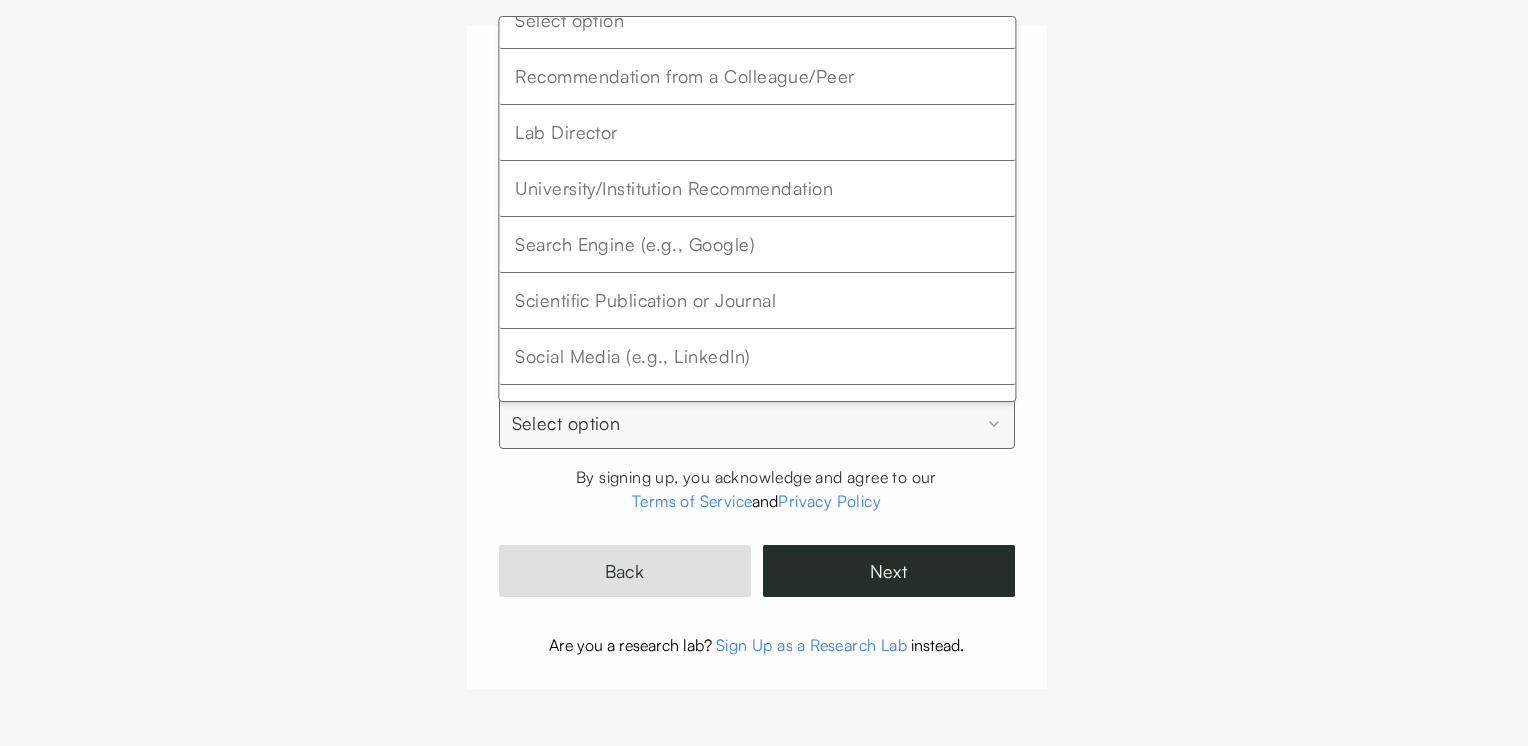 select on "**********" 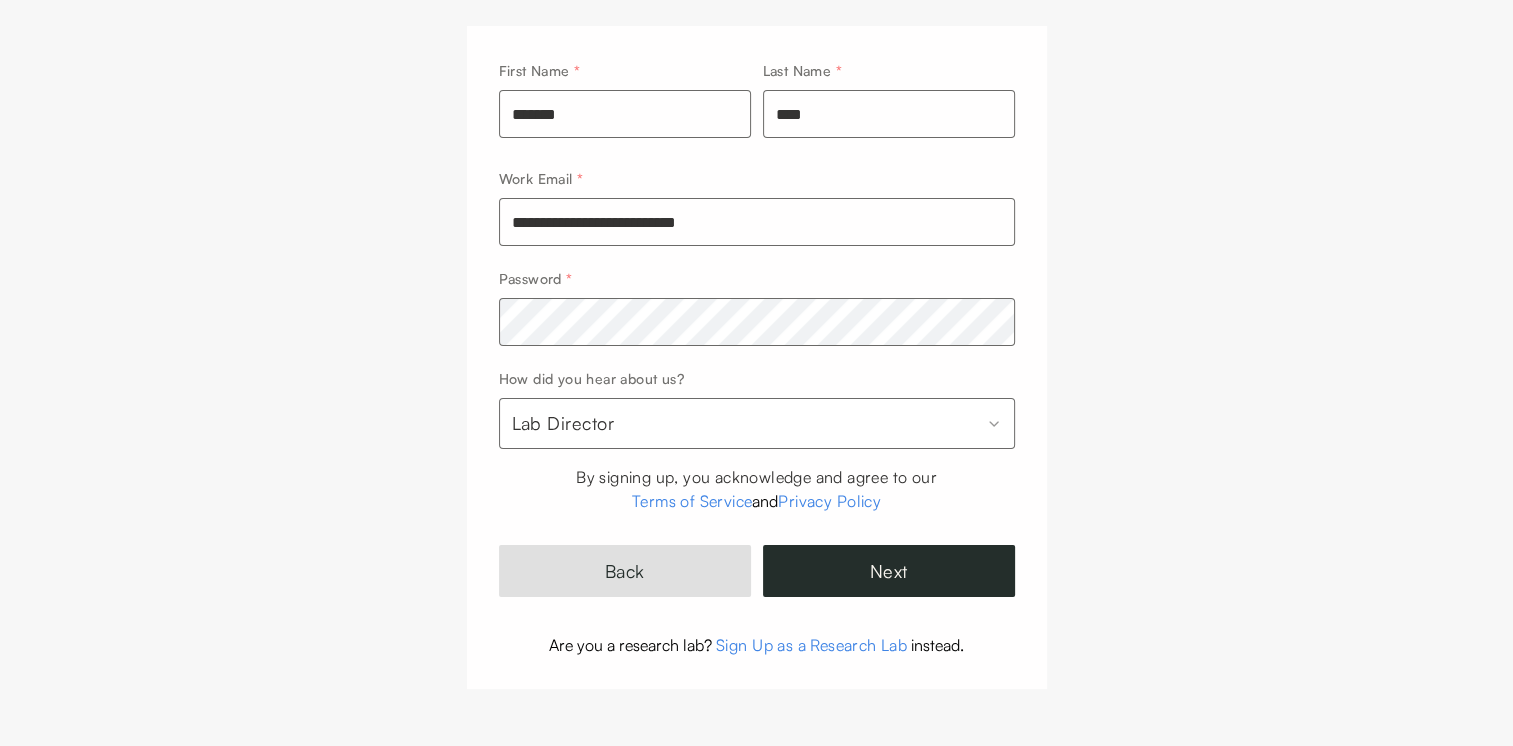 click on "**********" at bounding box center (757, 357) 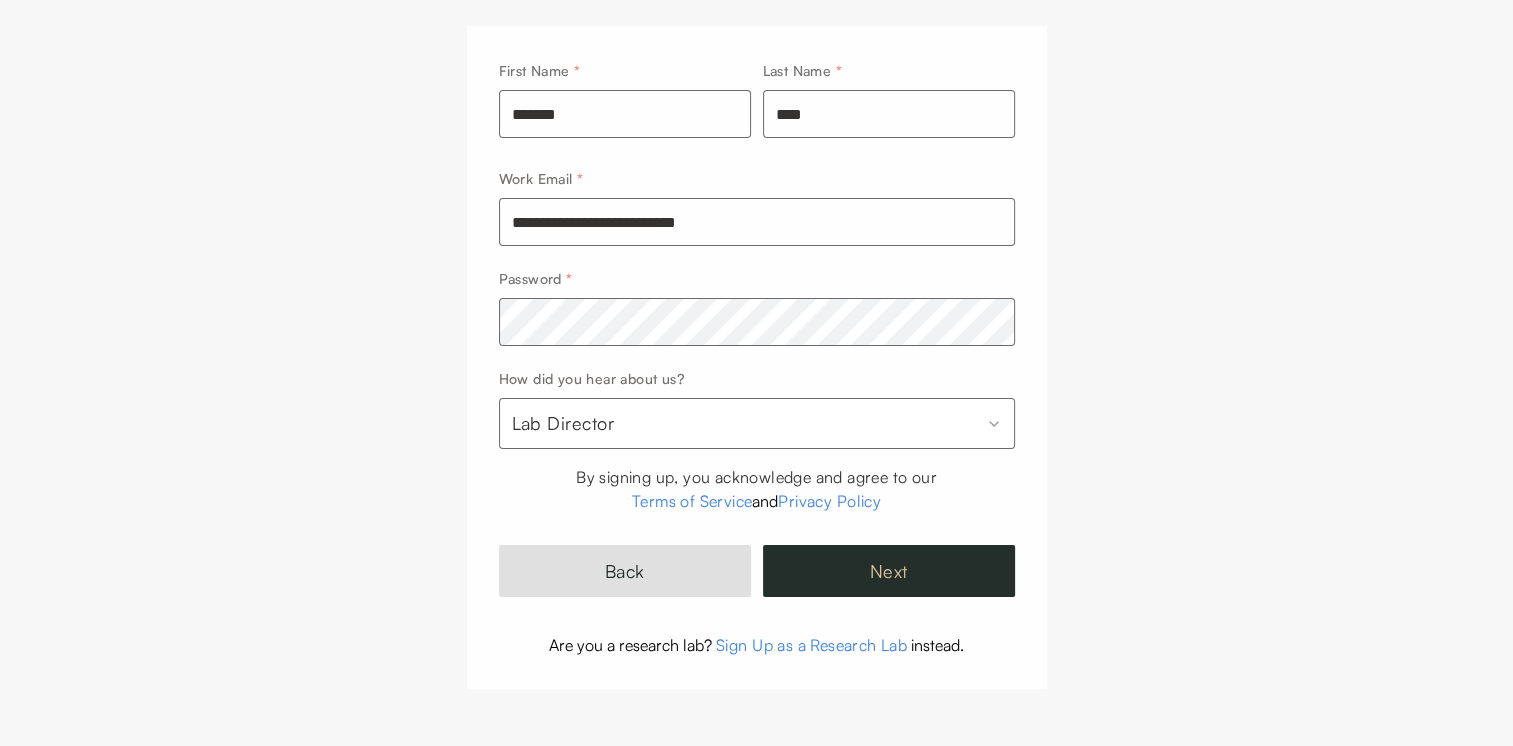 click on "Next" at bounding box center (889, 571) 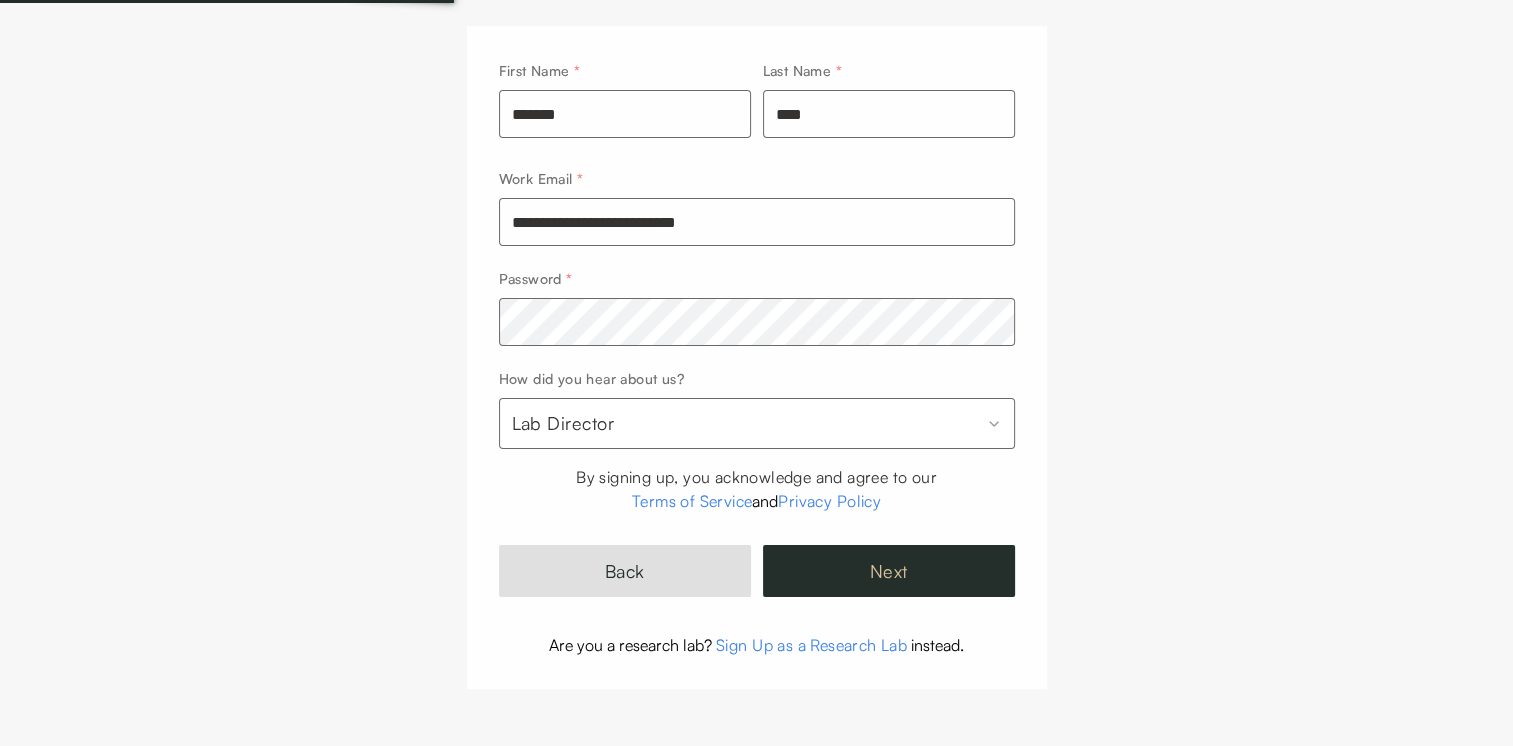 scroll, scrollTop: 0, scrollLeft: 0, axis: both 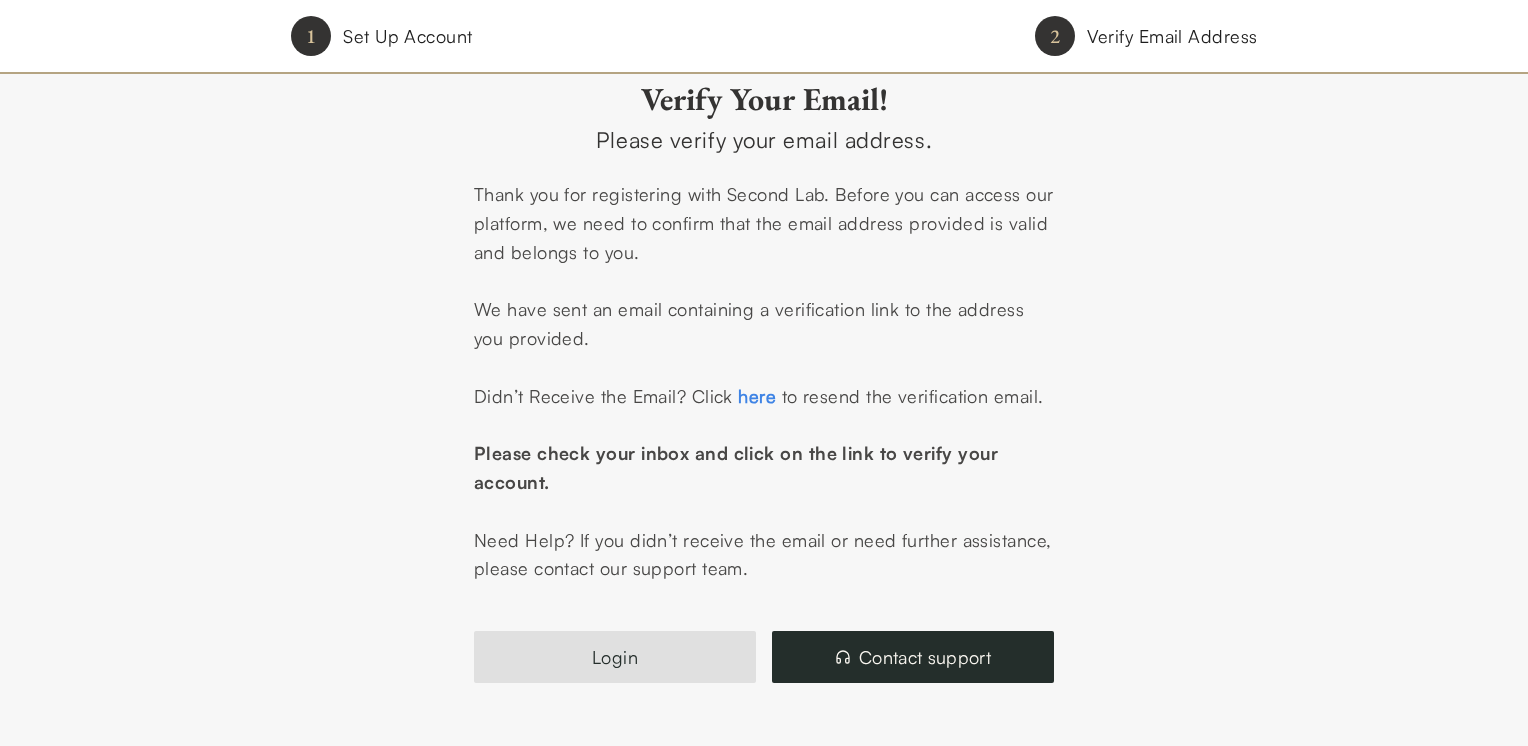 click on "here" at bounding box center [757, 396] 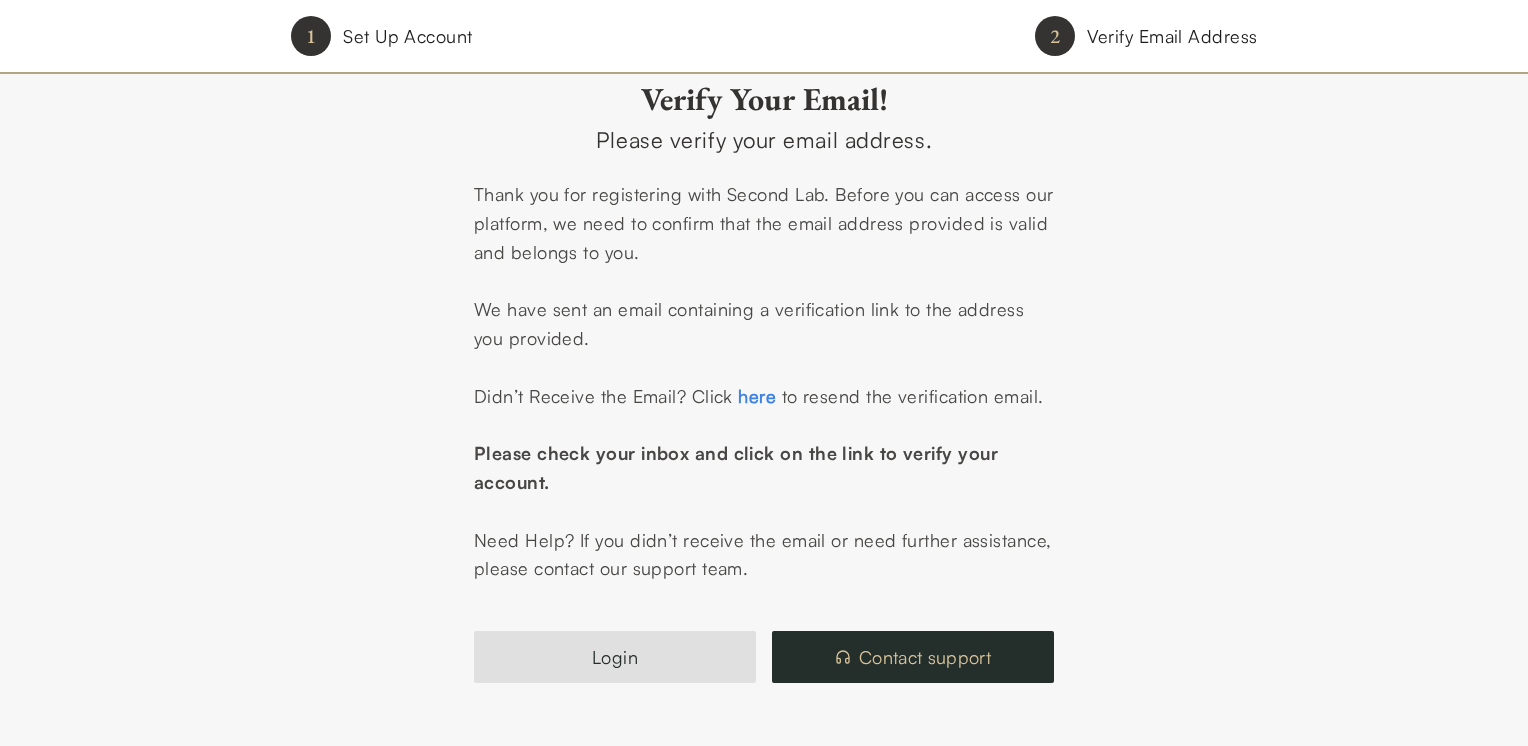 click on "Contact support" at bounding box center [913, 657] 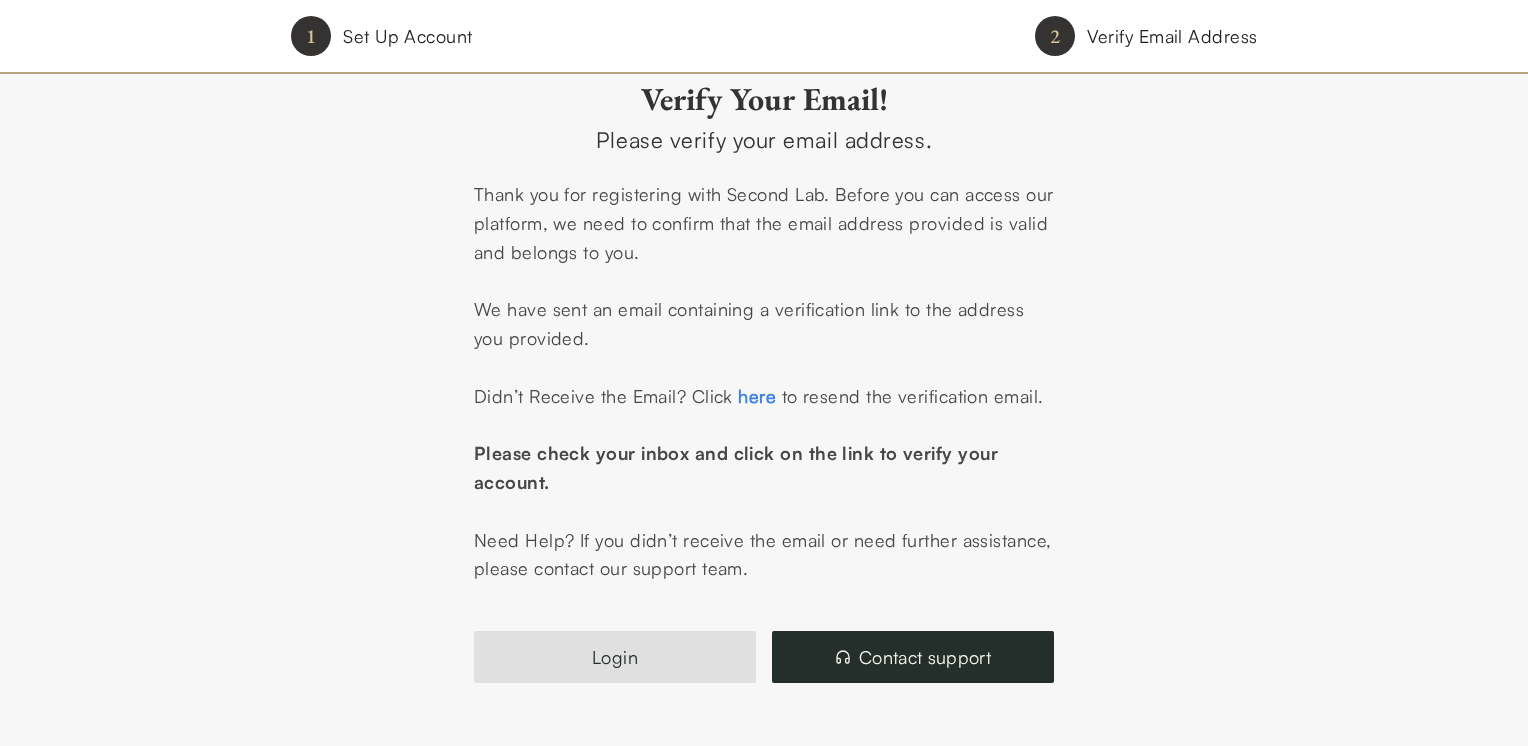 click on "here" at bounding box center (757, 396) 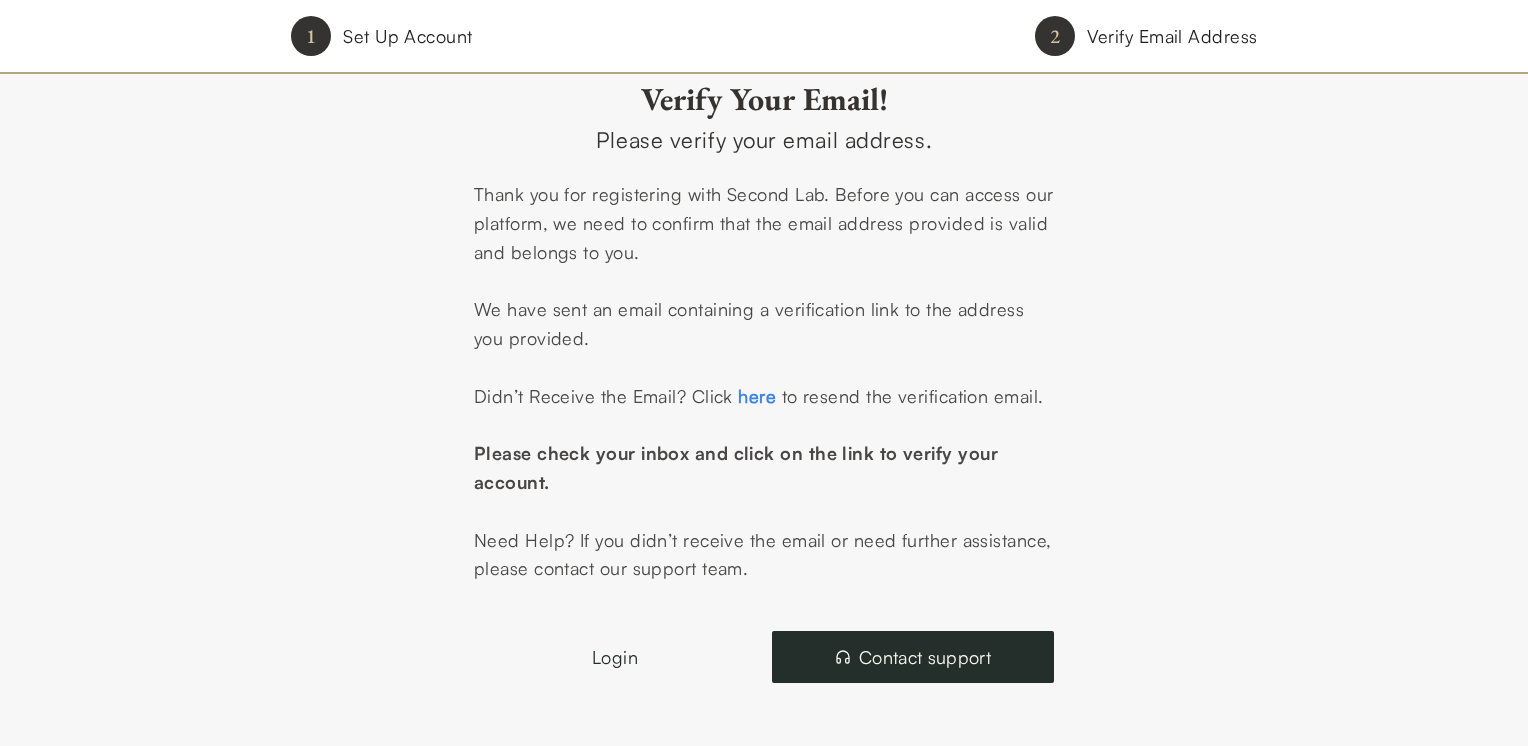 click on "Login" at bounding box center (615, 657) 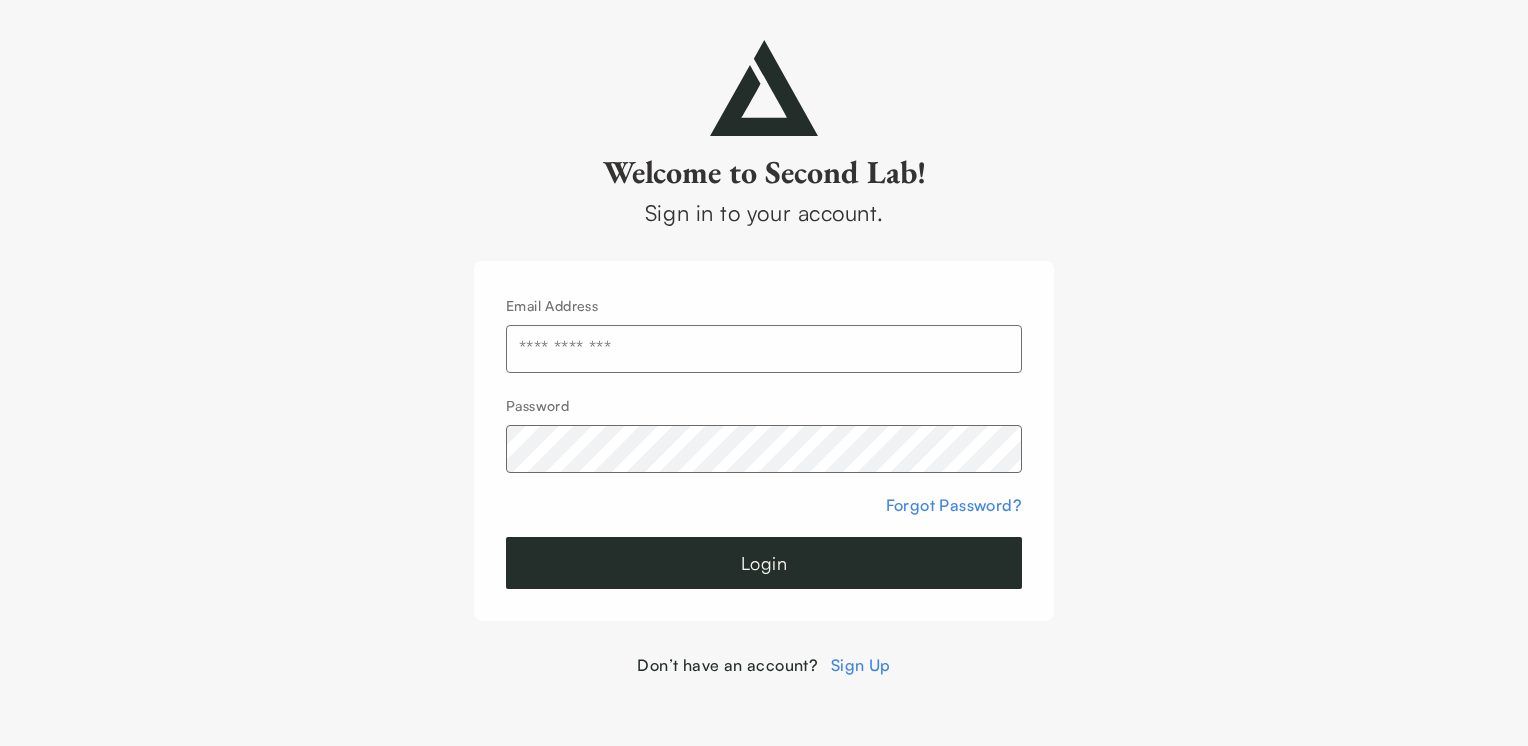 click at bounding box center [764, 349] 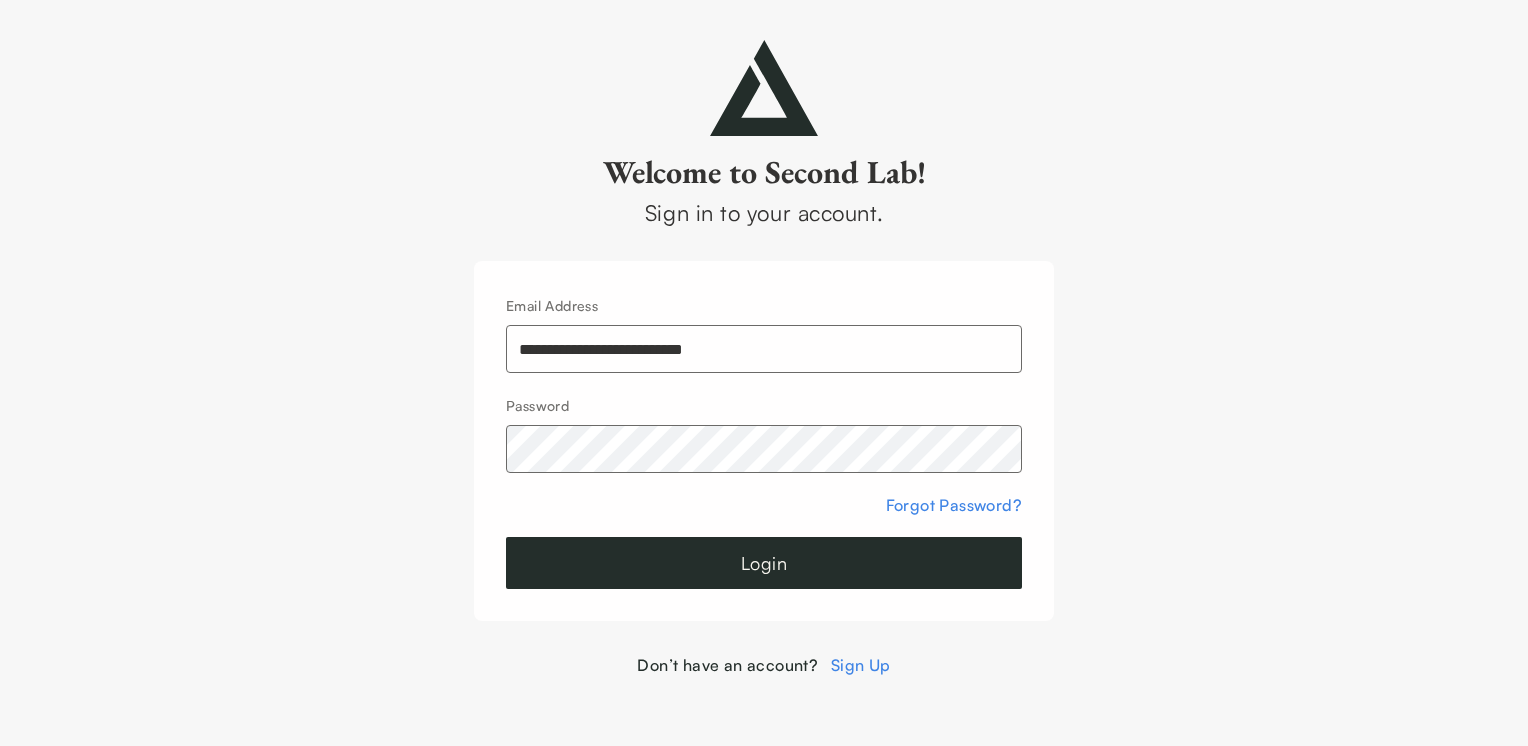 click on "Login" at bounding box center (764, 563) 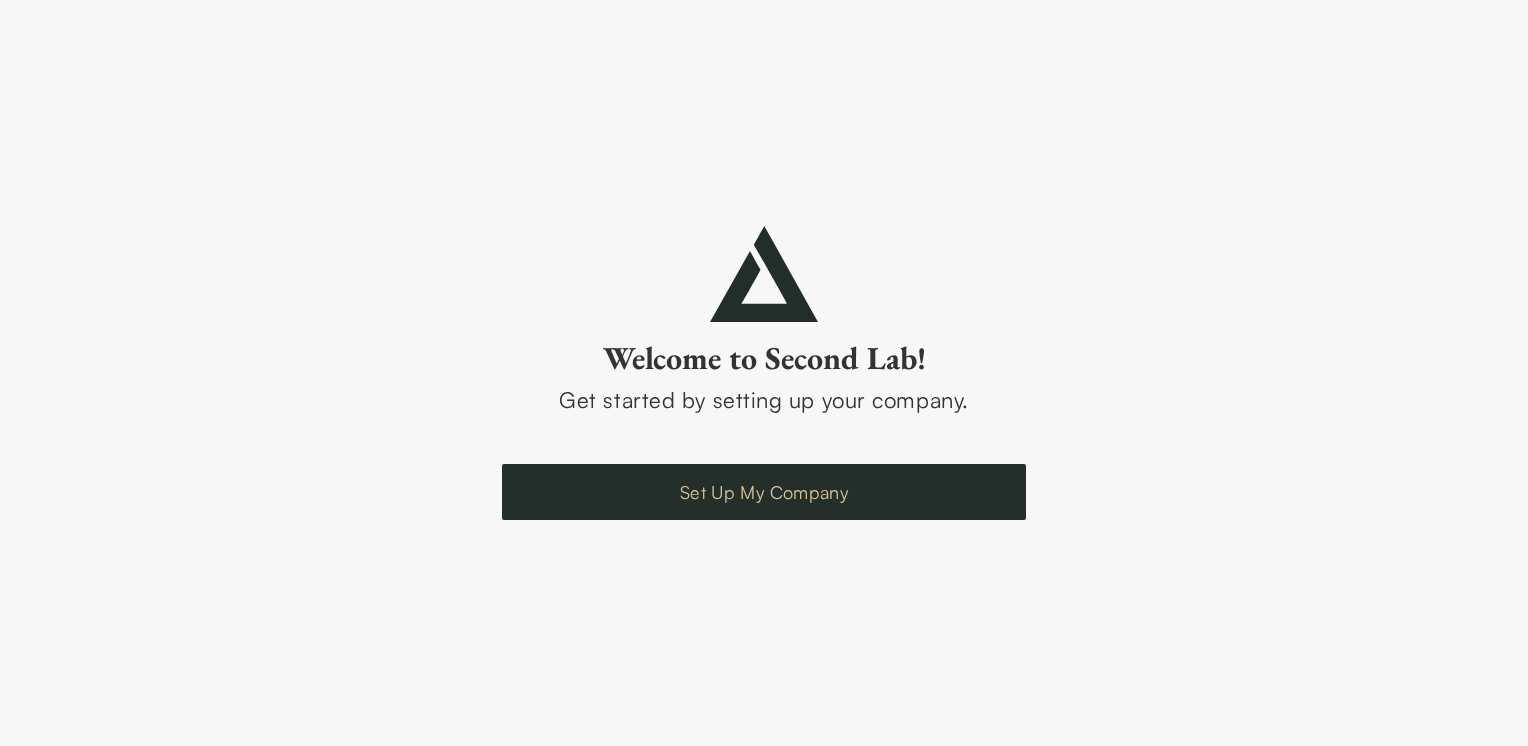 click on "Set Up My Company" at bounding box center (764, 492) 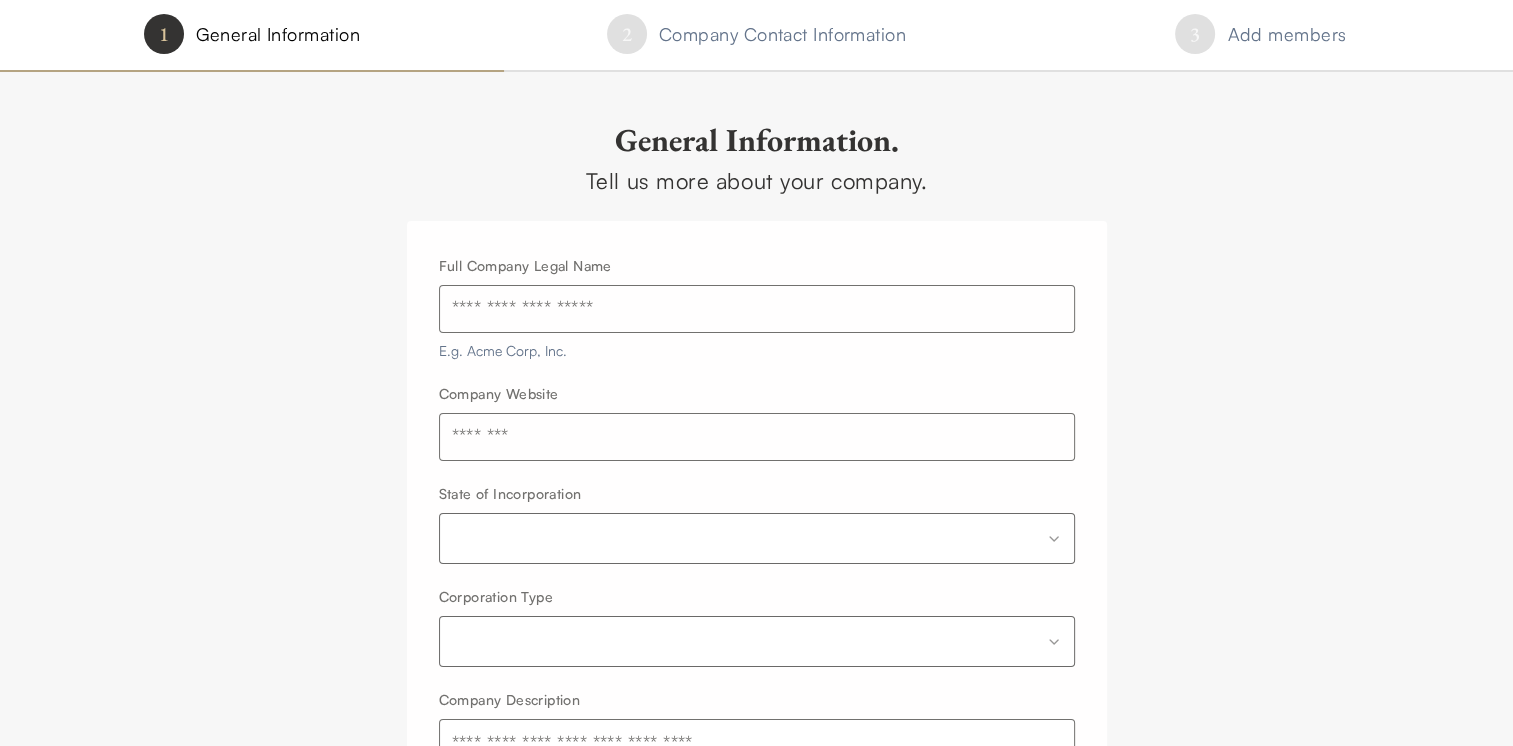 scroll, scrollTop: 8, scrollLeft: 0, axis: vertical 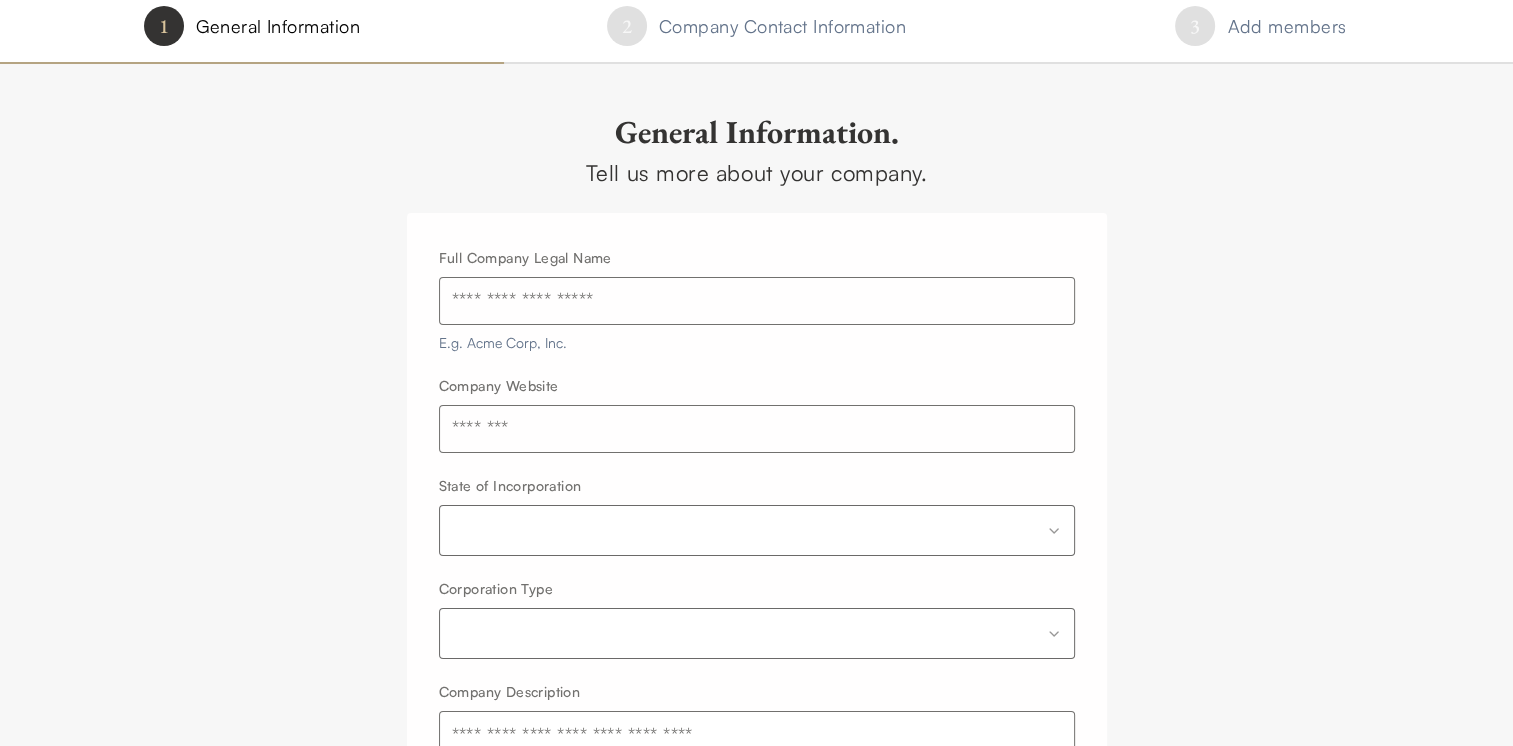 click at bounding box center [757, 301] 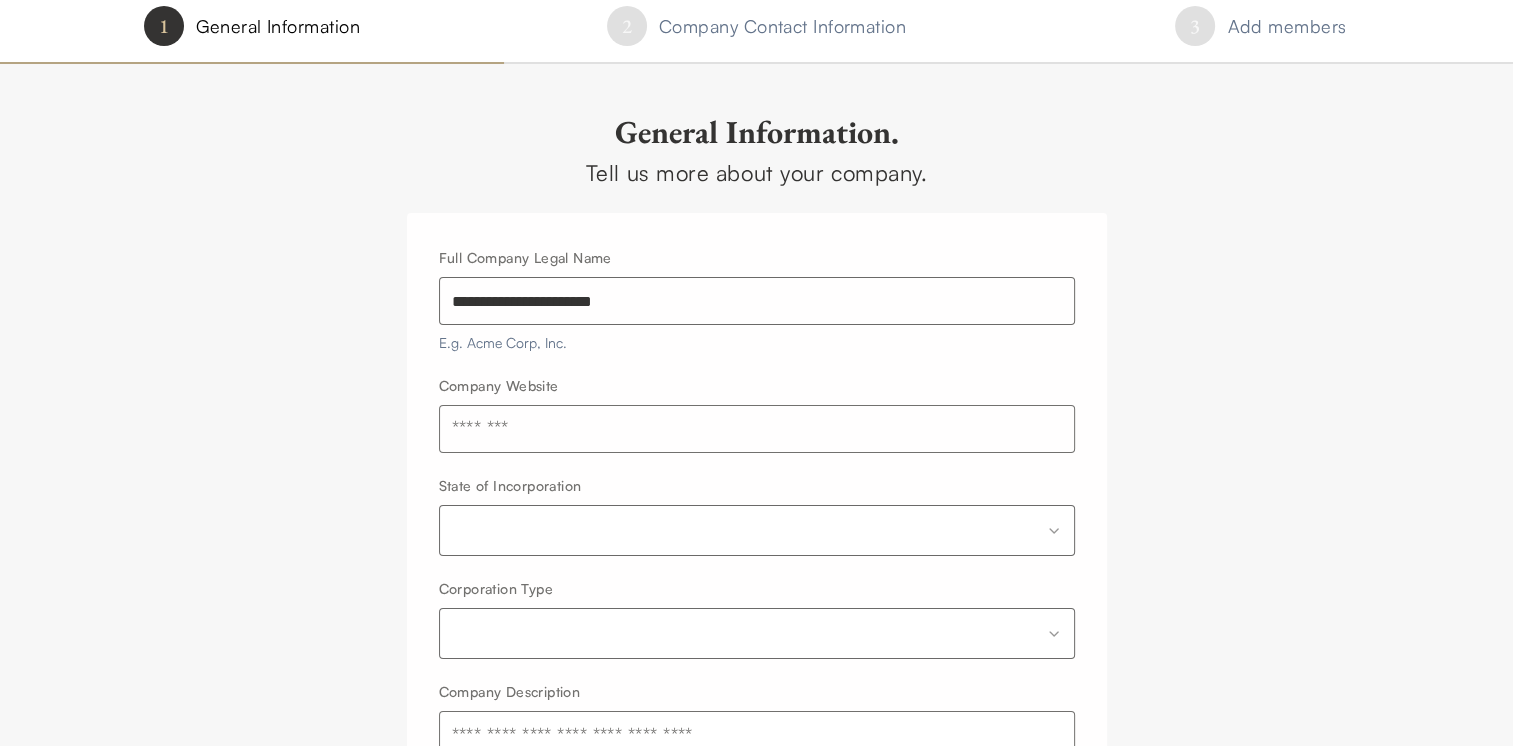 type on "**********" 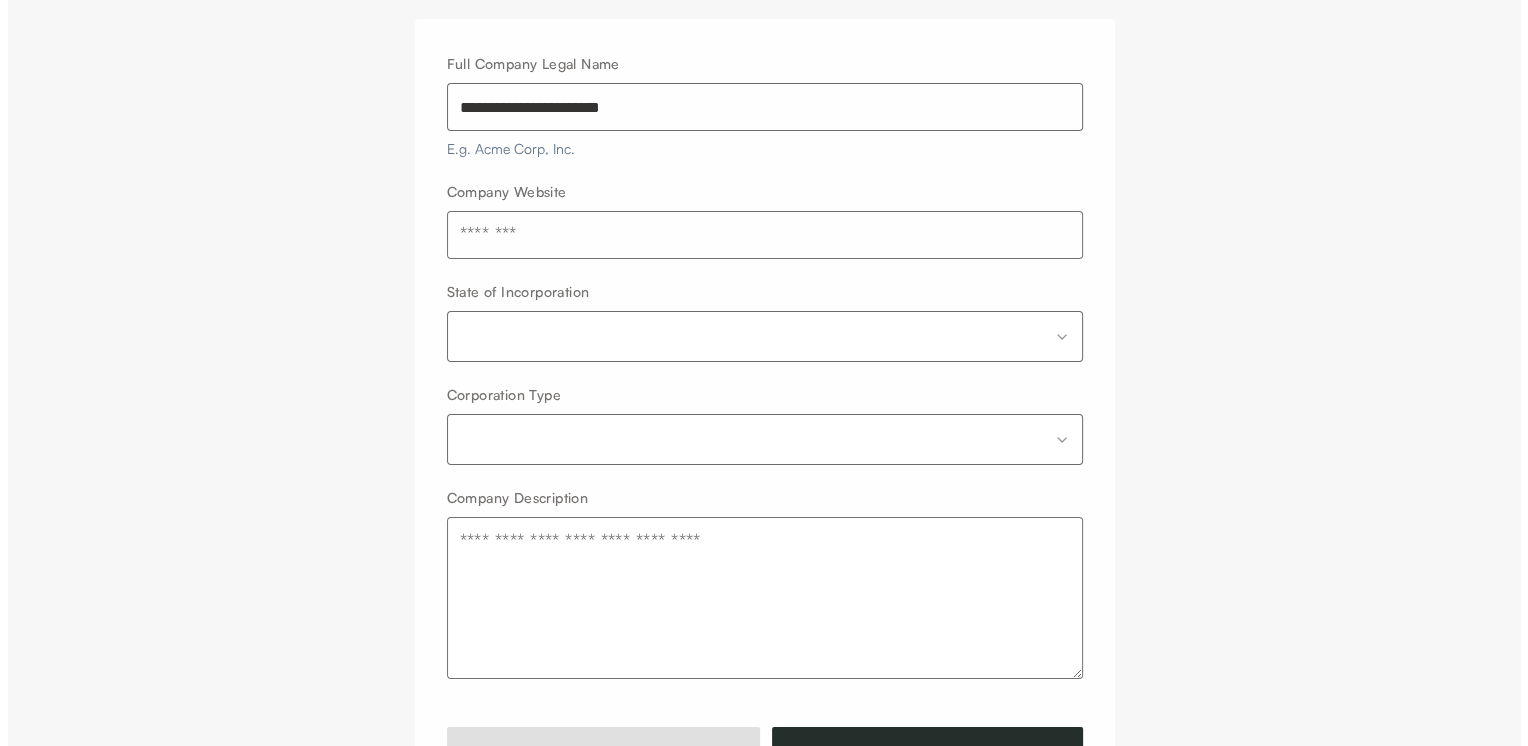 scroll, scrollTop: 206, scrollLeft: 0, axis: vertical 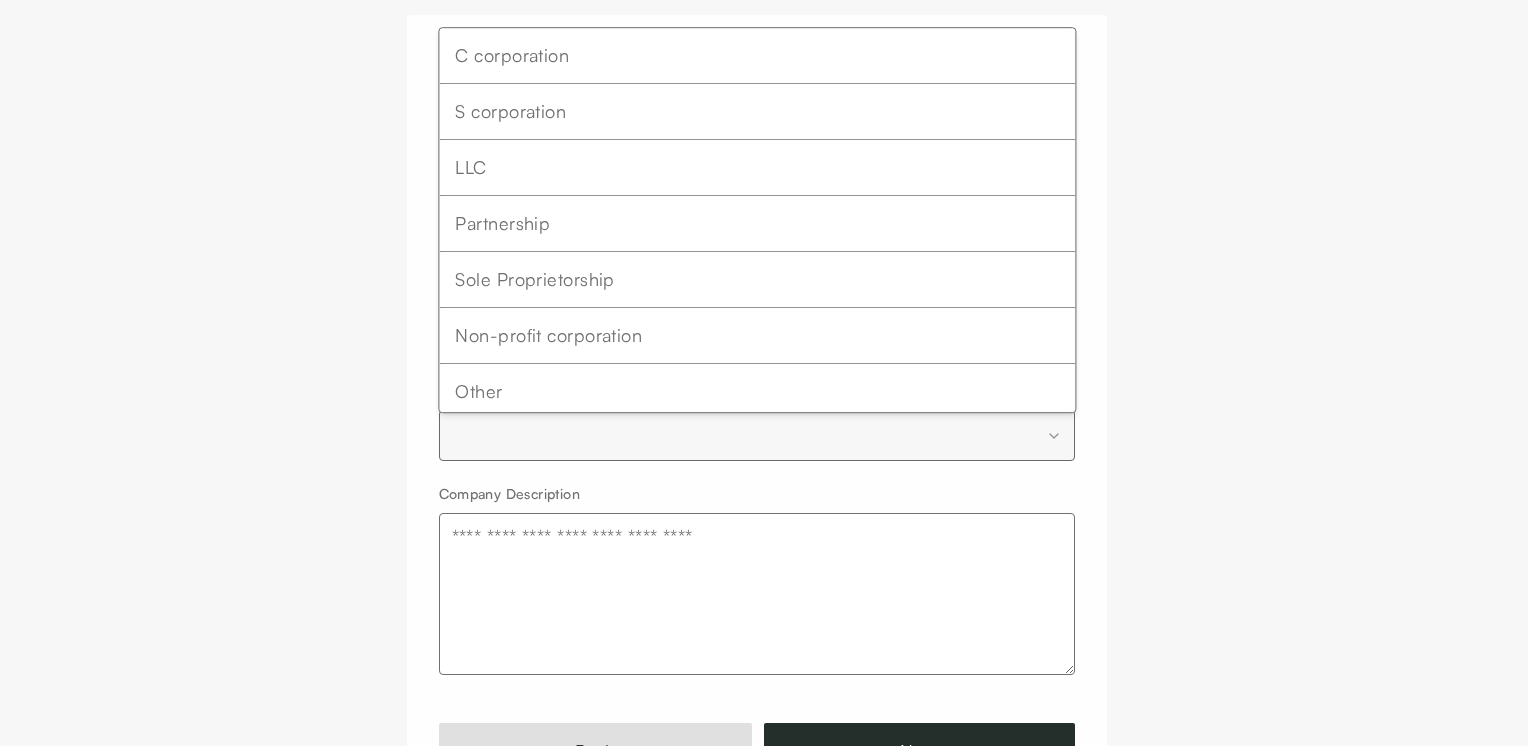 click on "**********" at bounding box center [764, 310] 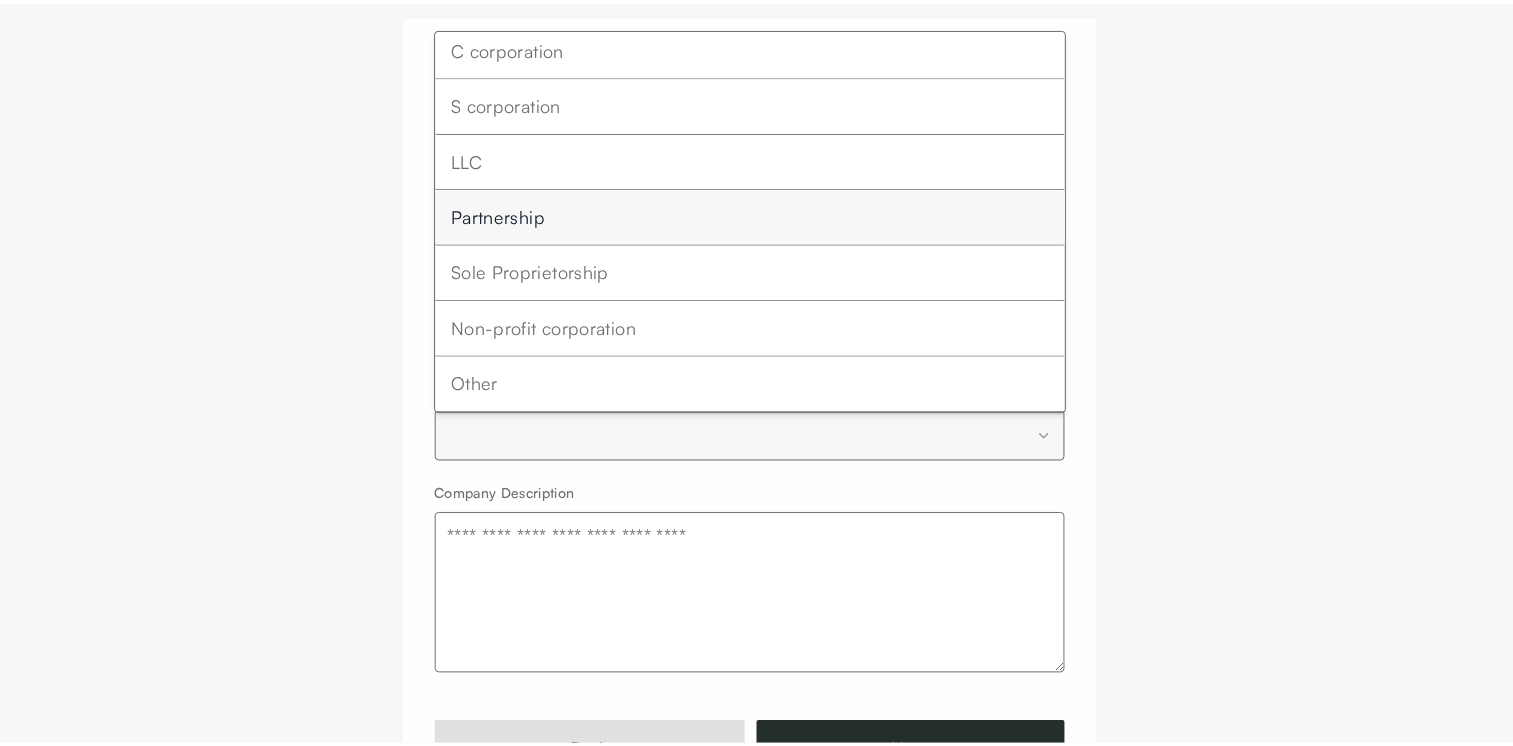 scroll, scrollTop: 0, scrollLeft: 0, axis: both 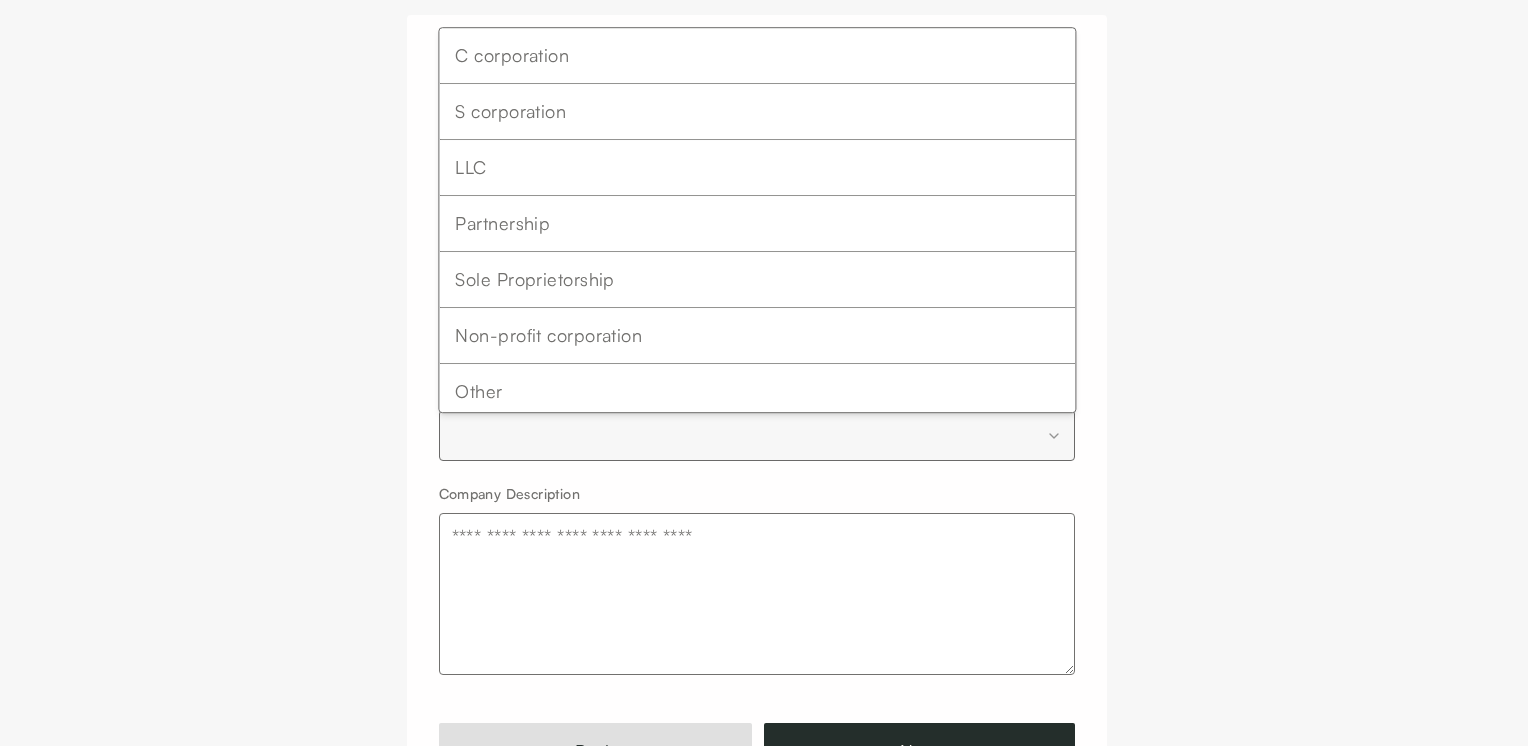 select on "*****" 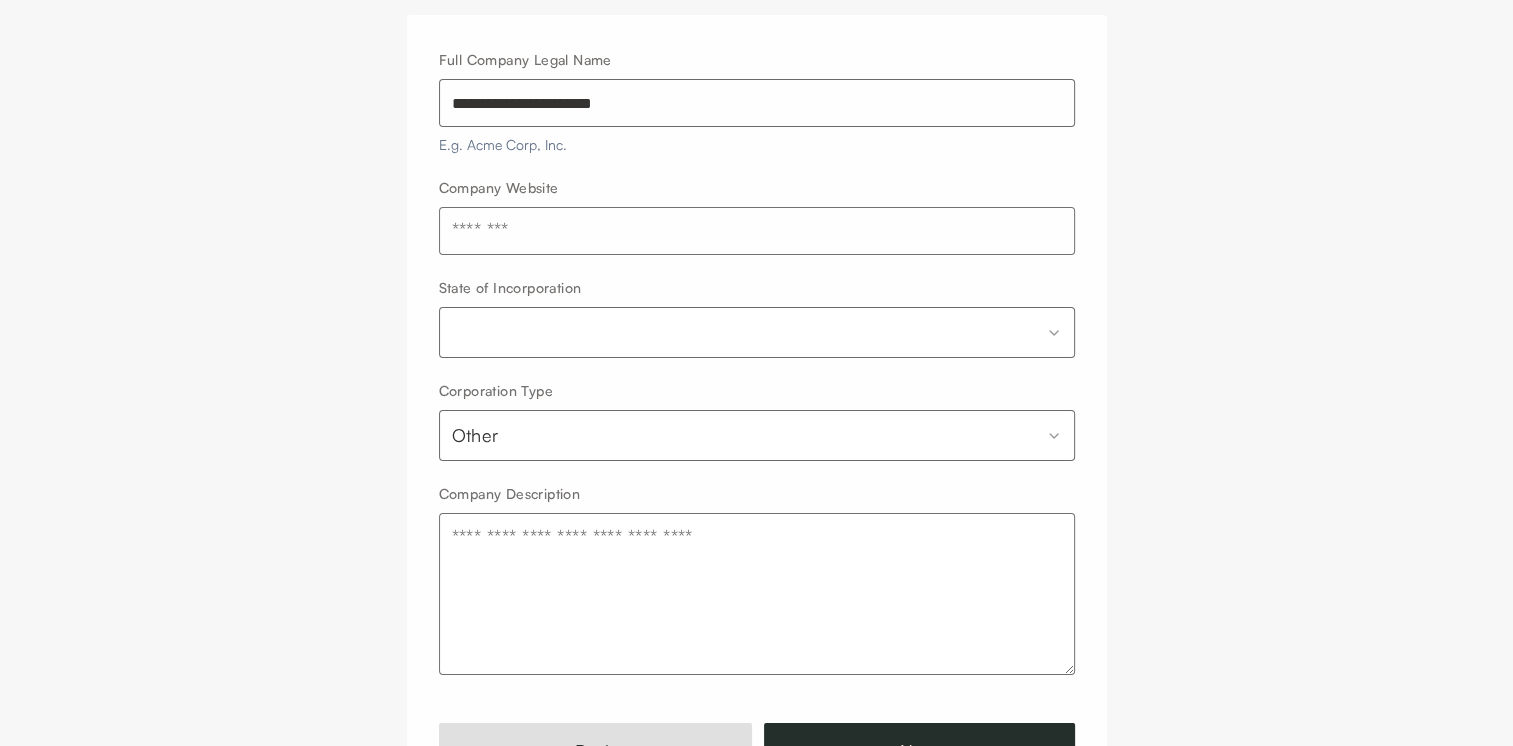 scroll, scrollTop: 286, scrollLeft: 0, axis: vertical 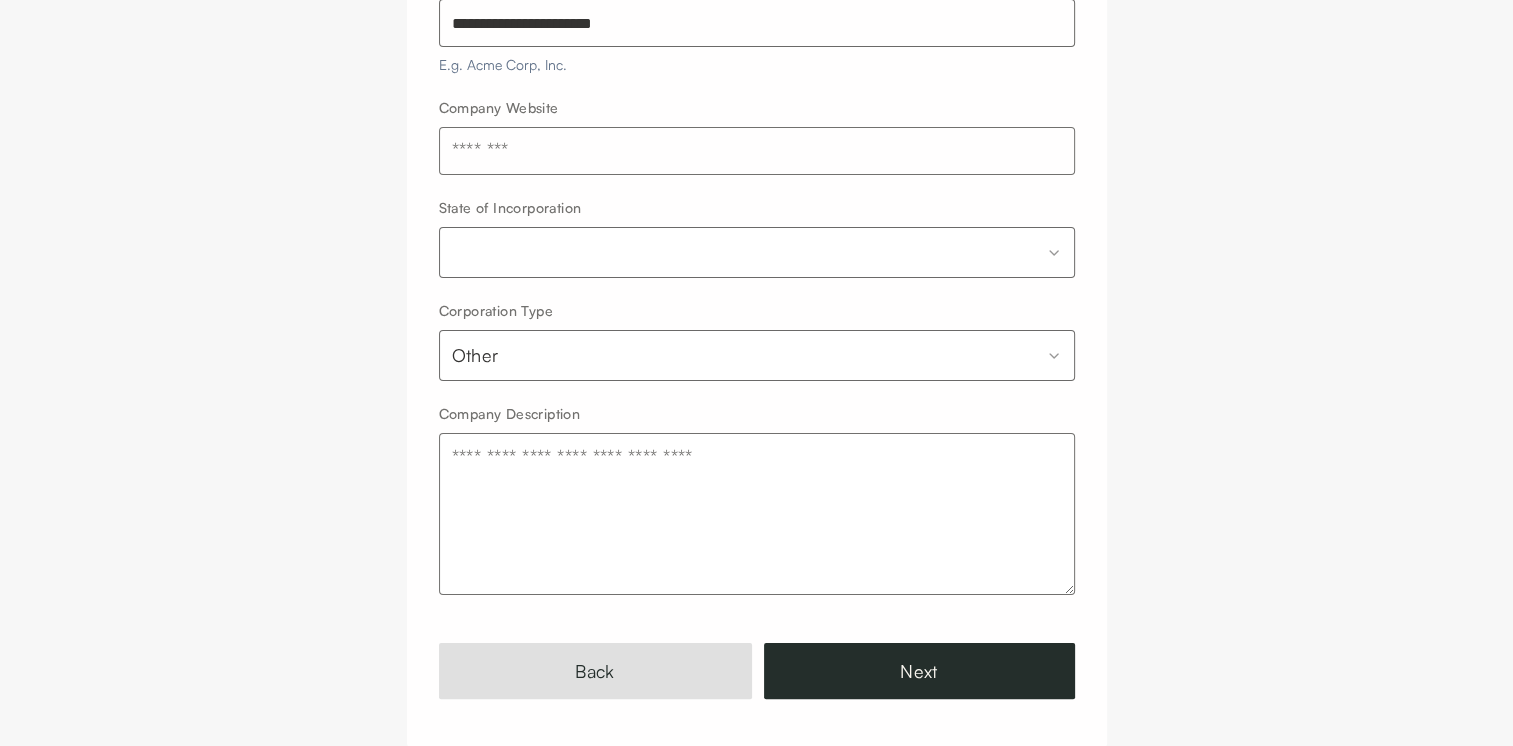 click on "Company Description" at bounding box center (757, 514) 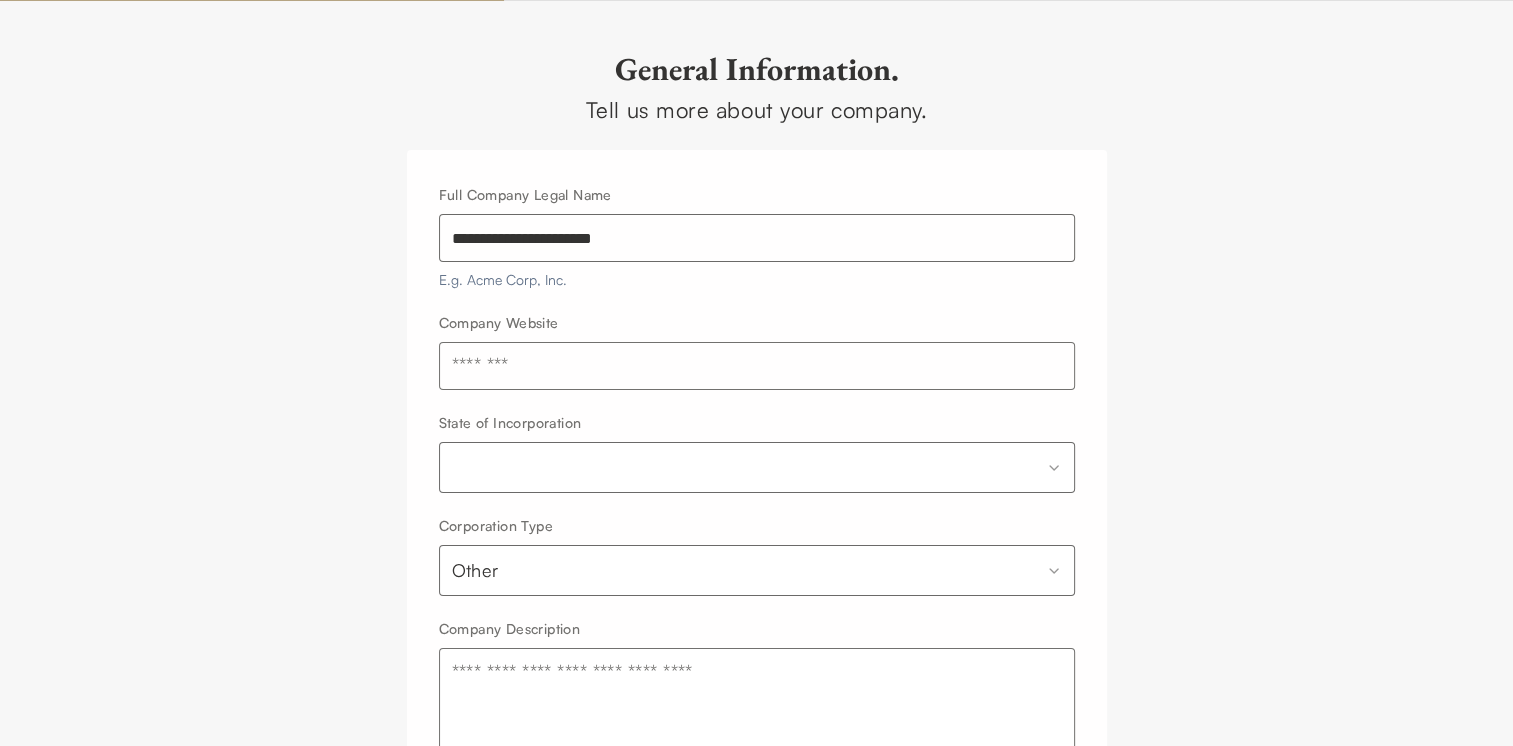 scroll, scrollTop: 70, scrollLeft: 0, axis: vertical 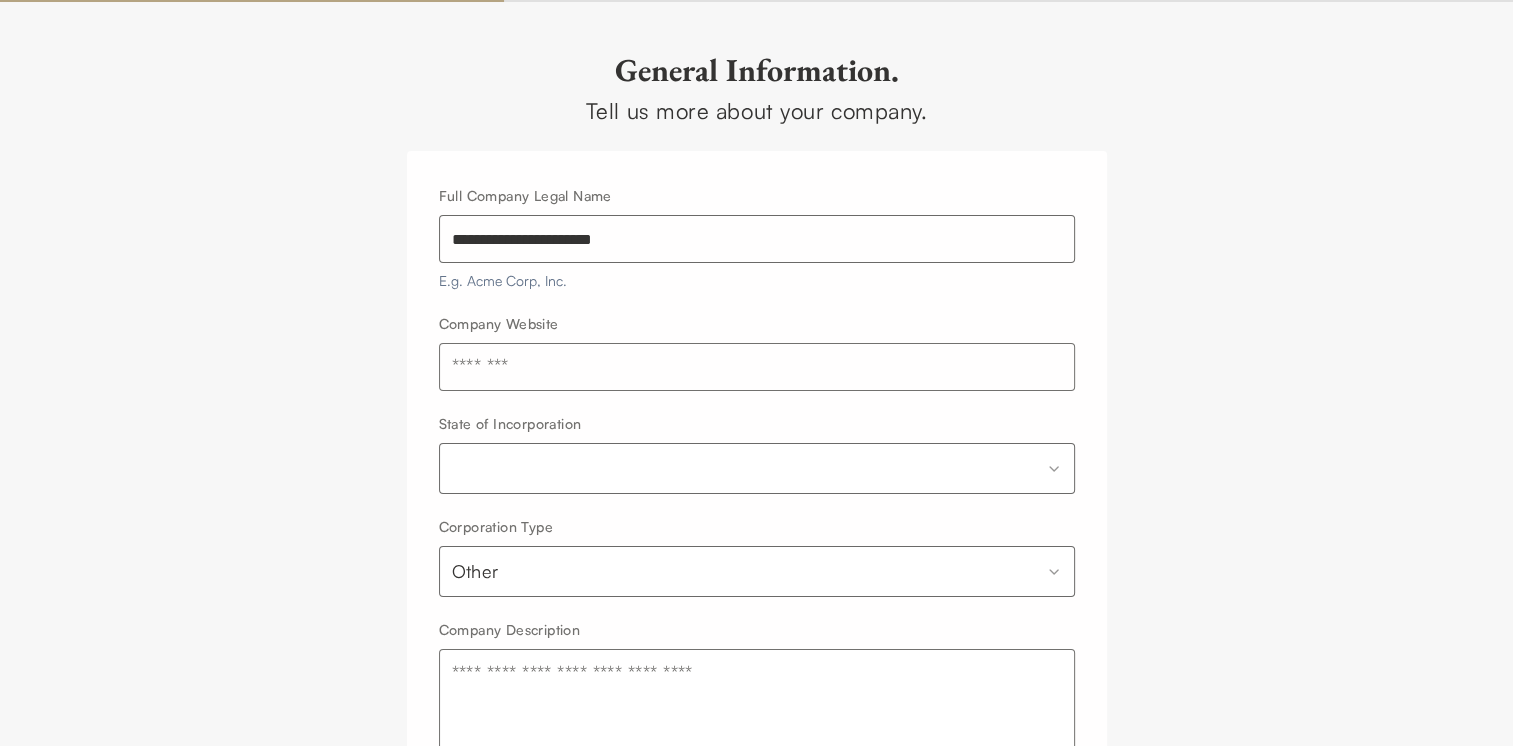 click at bounding box center (757, 367) 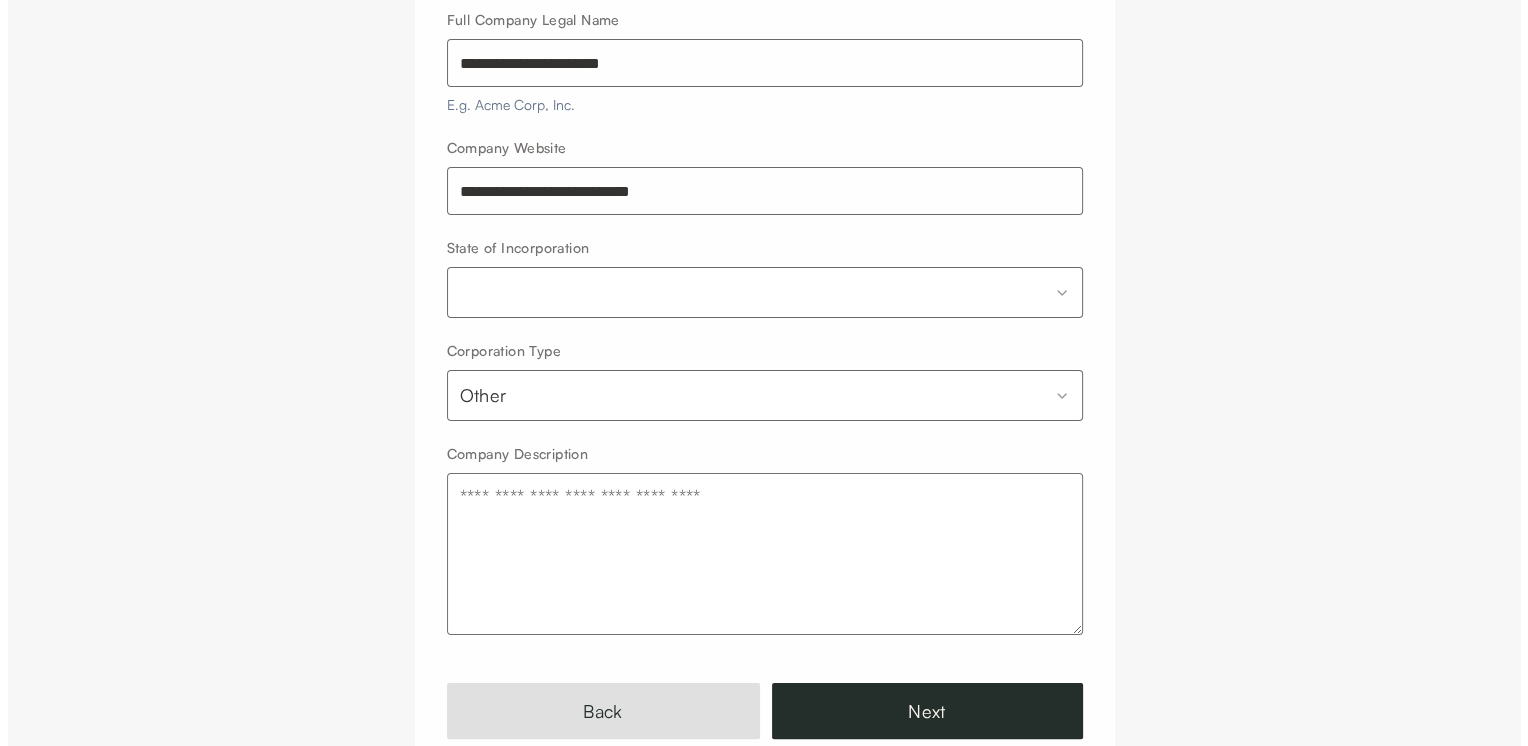scroll, scrollTop: 286, scrollLeft: 0, axis: vertical 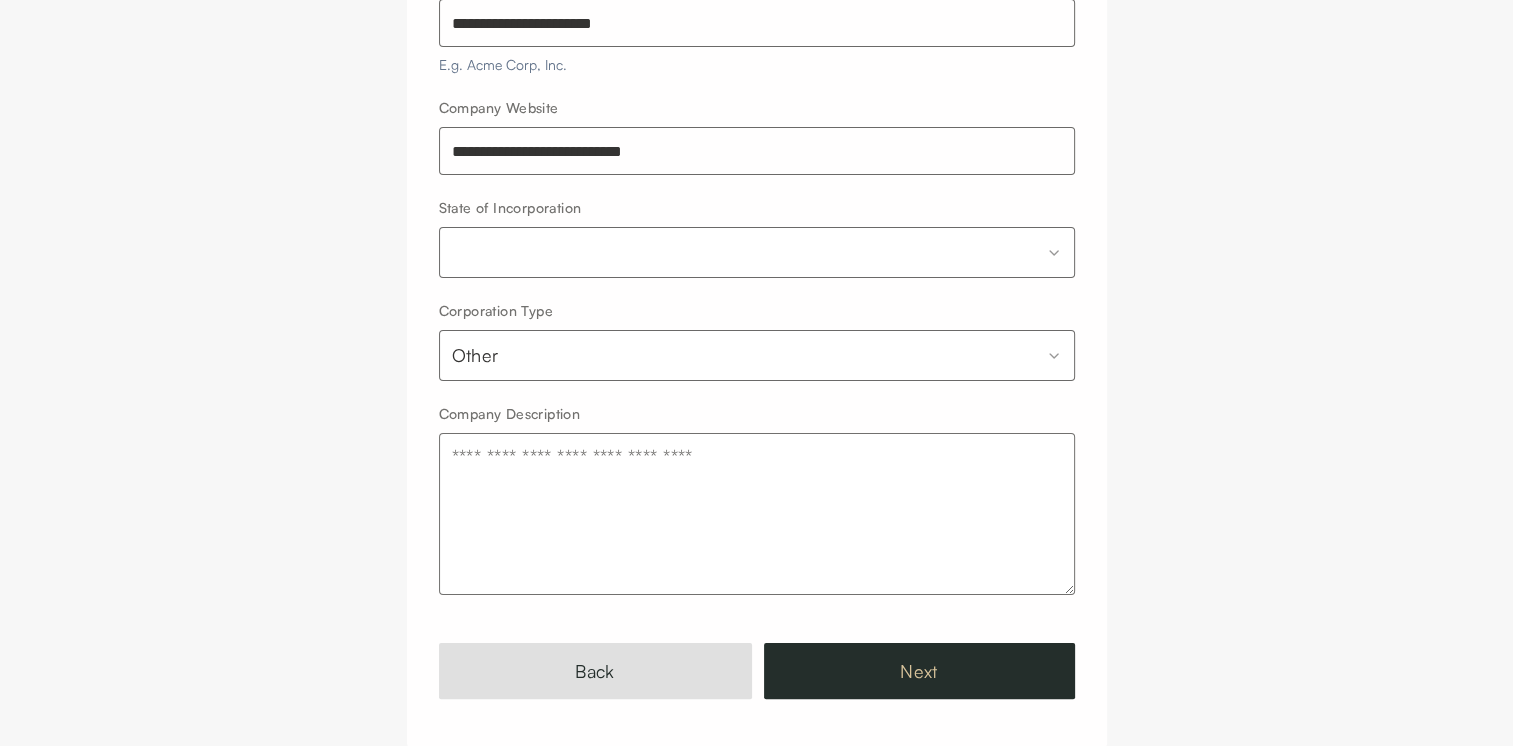 type on "**********" 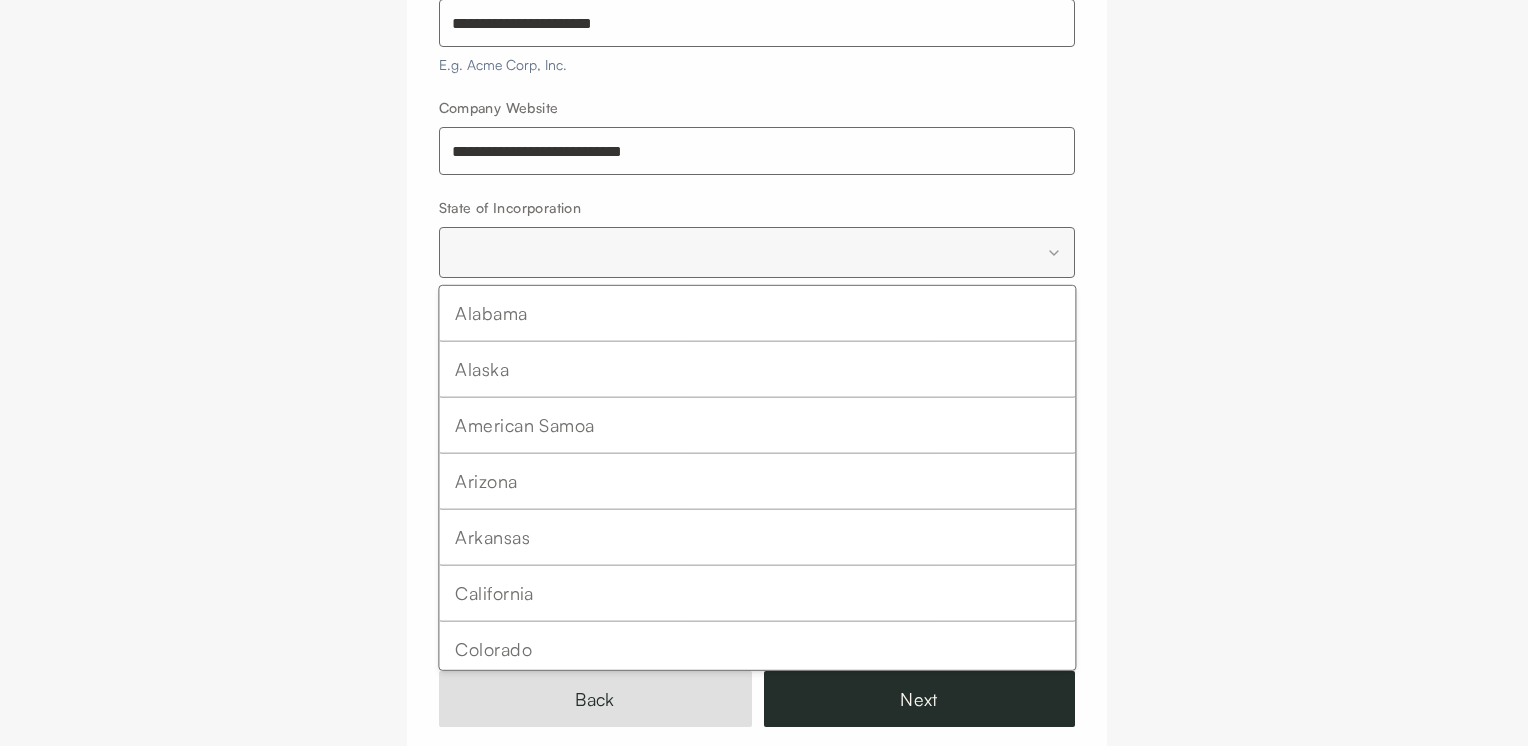 click on "**********" at bounding box center [764, 244] 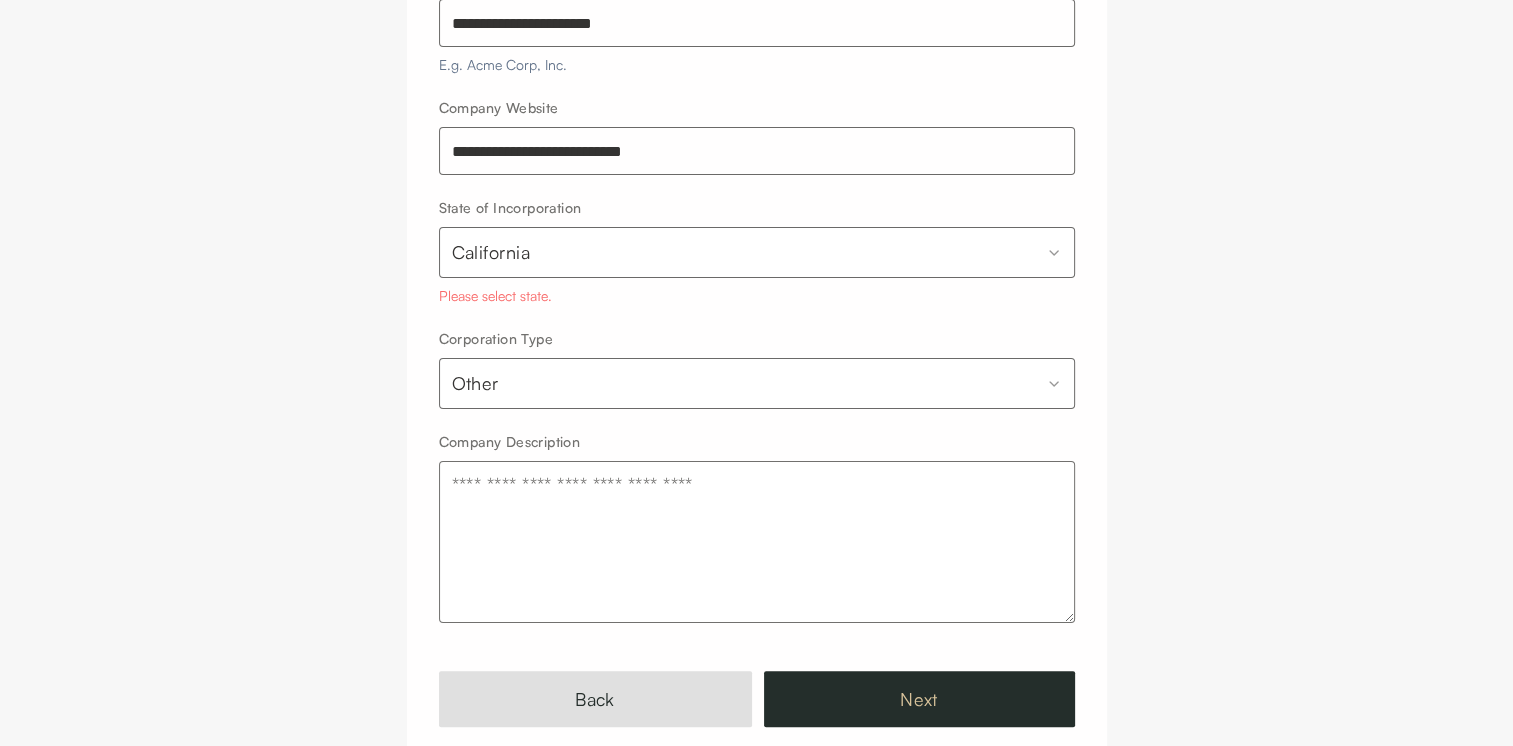 click on "Next" at bounding box center (919, 699) 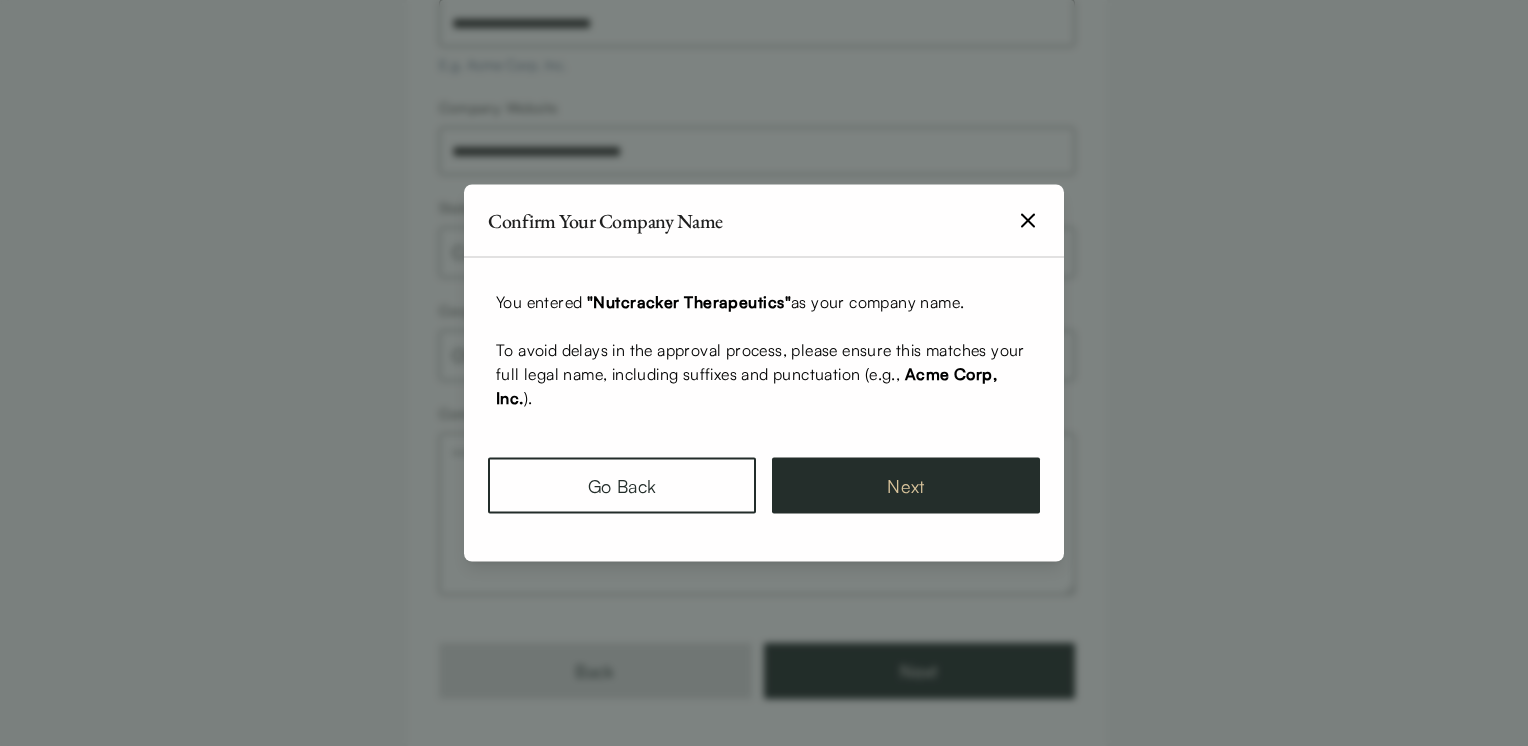 click on "Next" at bounding box center [906, 486] 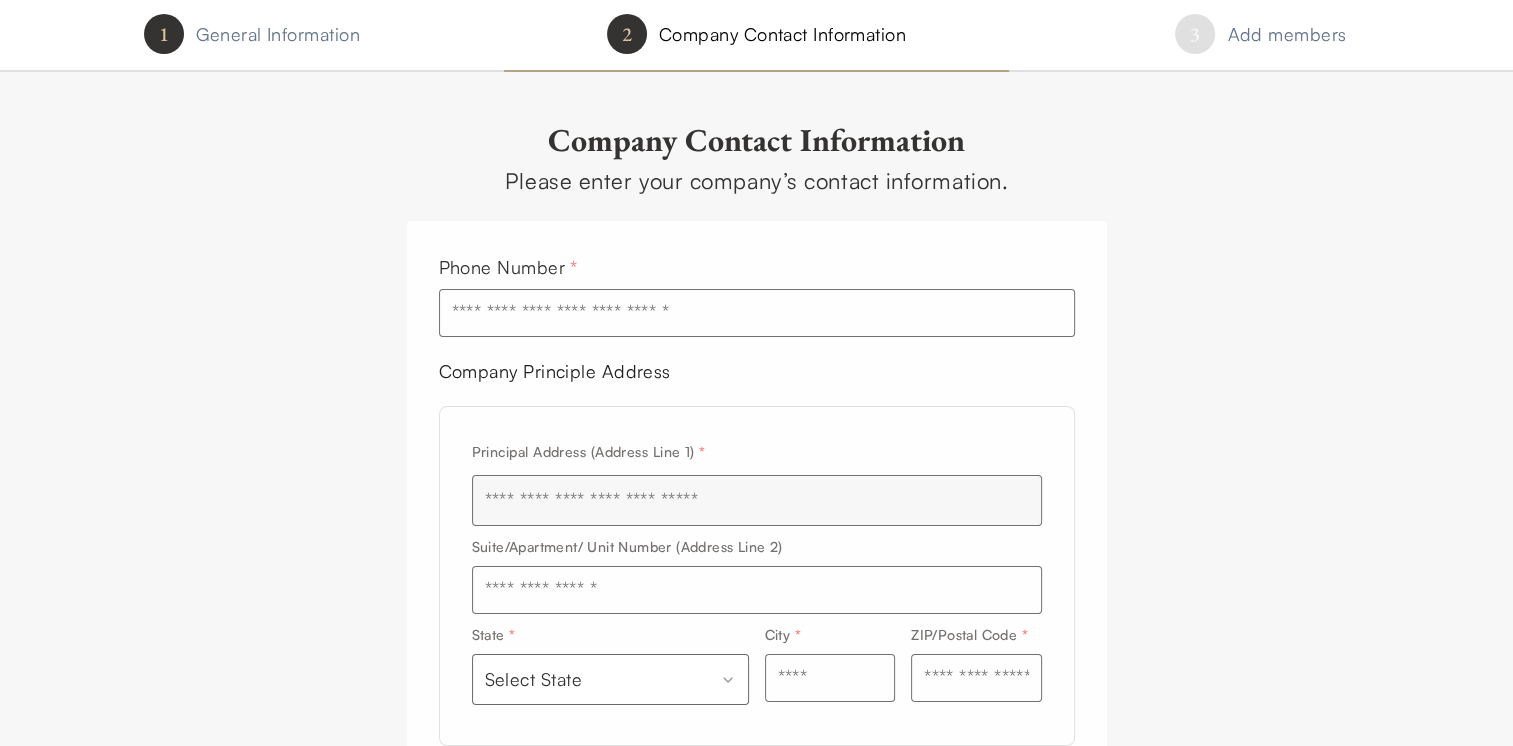 scroll, scrollTop: 19, scrollLeft: 0, axis: vertical 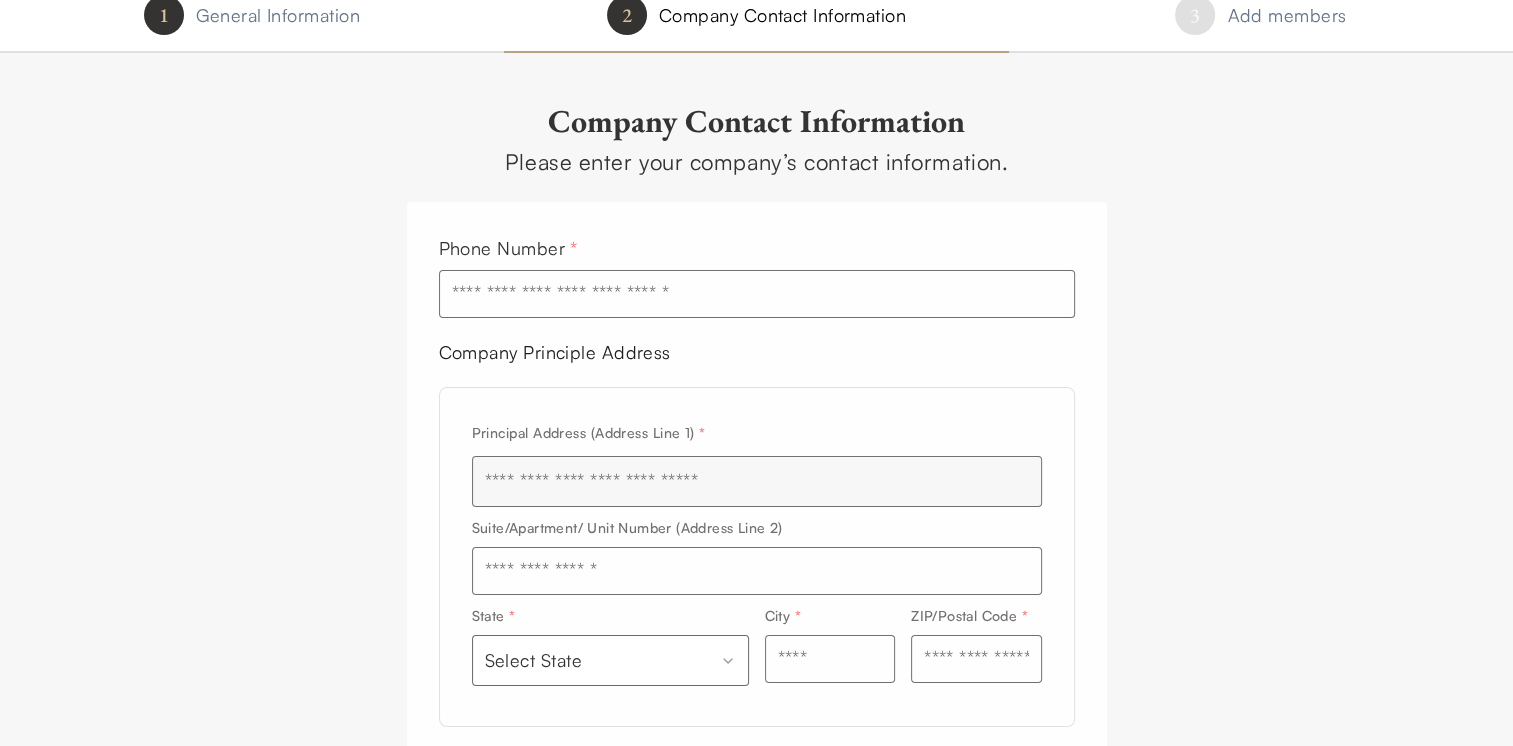 click at bounding box center [757, 294] 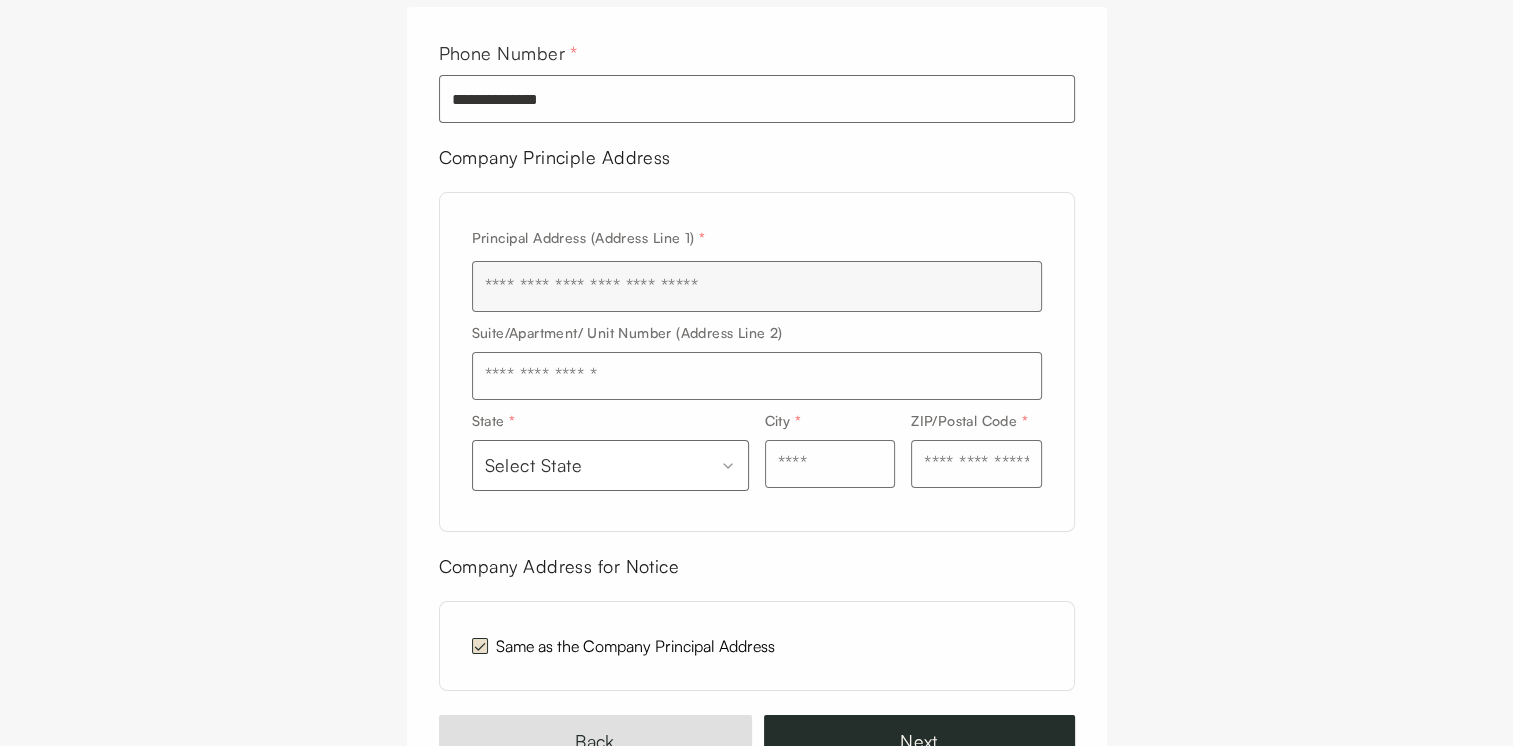 scroll, scrollTop: 230, scrollLeft: 0, axis: vertical 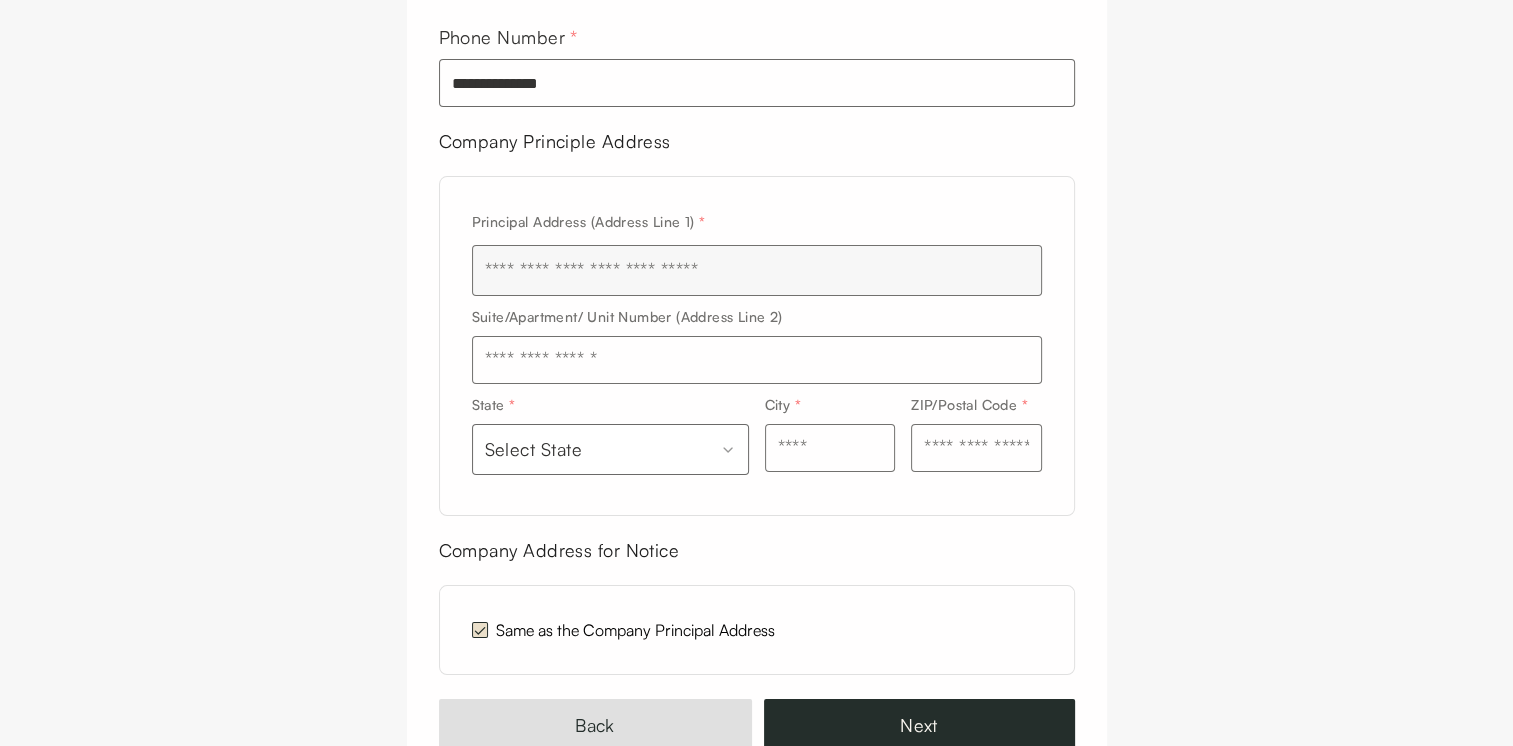 type on "**********" 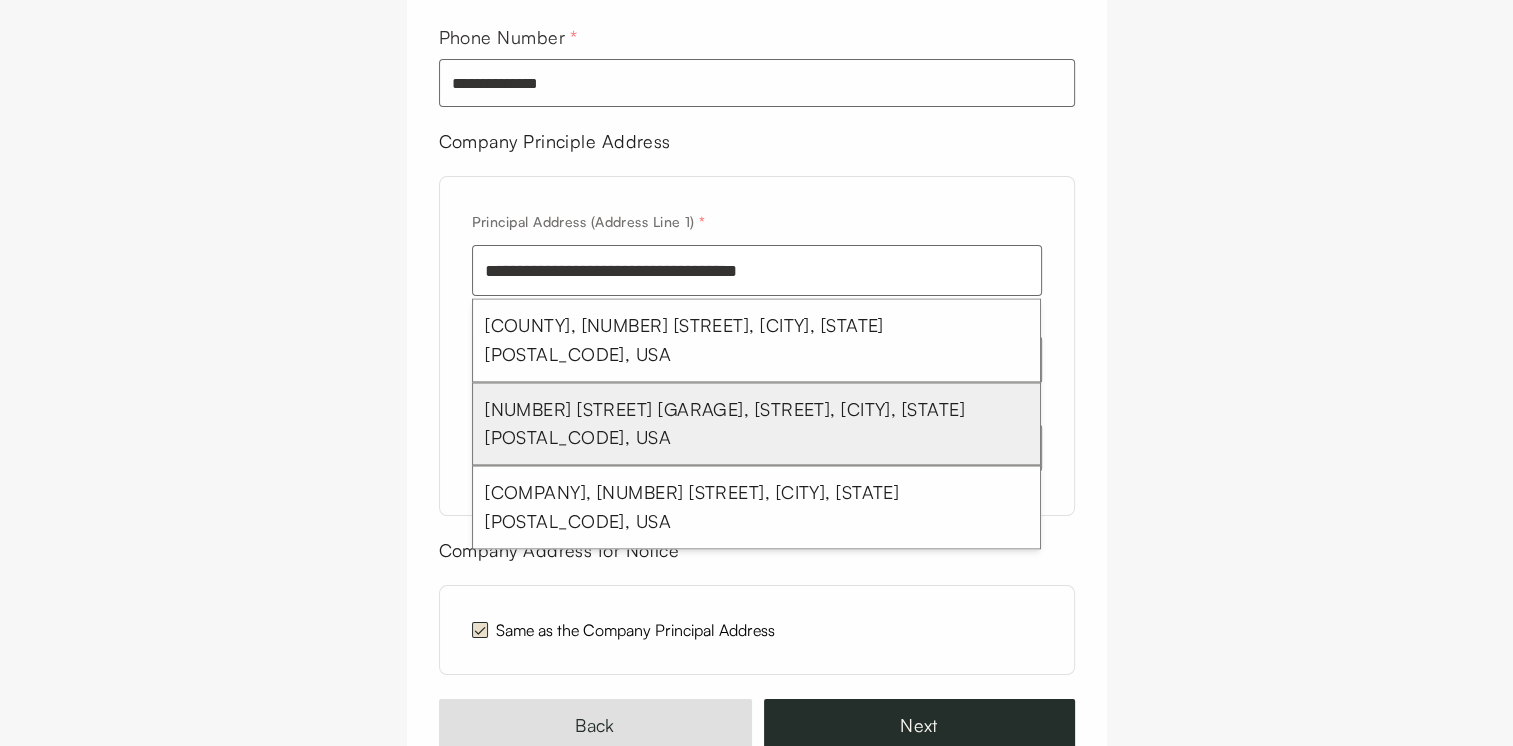 type on "**********" 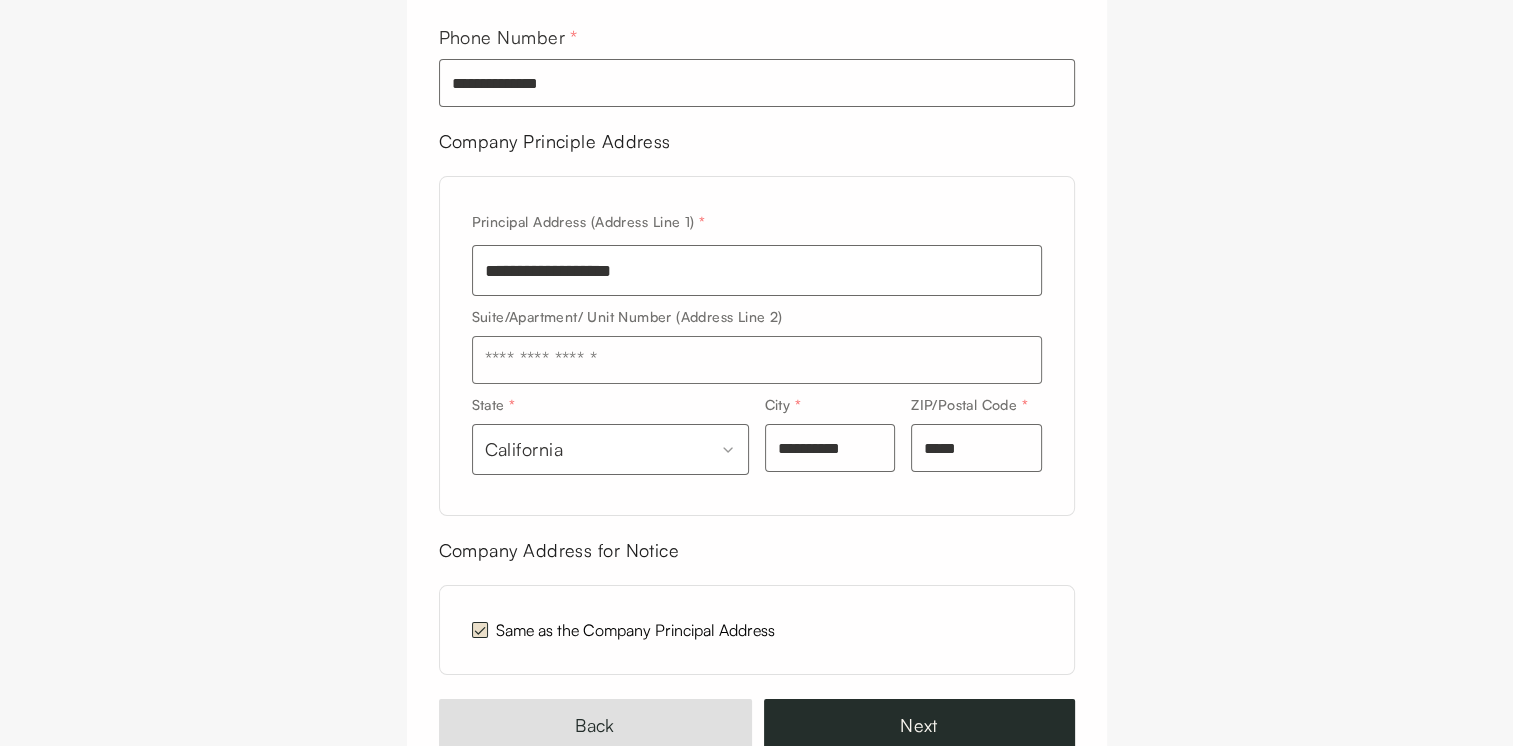 scroll, scrollTop: 280, scrollLeft: 0, axis: vertical 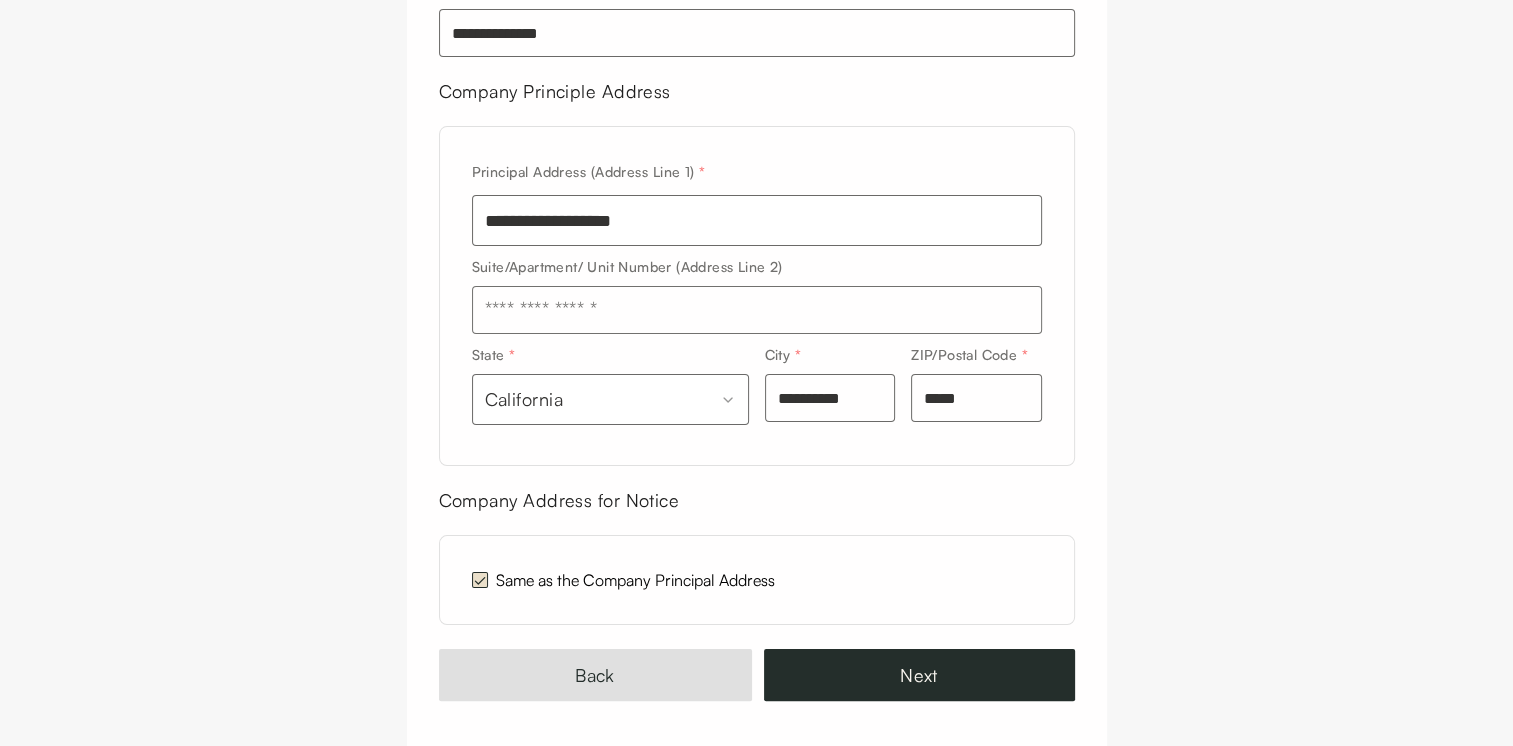 click at bounding box center [757, 310] 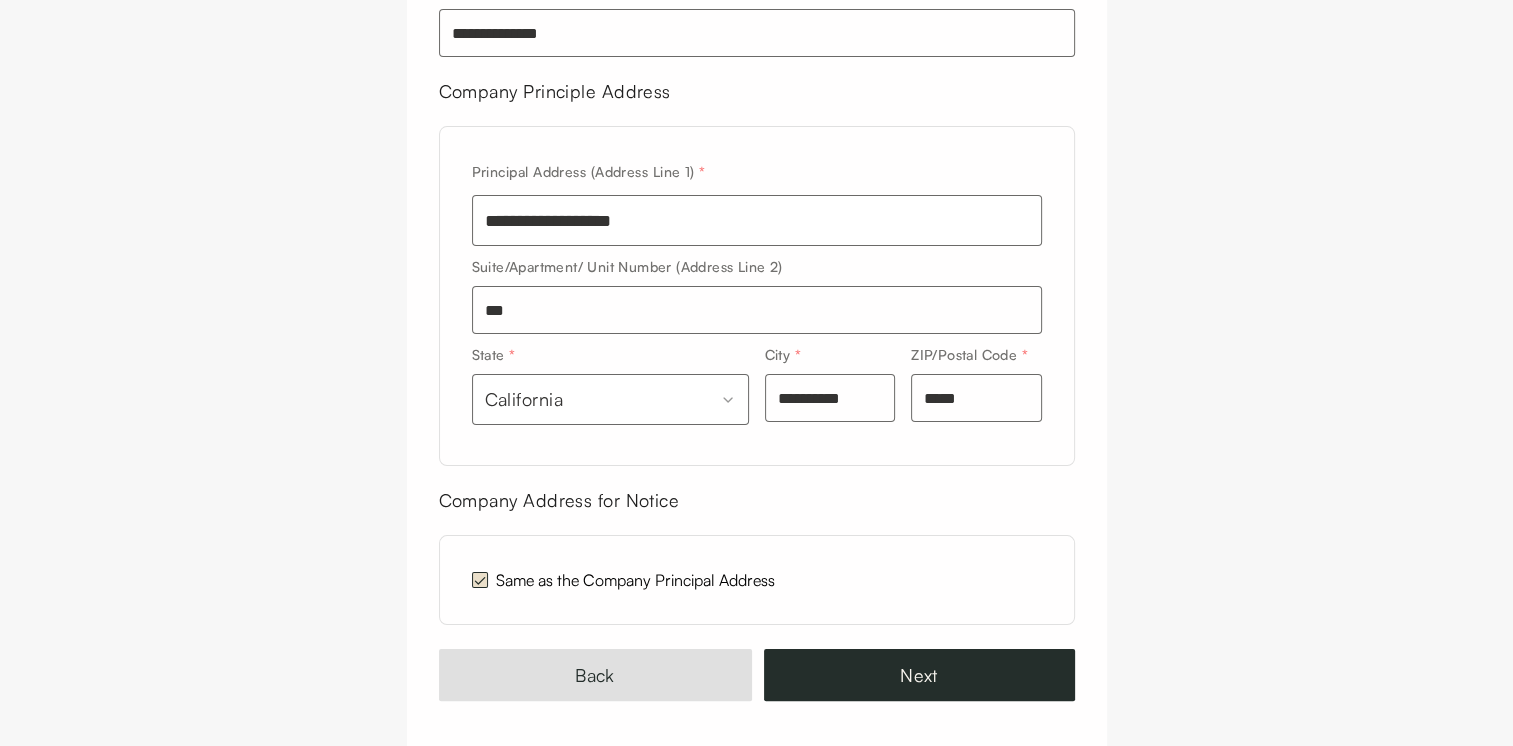 click on "***" at bounding box center [757, 310] 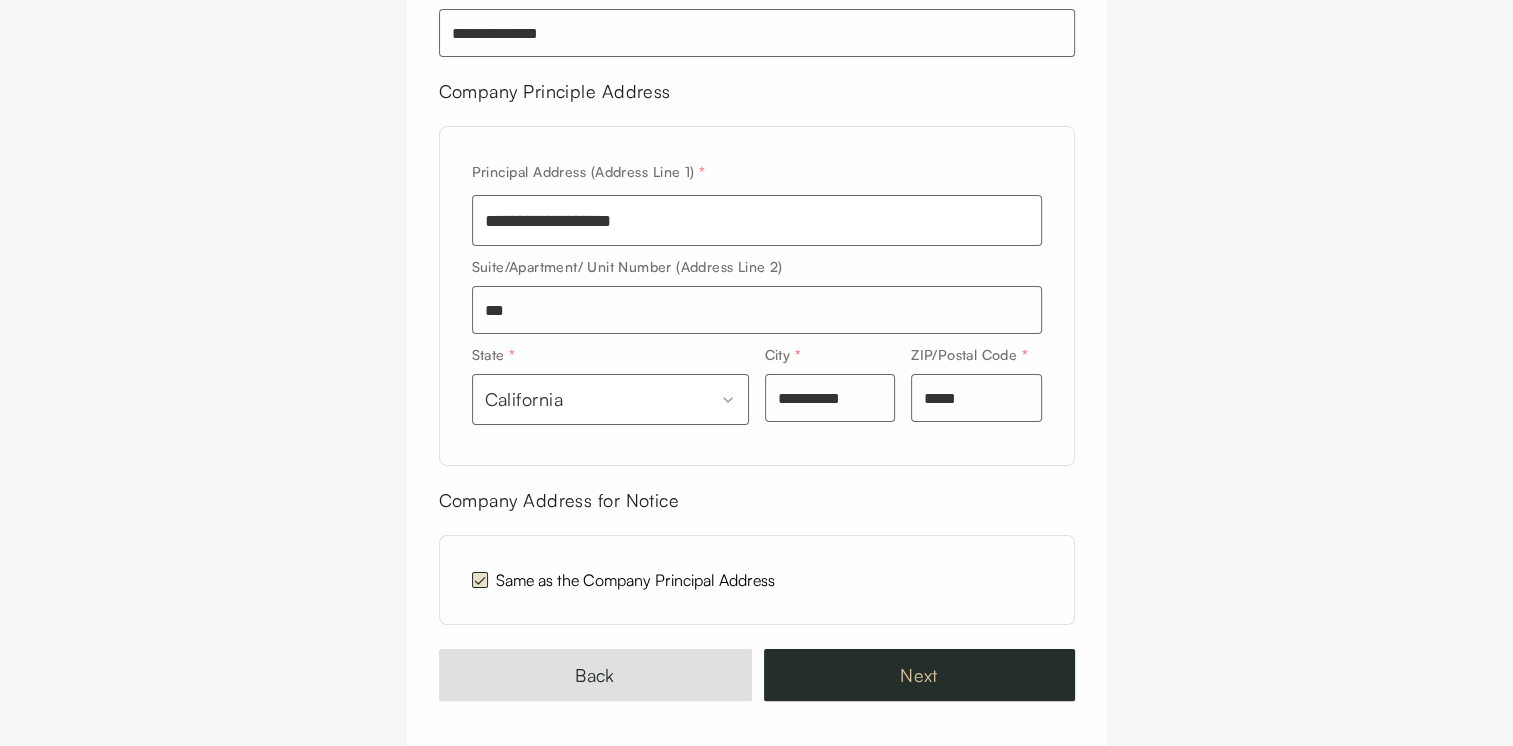 type on "***" 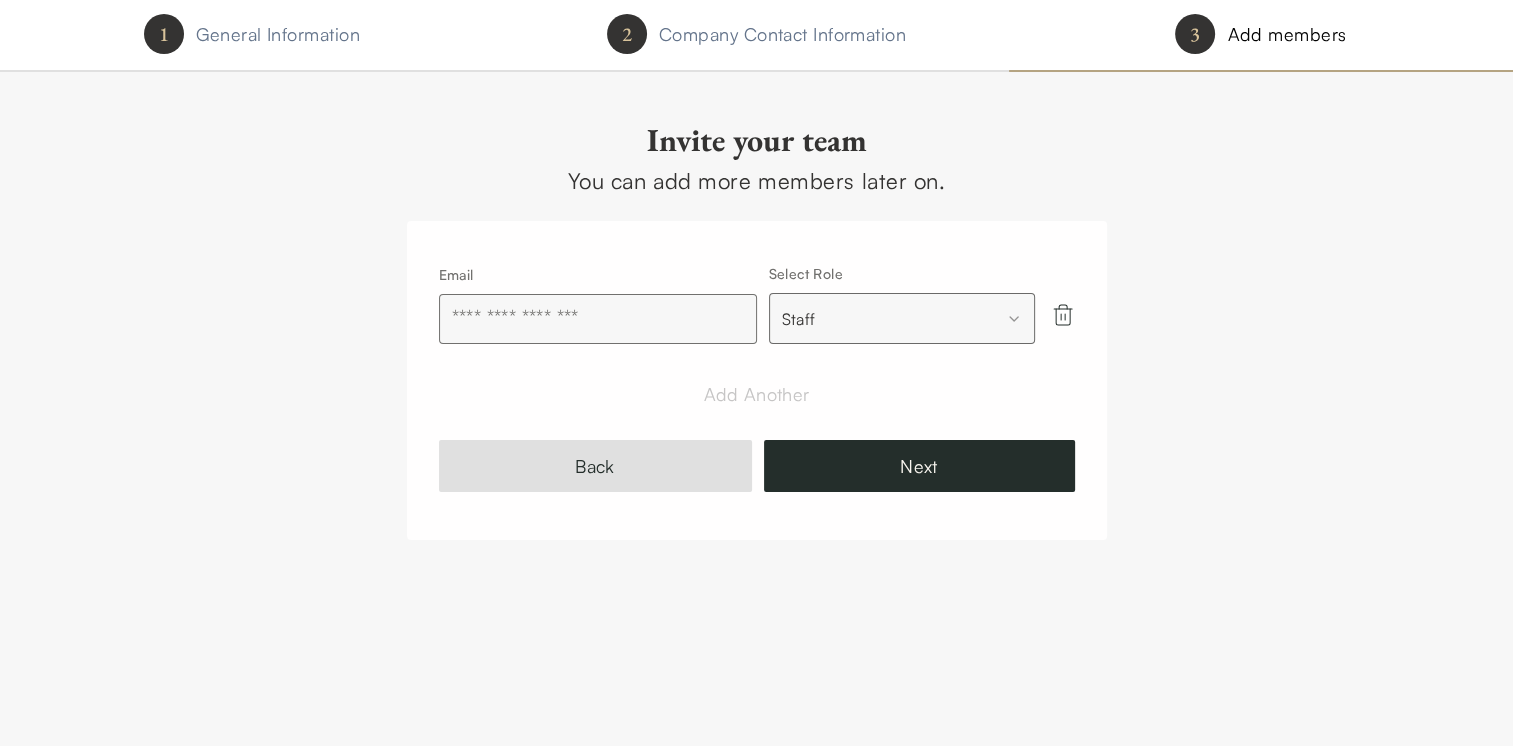 scroll, scrollTop: 0, scrollLeft: 0, axis: both 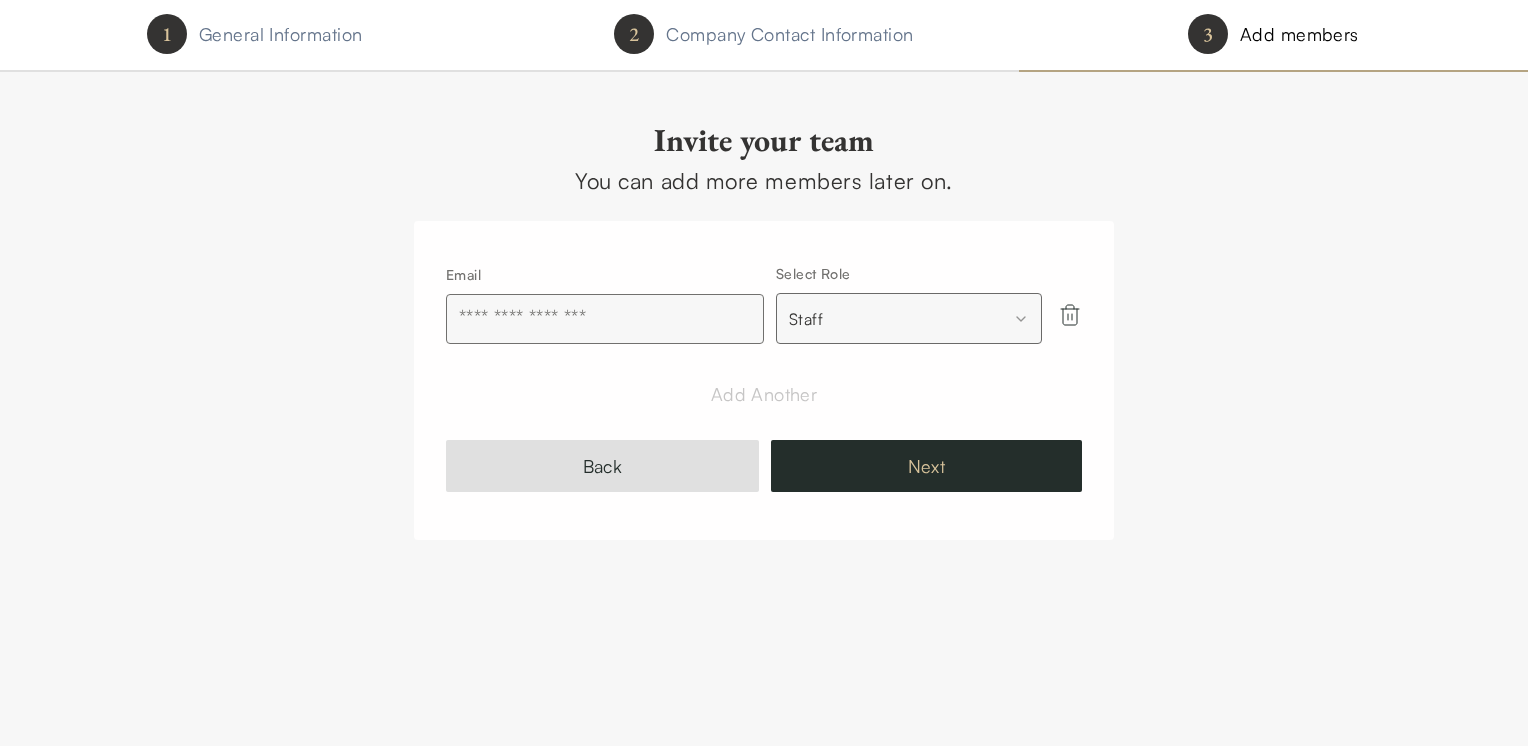 click on "Next" at bounding box center (926, 466) 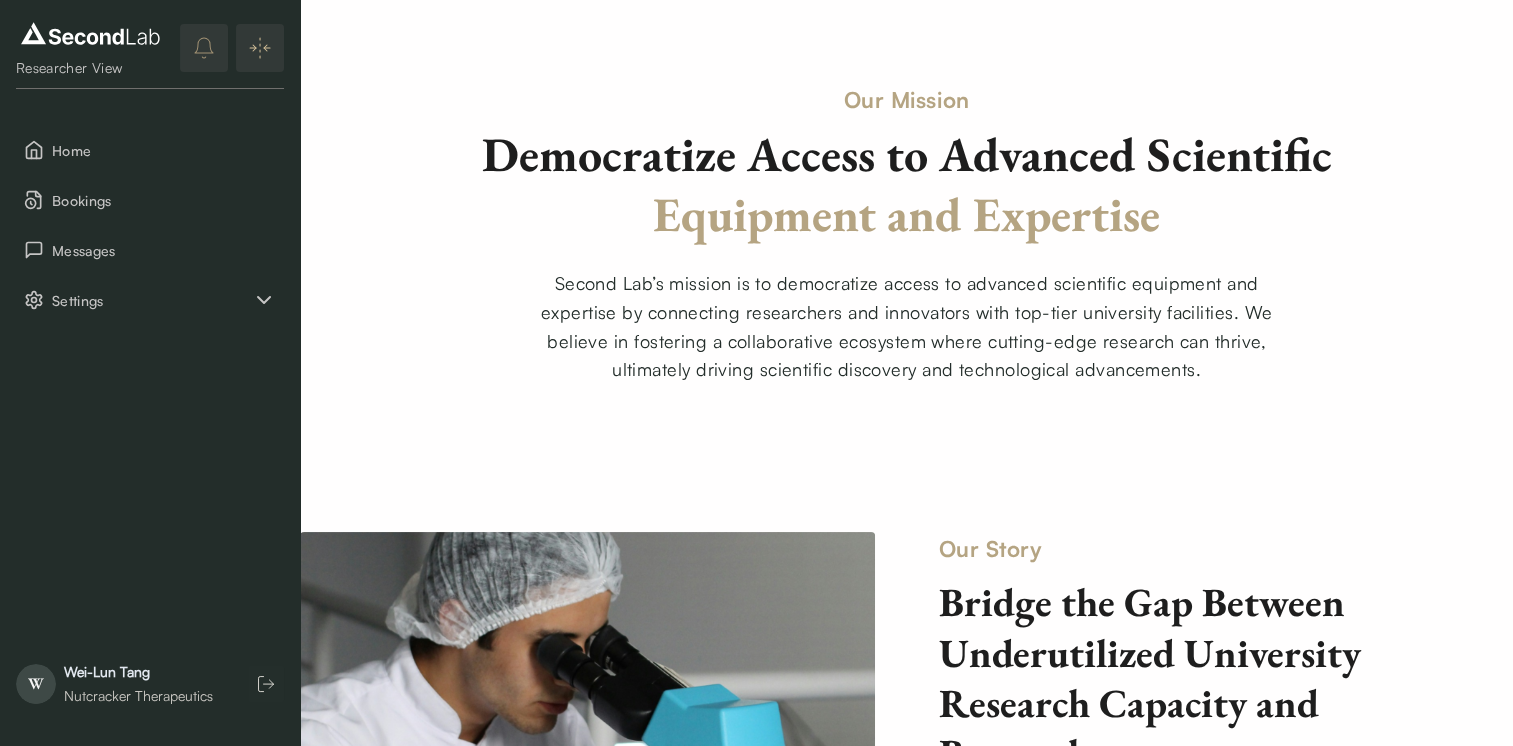 scroll, scrollTop: 0, scrollLeft: 0, axis: both 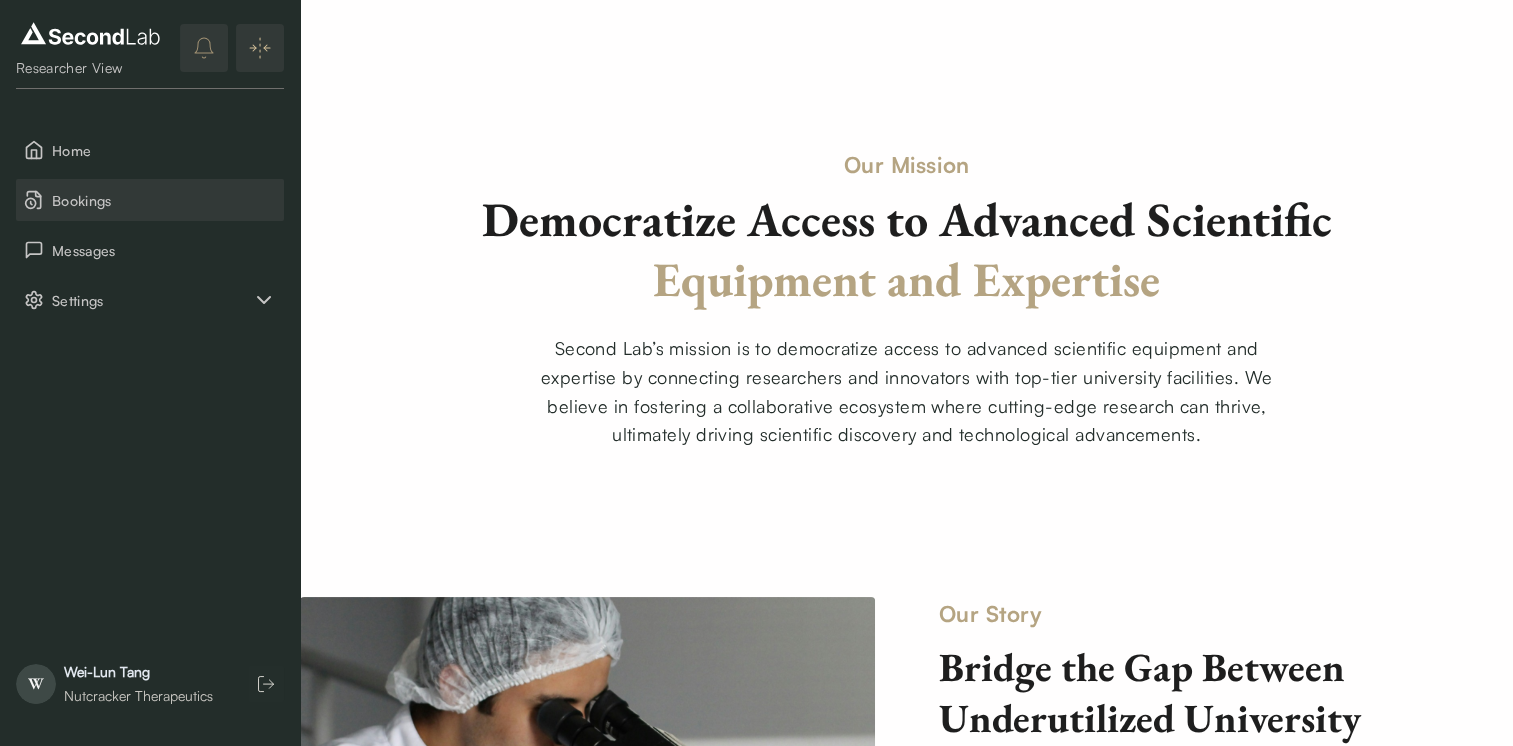 click on "Bookings" at bounding box center (164, 200) 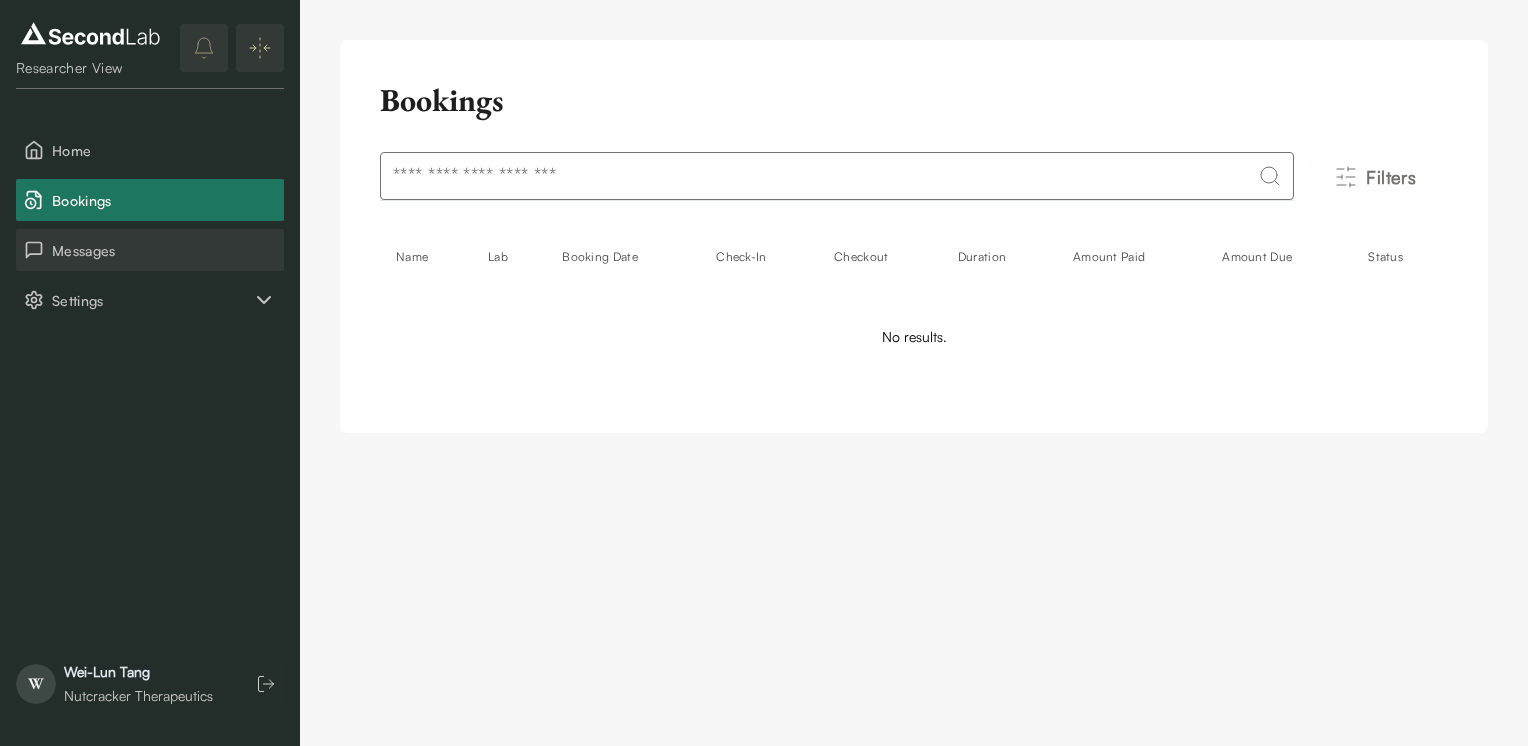 click on "Messages" at bounding box center [164, 250] 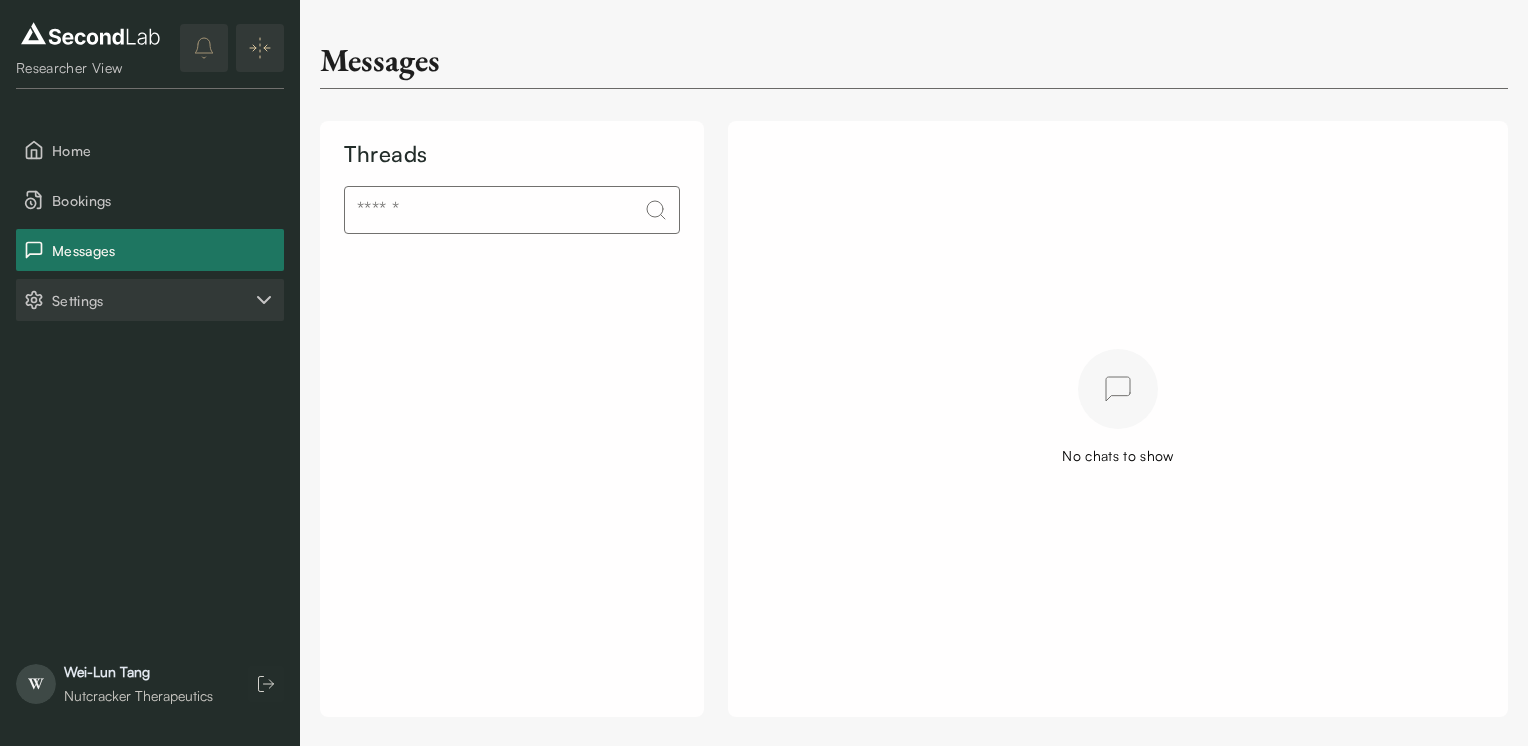 click on "Settings" at bounding box center [152, 300] 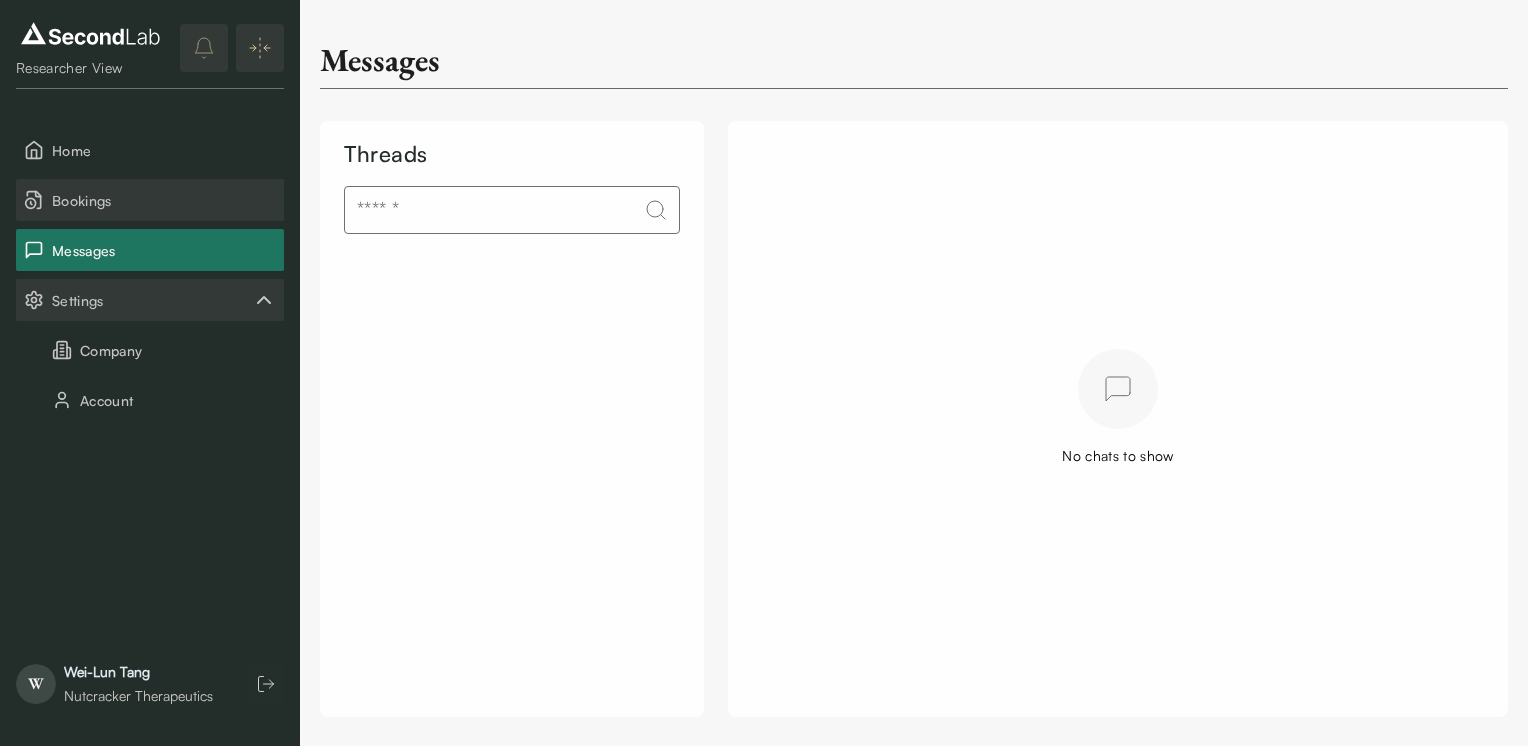 click on "Bookings" at bounding box center (164, 200) 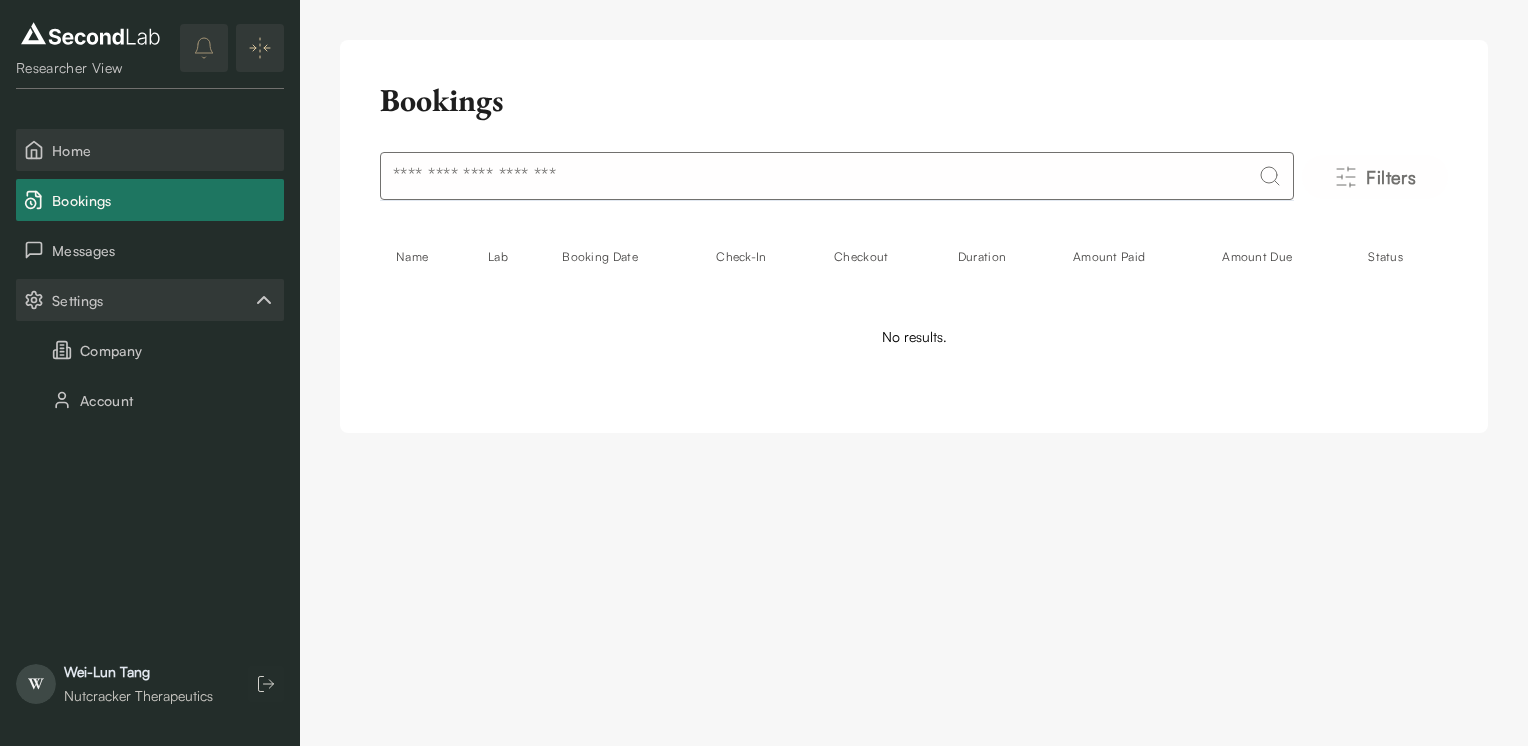 click on "Home" at bounding box center (164, 150) 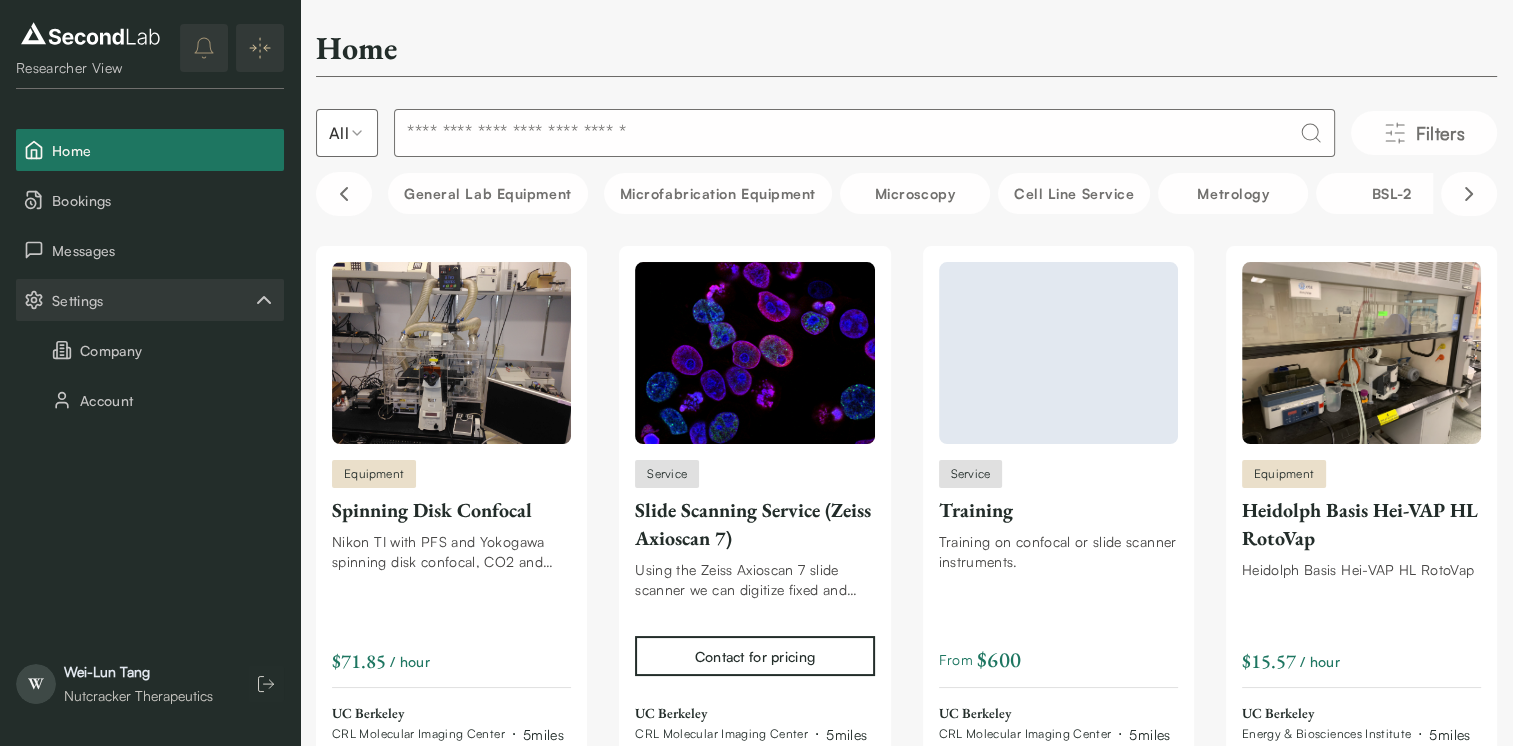click at bounding box center [864, 133] 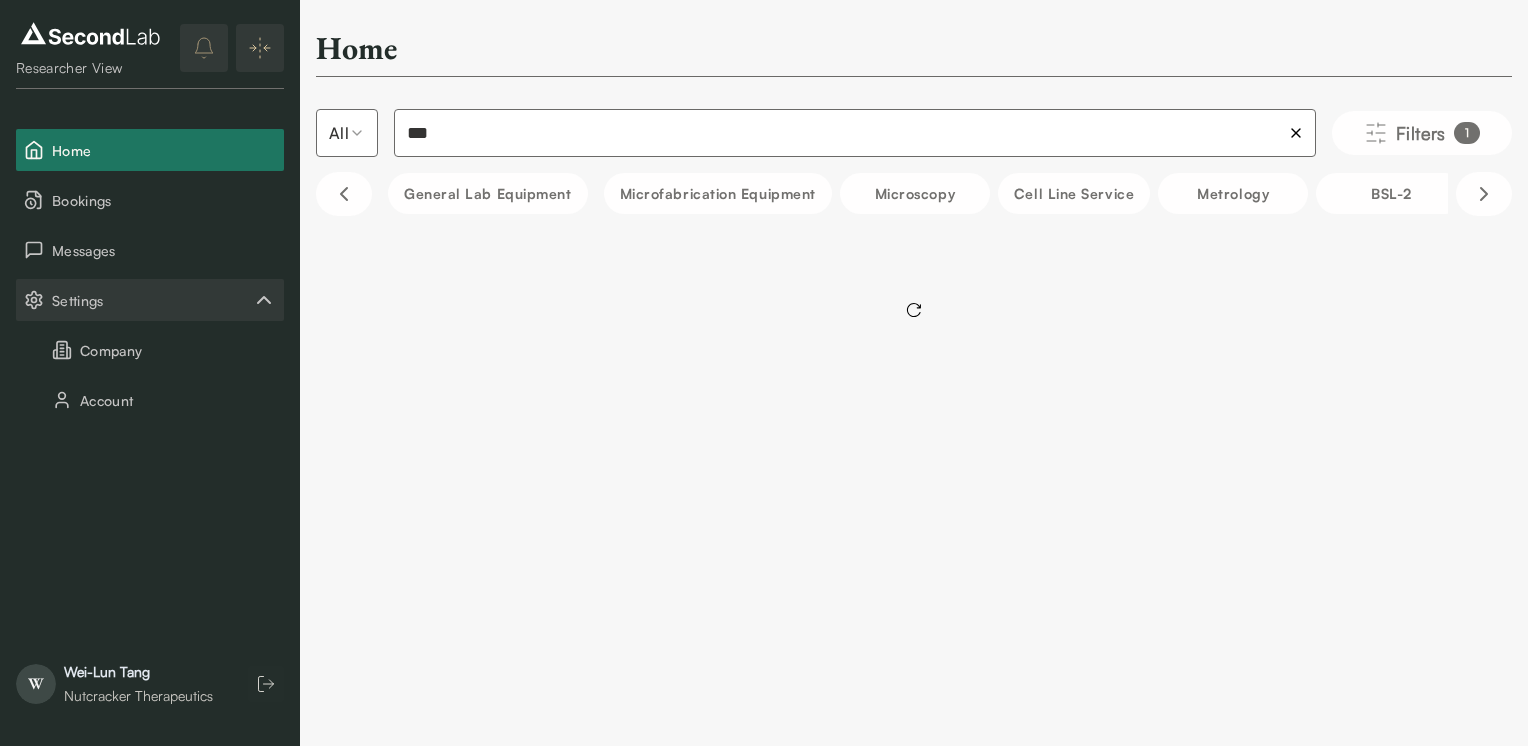 type on "***" 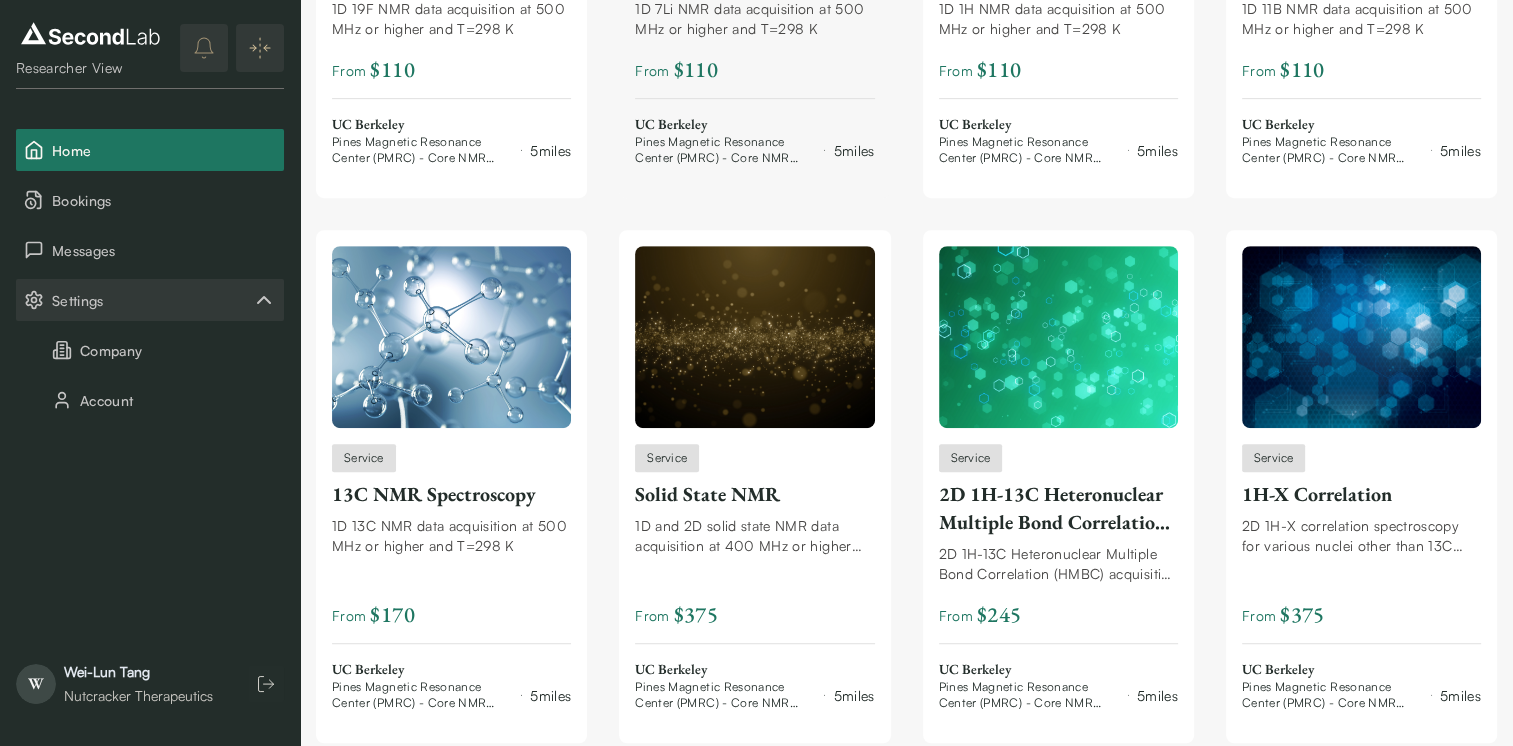 scroll, scrollTop: 828, scrollLeft: 0, axis: vertical 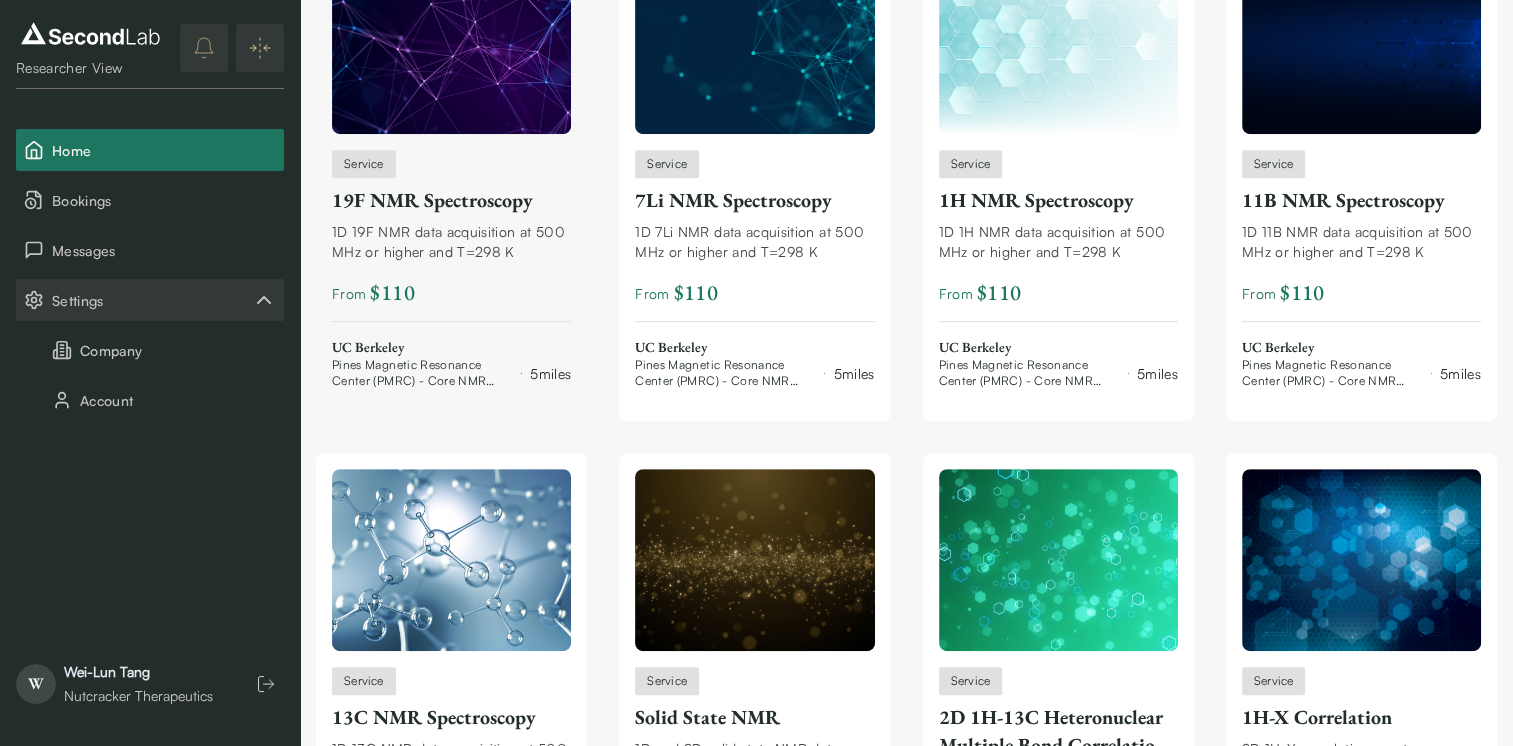 click on "1D 19F NMR data acquisition at 500 MHz or higher and T=298 K" at bounding box center [451, 242] 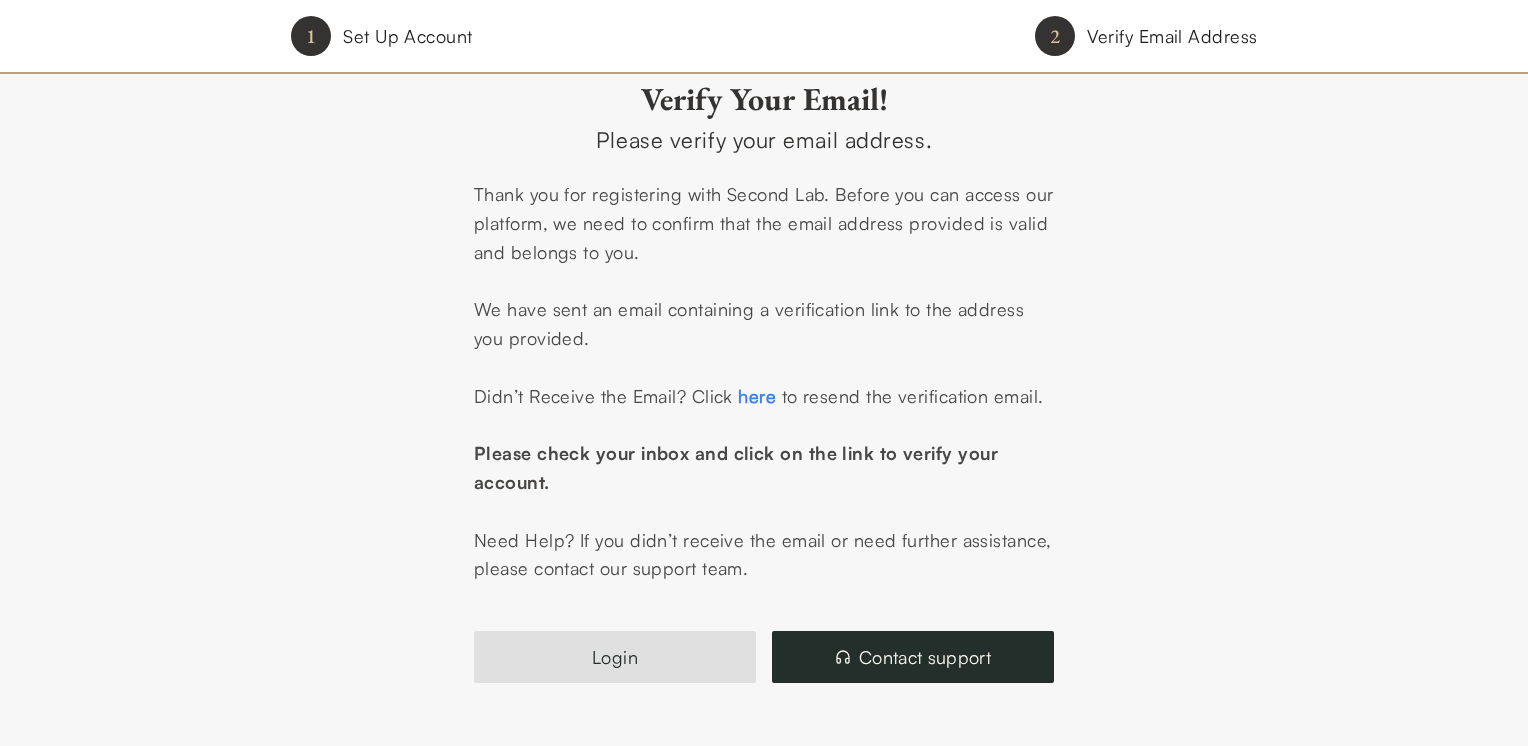 scroll, scrollTop: 0, scrollLeft: 0, axis: both 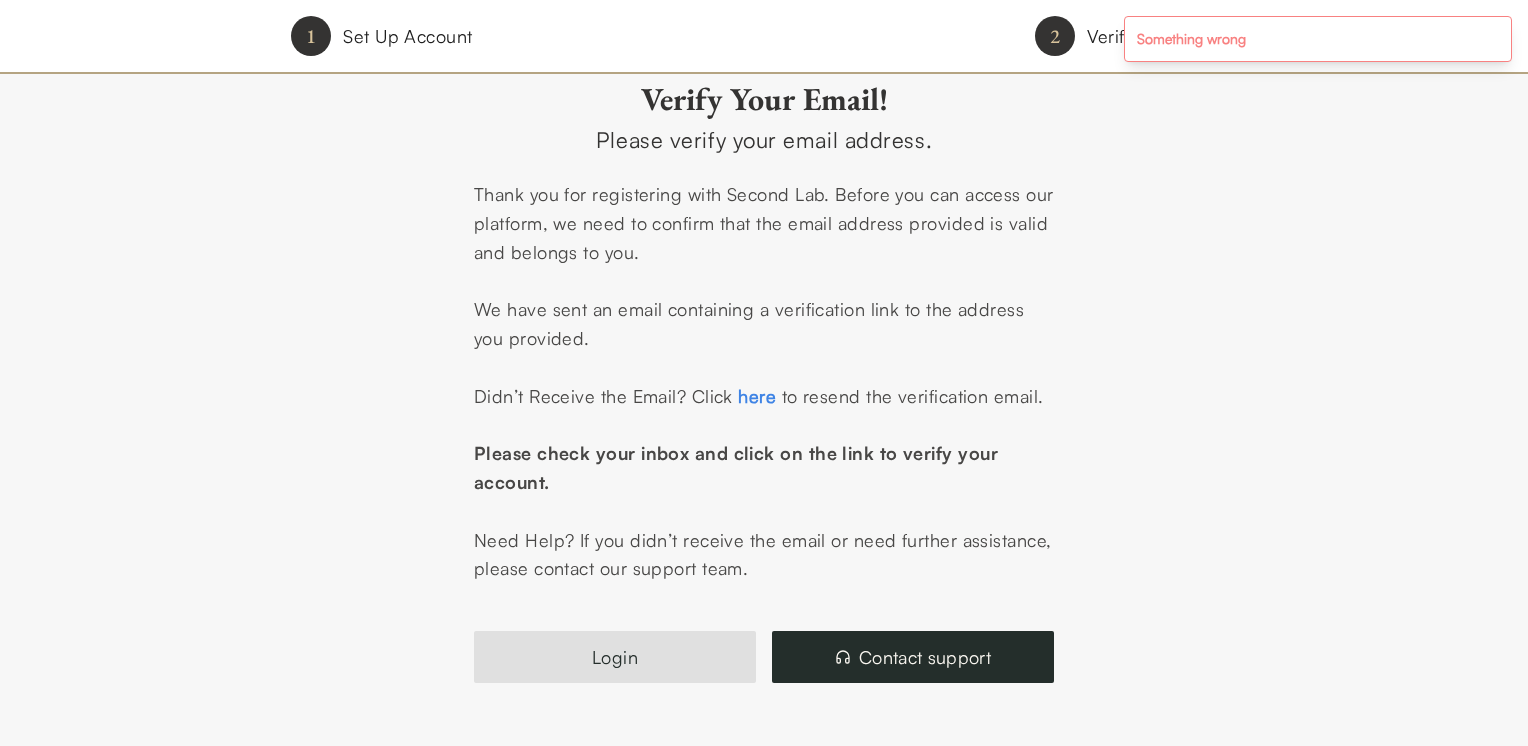 click on "here" at bounding box center (757, 396) 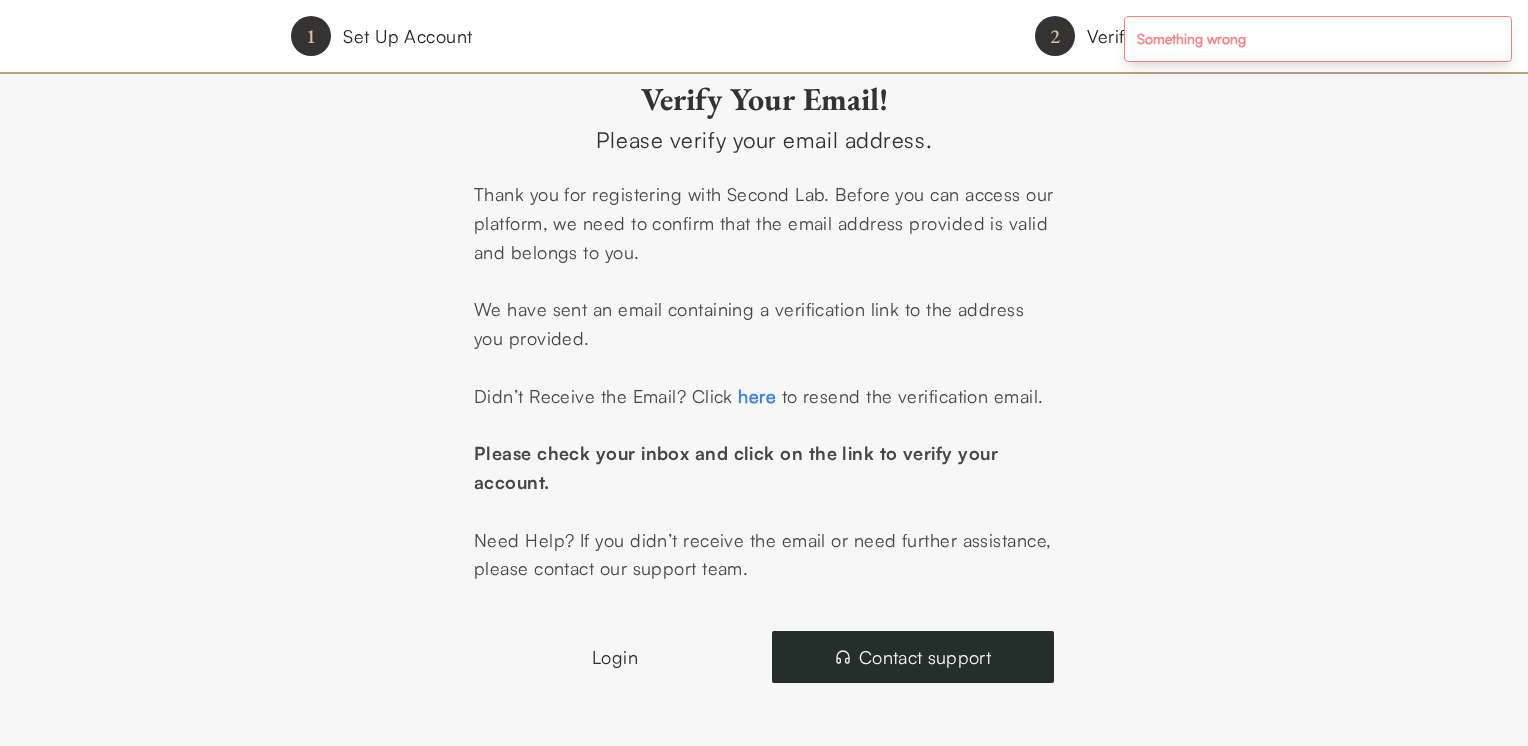 click on "Login" at bounding box center [615, 657] 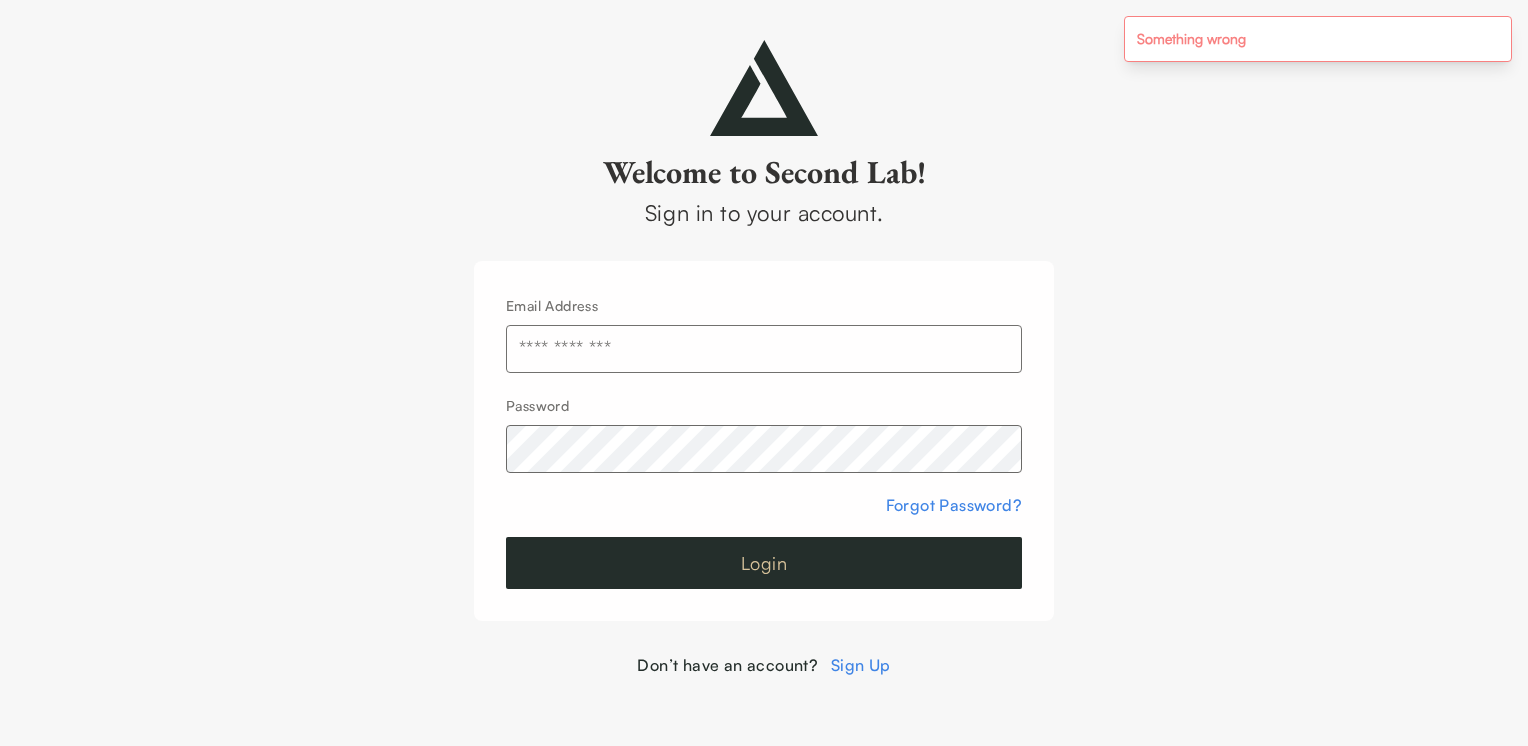 type on "**********" 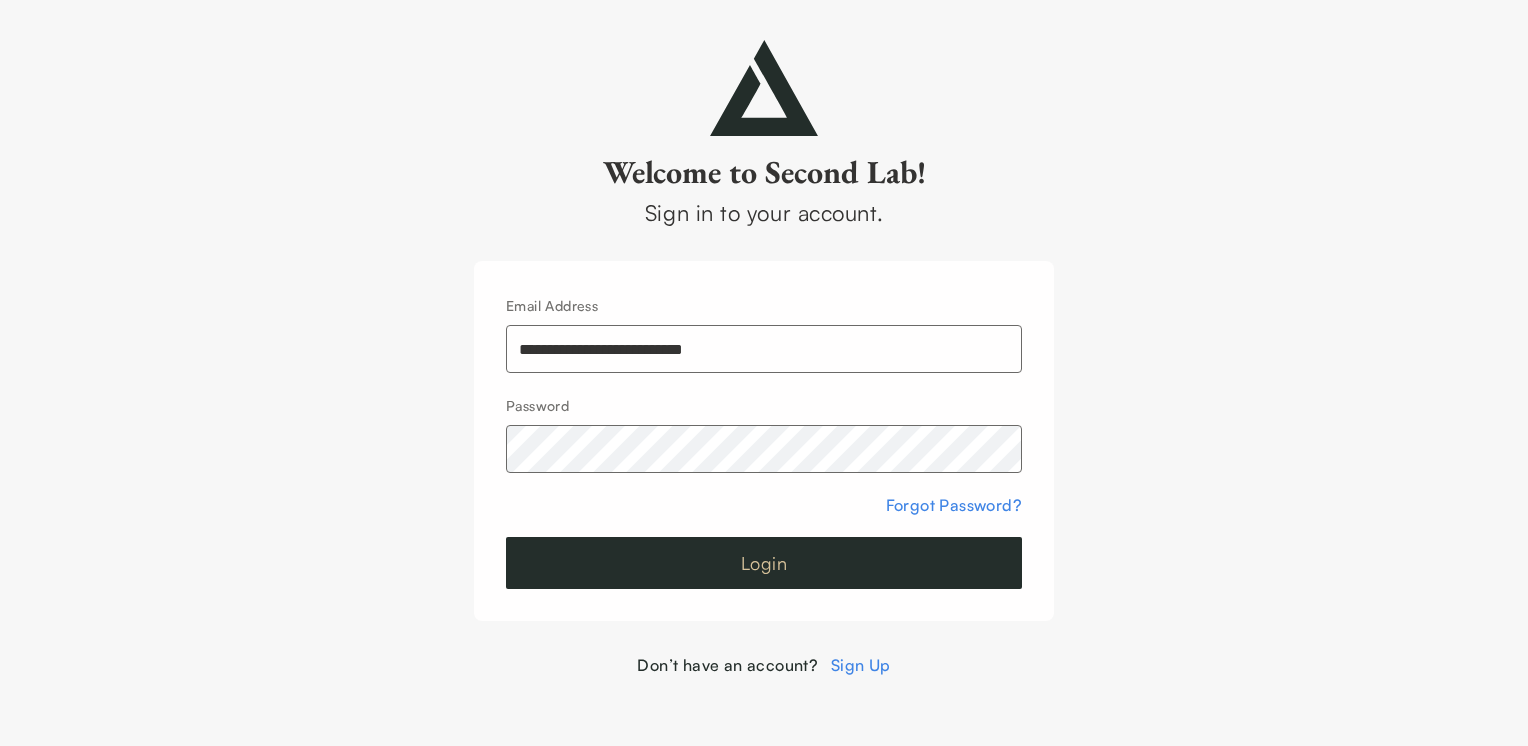 click on "Login" at bounding box center [764, 563] 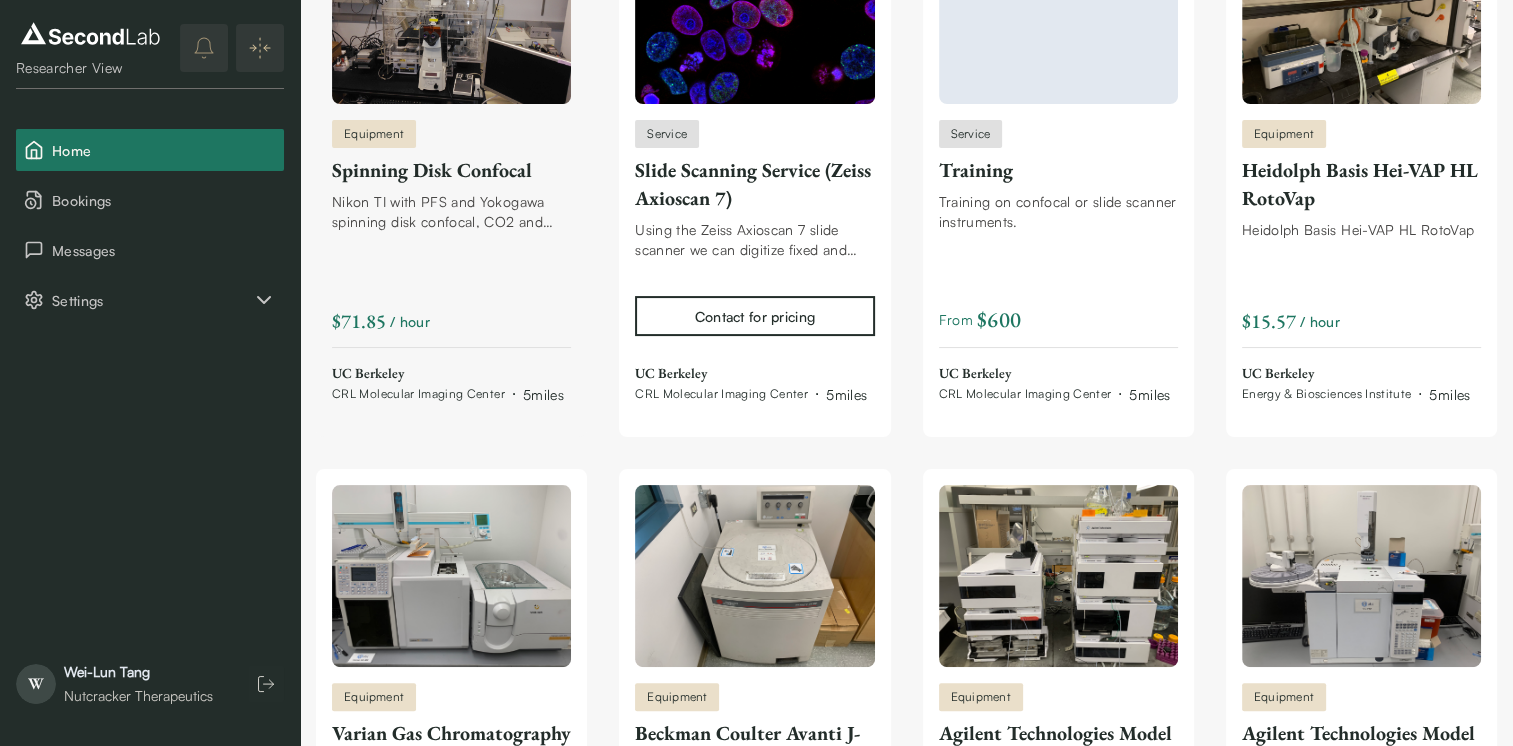 scroll, scrollTop: 343, scrollLeft: 0, axis: vertical 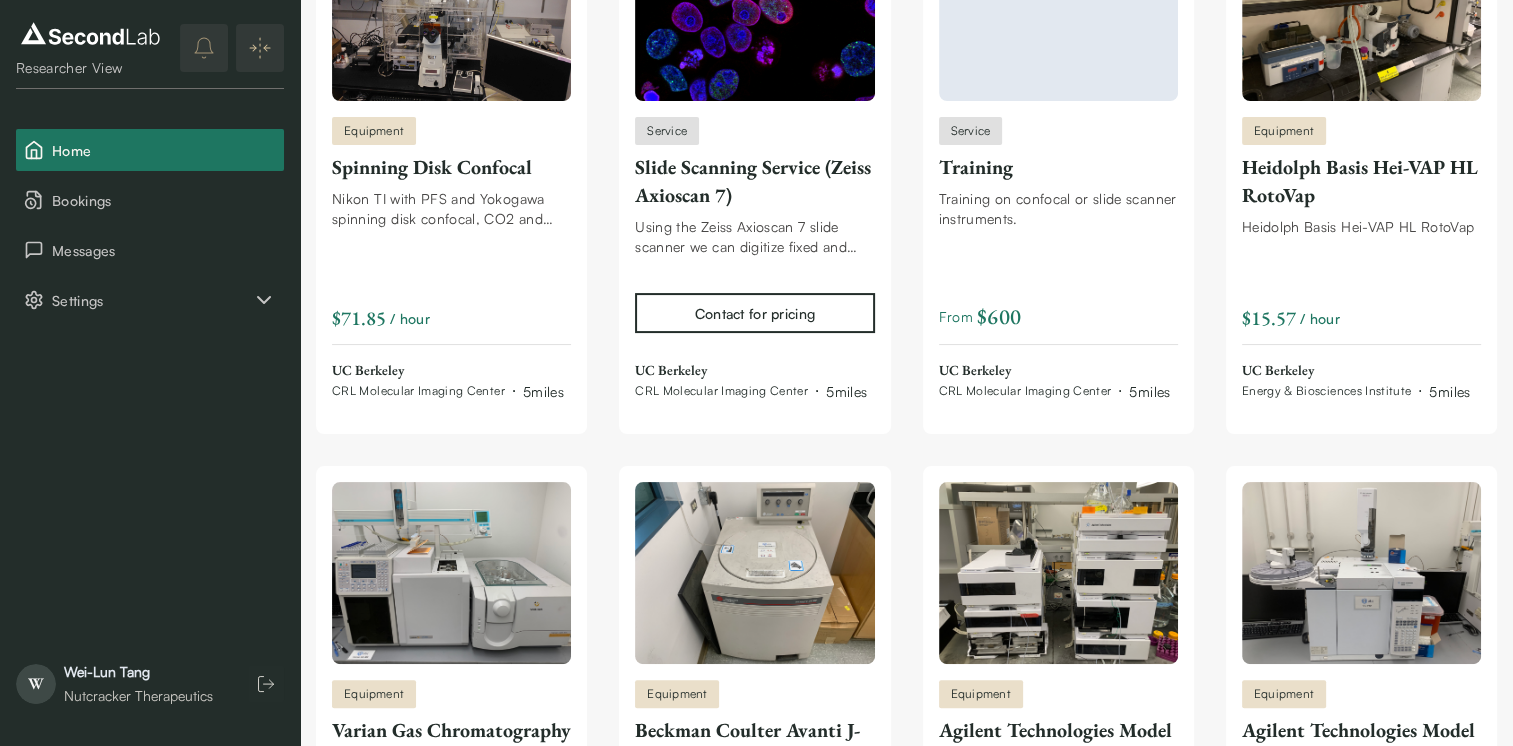 click on "Nutcracker Therapeutics" at bounding box center (138, 696) 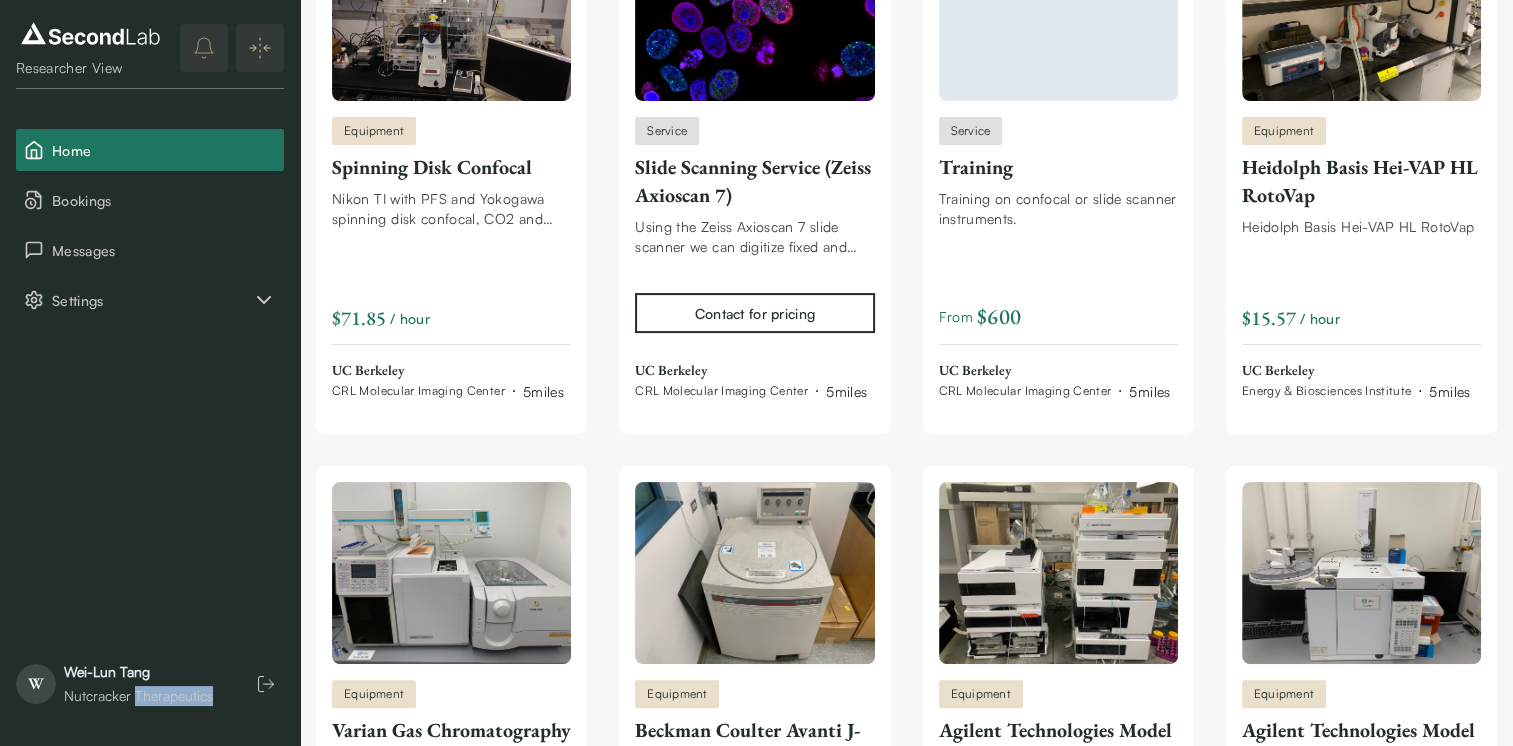 click on "Nutcracker Therapeutics" at bounding box center [138, 696] 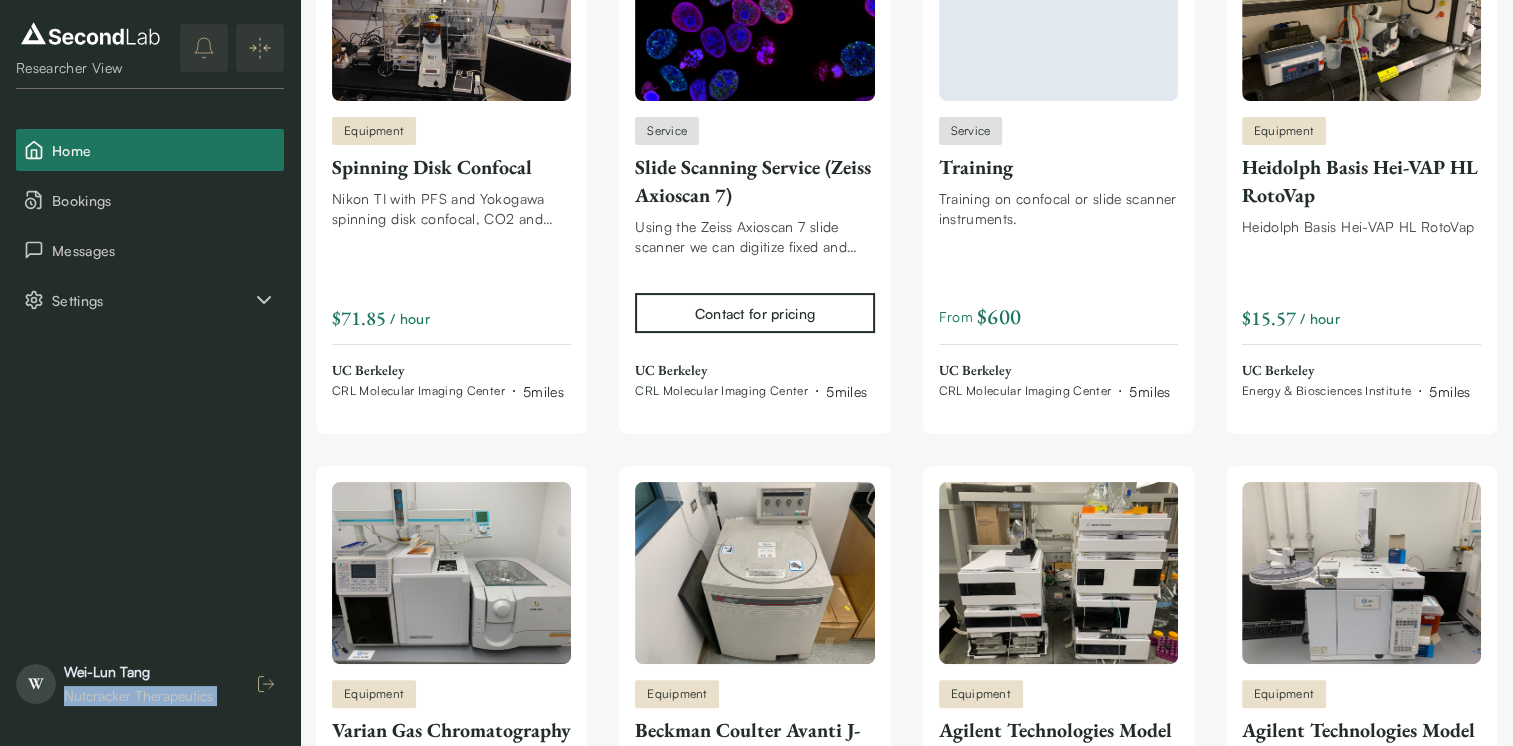 drag, startPoint x: 188, startPoint y: 687, endPoint x: 272, endPoint y: 676, distance: 84.71718 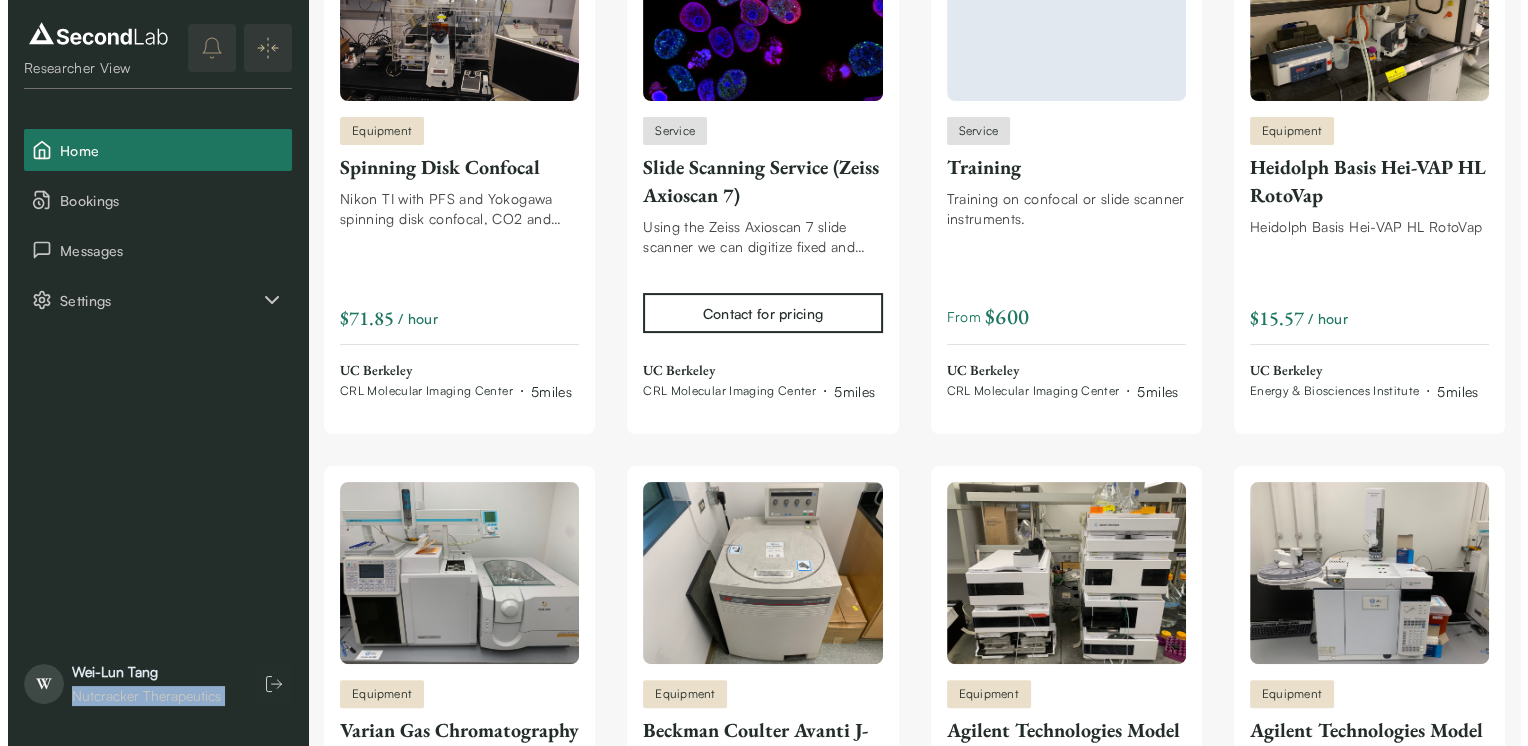 scroll, scrollTop: 0, scrollLeft: 0, axis: both 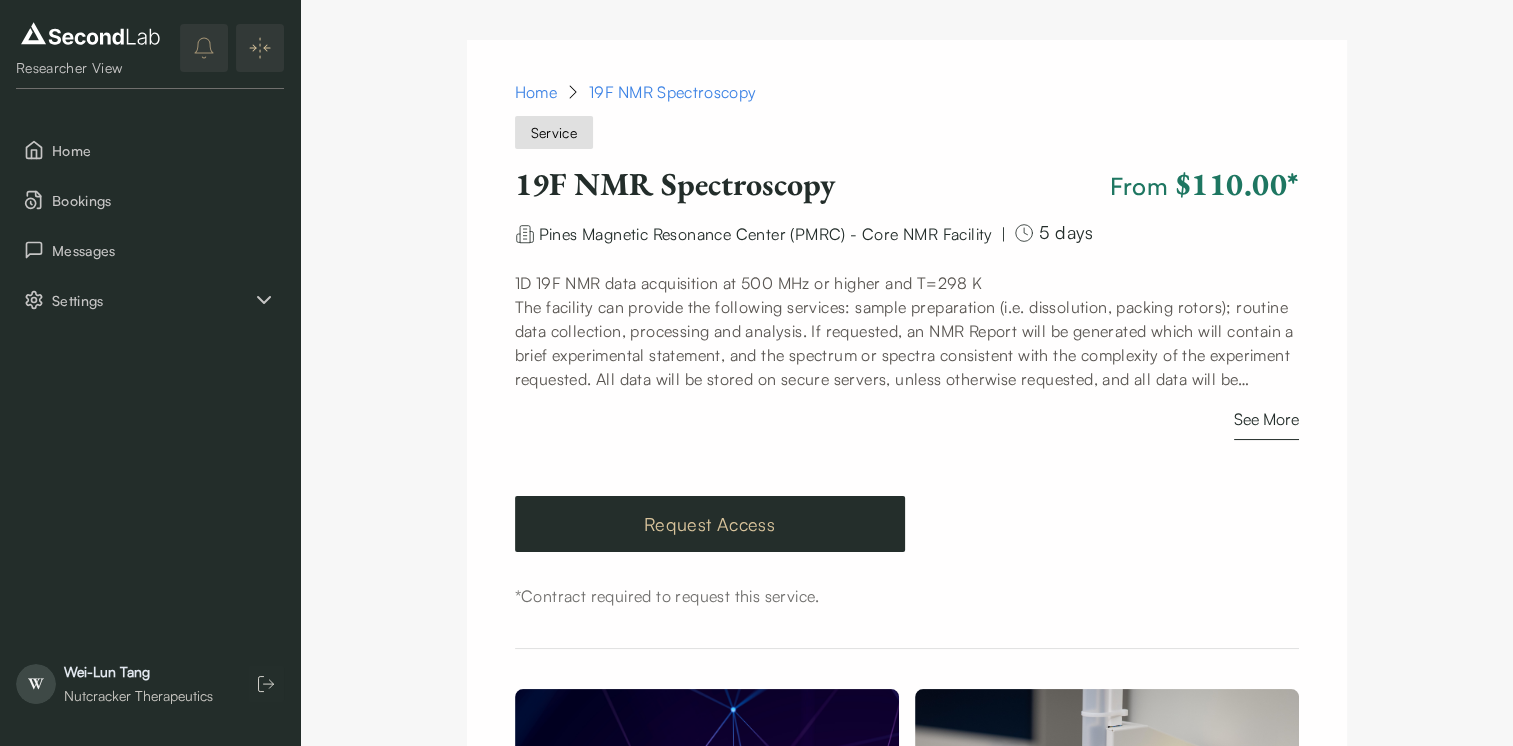 click on "Request Access" at bounding box center (710, 524) 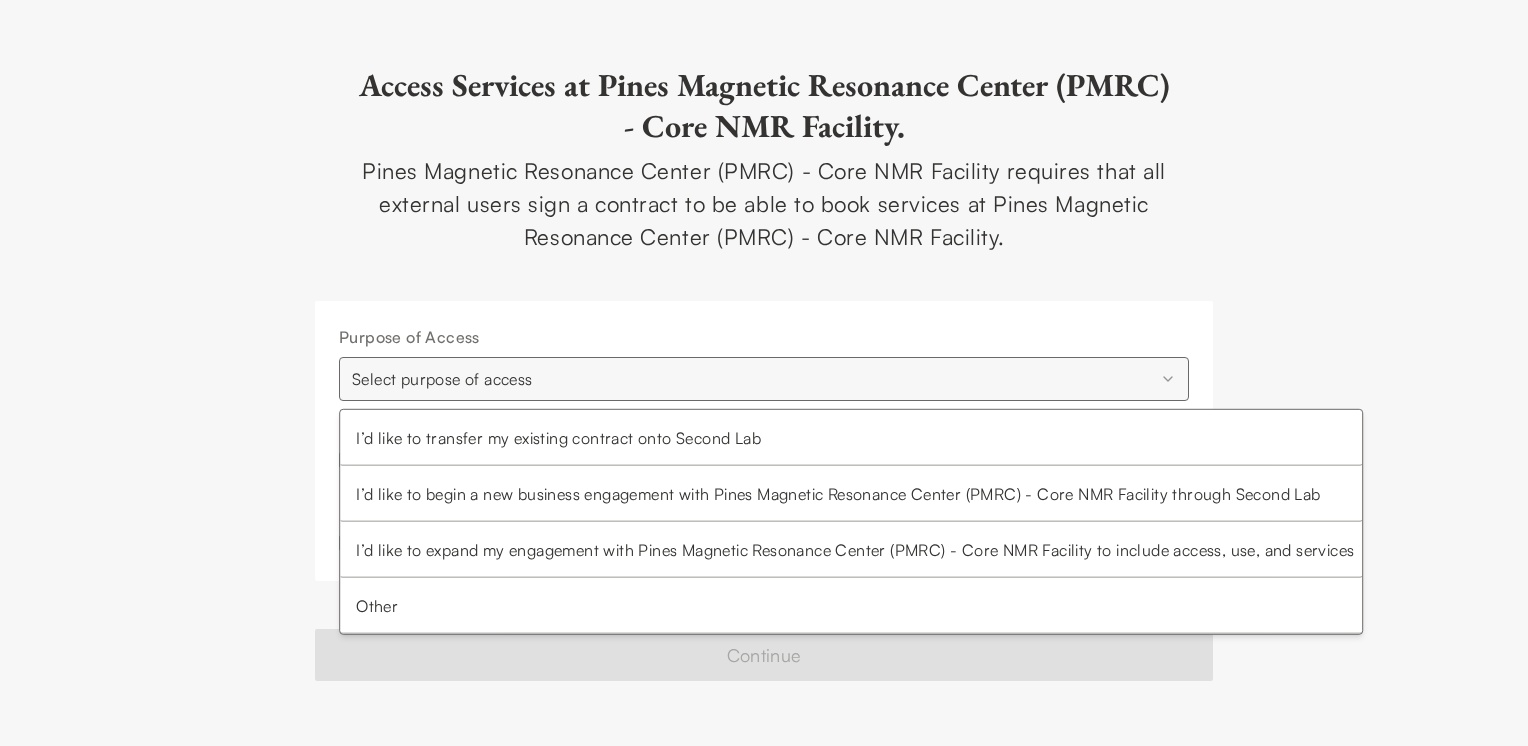 click on "**********" at bounding box center [764, 373] 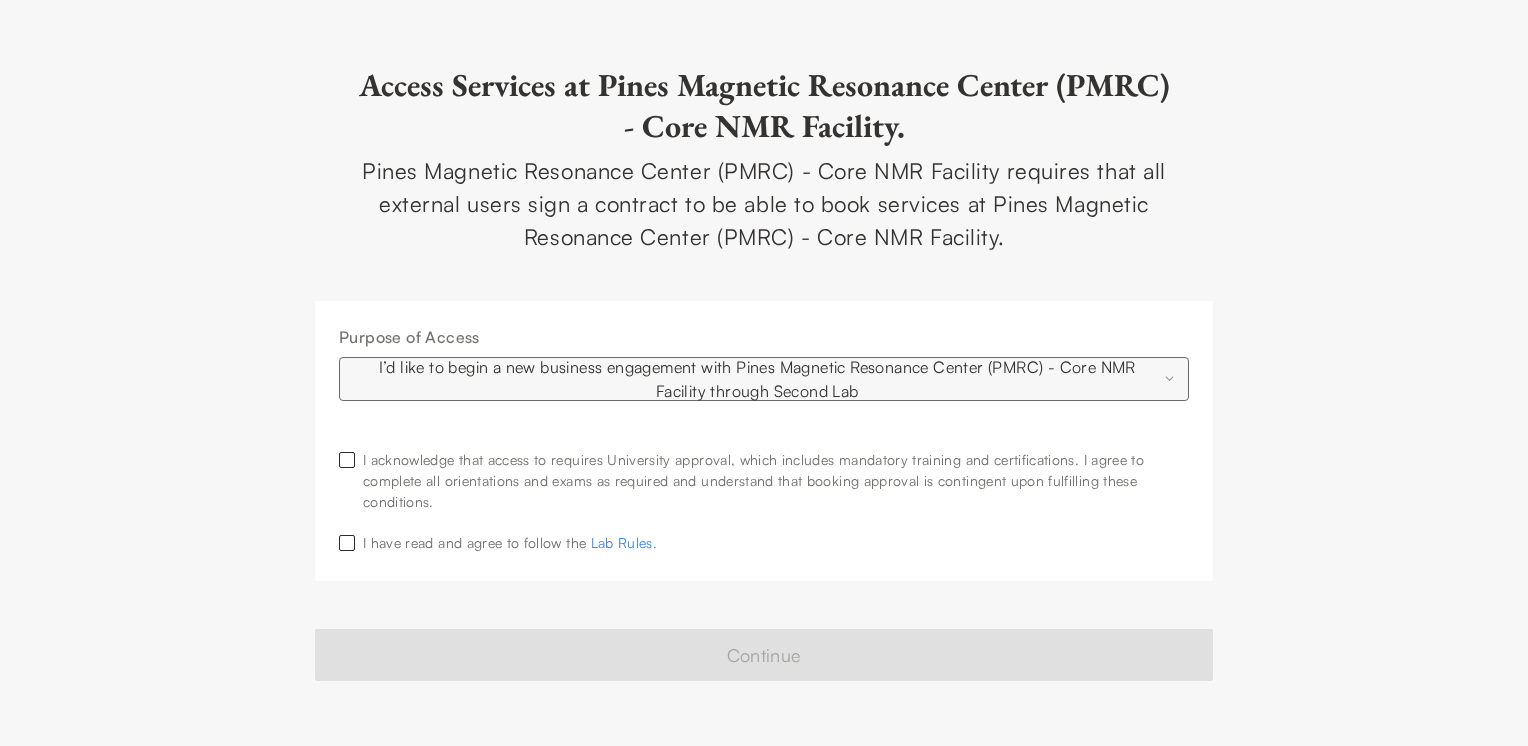 click on "**********" at bounding box center [764, 373] 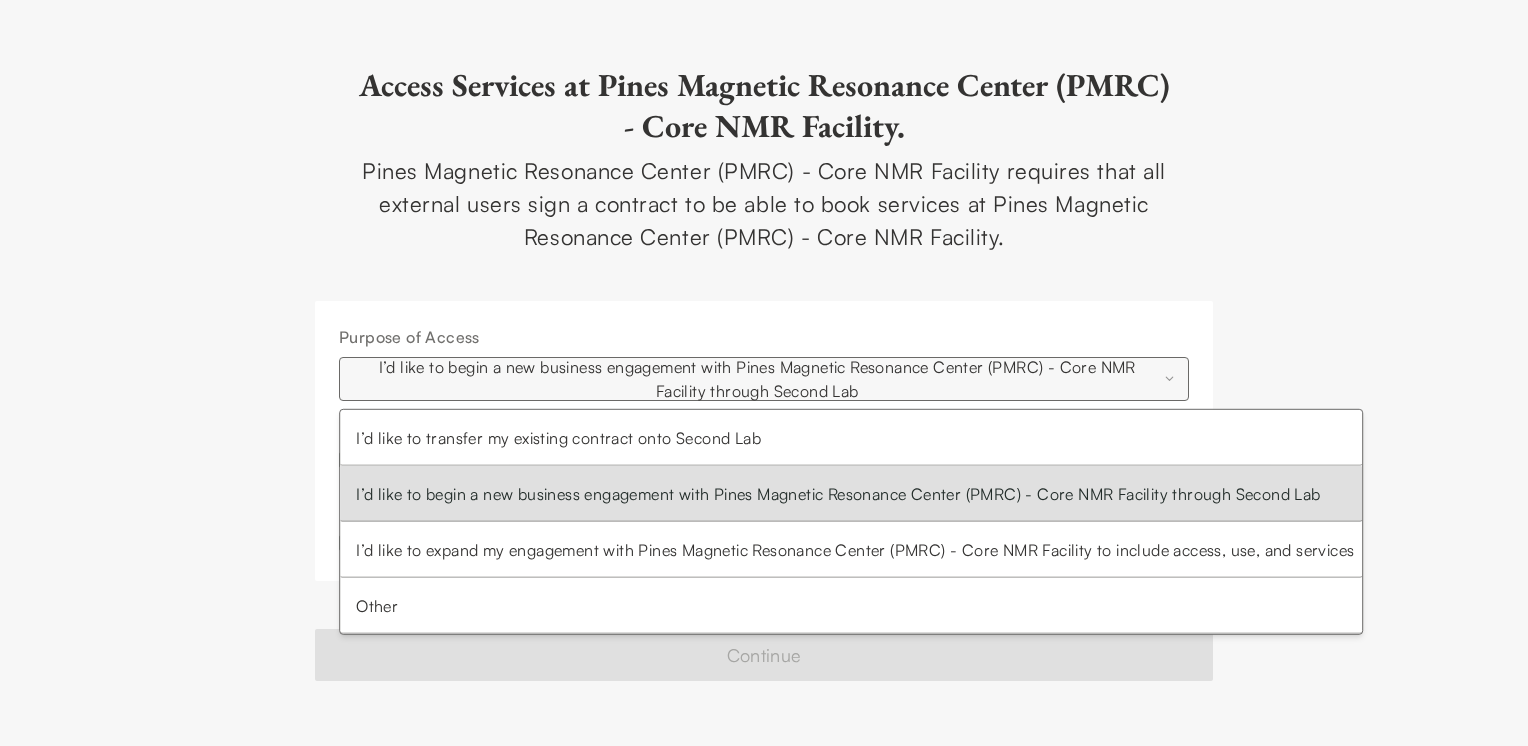 select on "**********" 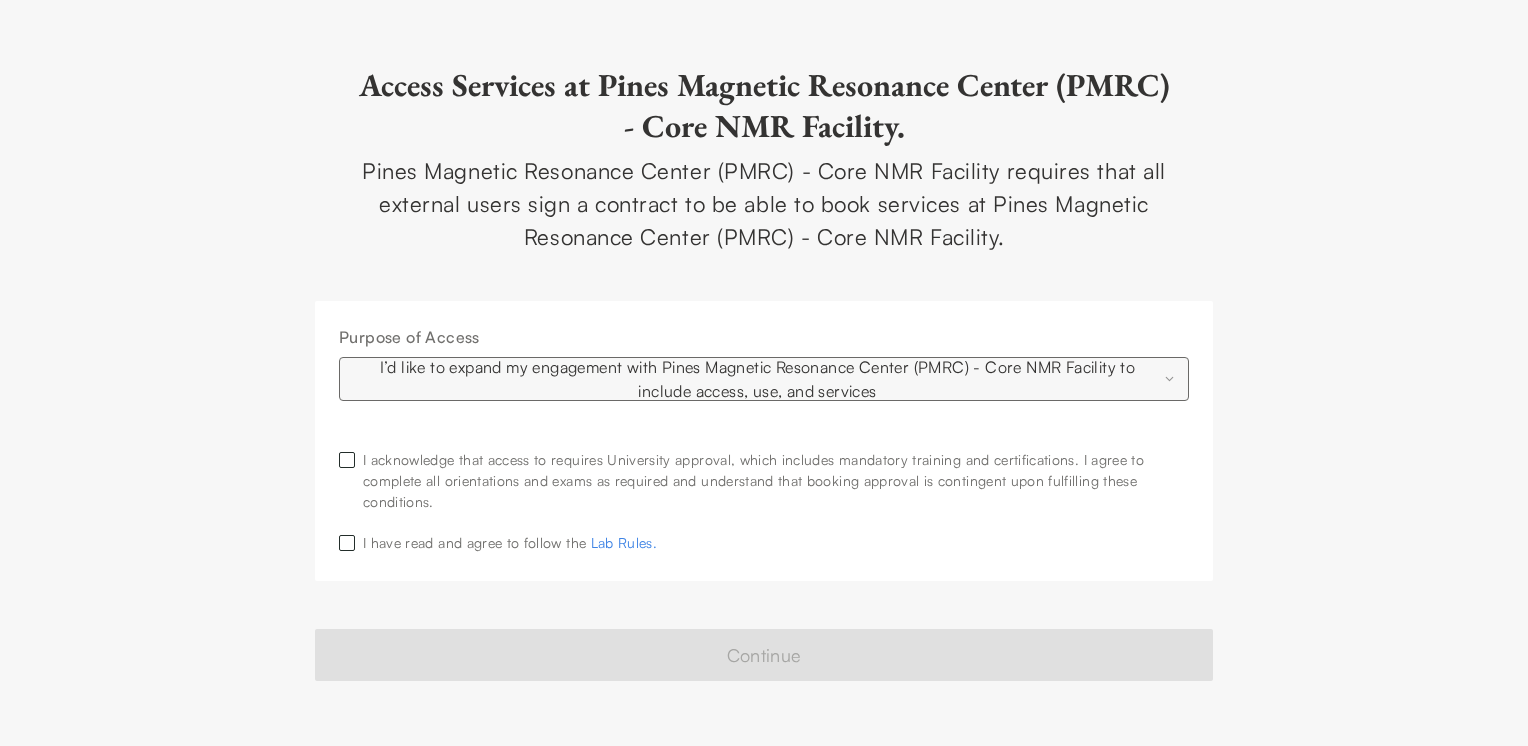 click on "I acknowledge that access to requires University approval, which includes mandatory training and certifications. I agree to complete all orientations and exams as required and understand that booking approval is contingent upon fulfilling these conditions." at bounding box center (776, 480) 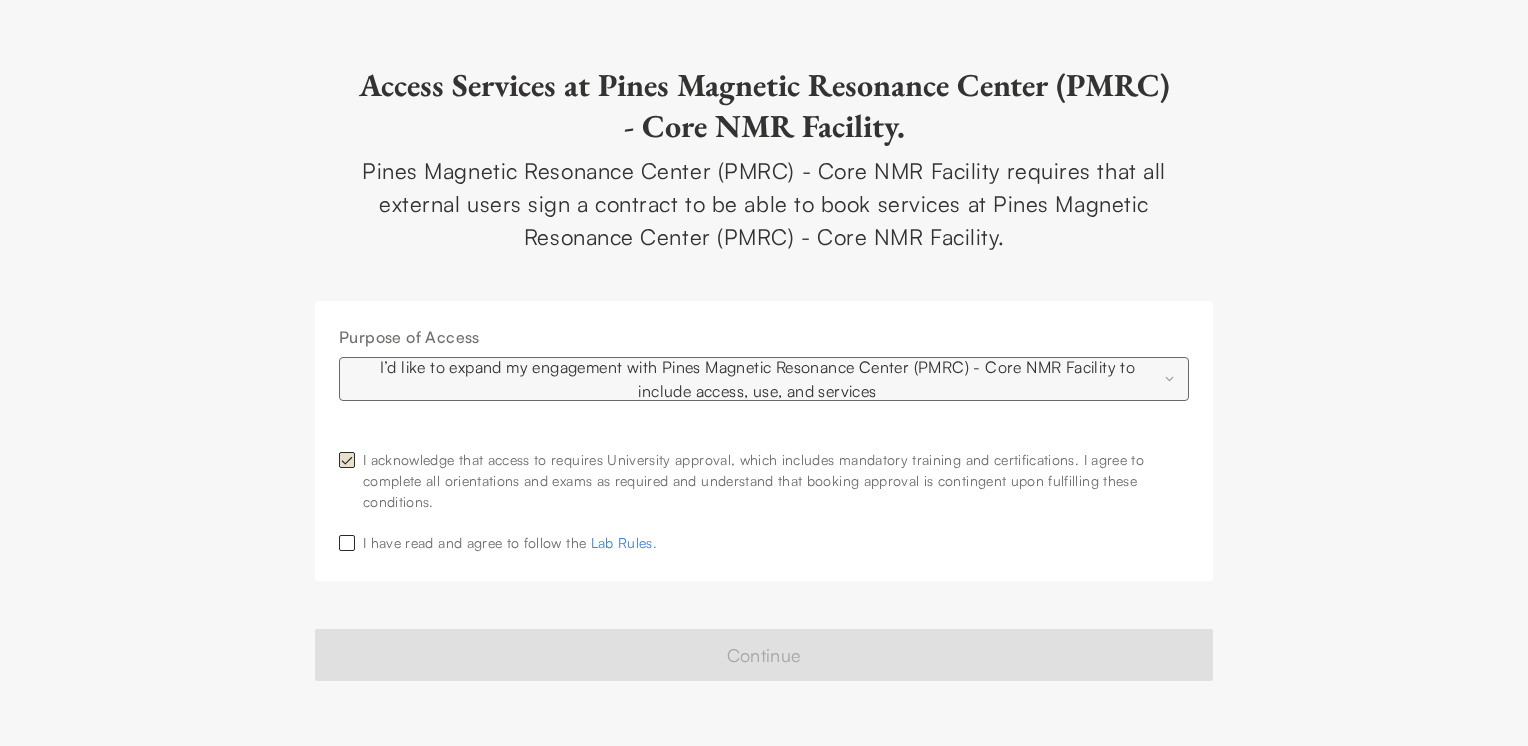 click at bounding box center (347, 543) 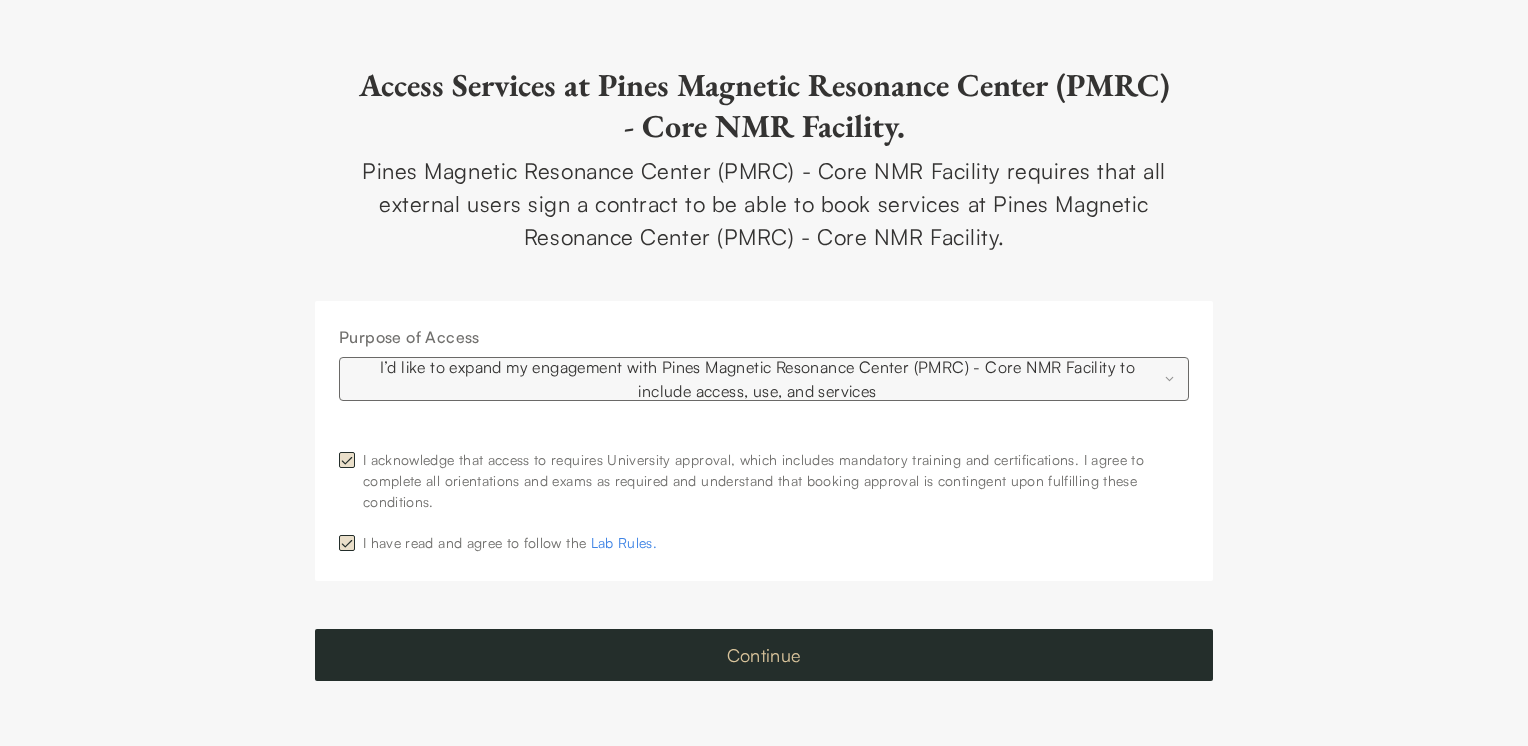 click on "Continue" at bounding box center [764, 655] 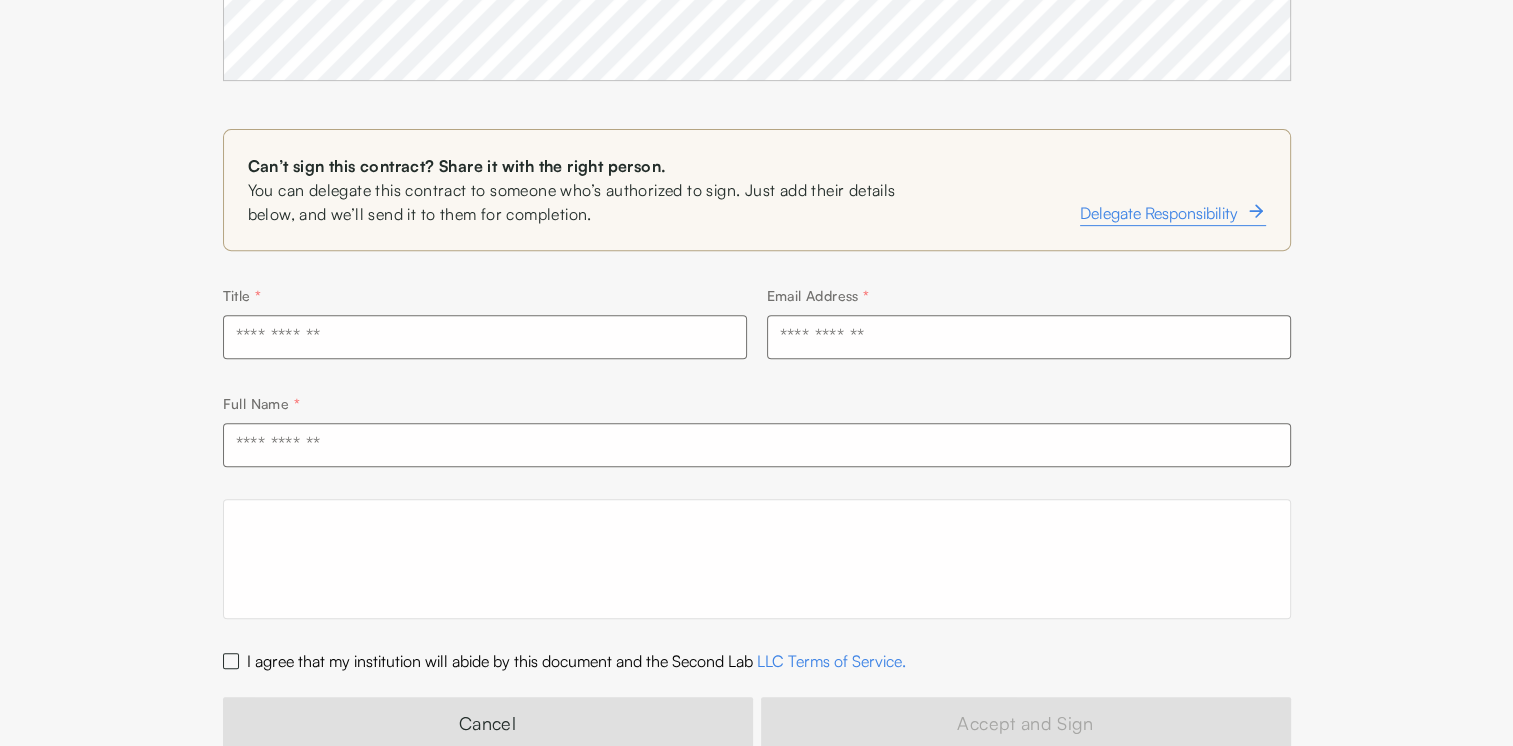 scroll, scrollTop: 812, scrollLeft: 0, axis: vertical 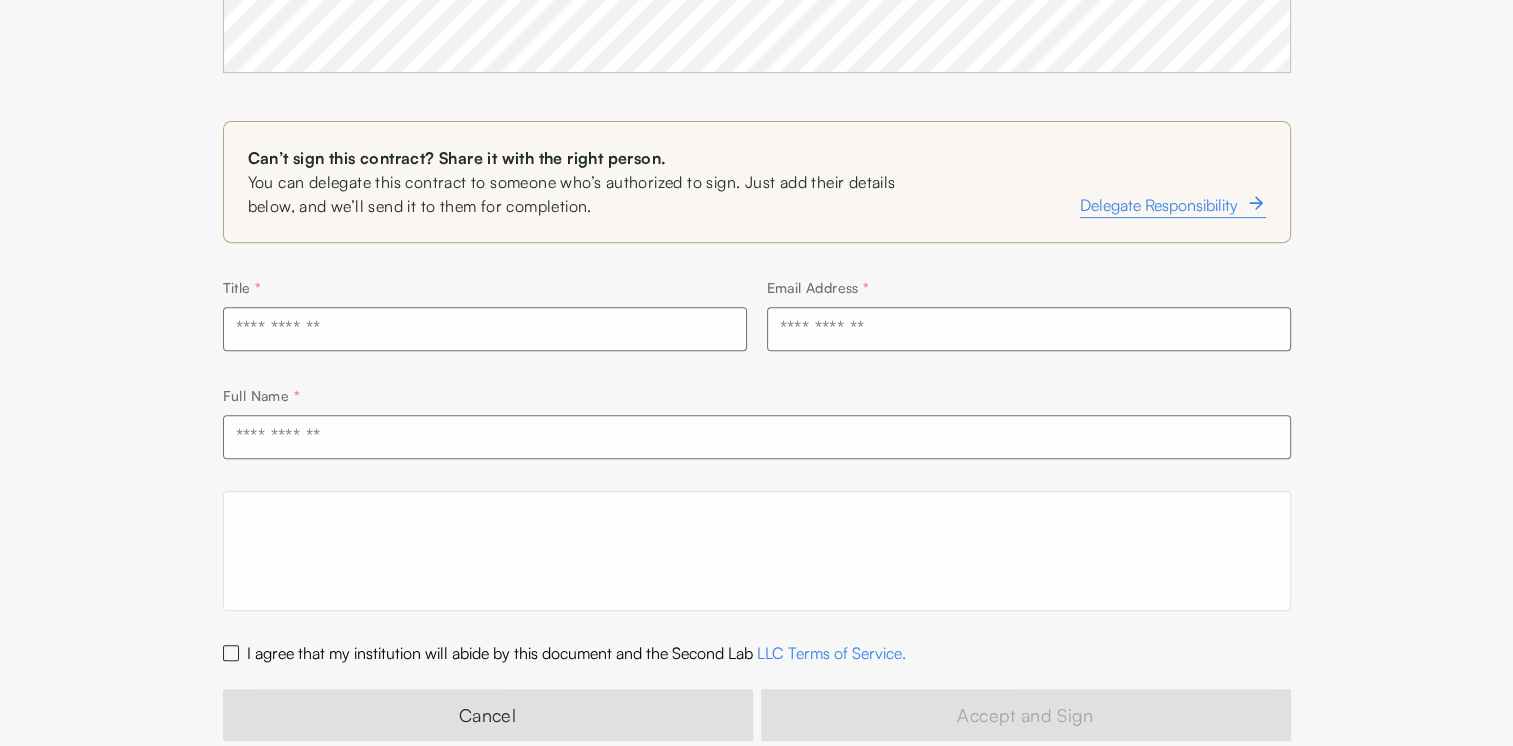 click at bounding box center (485, 329) 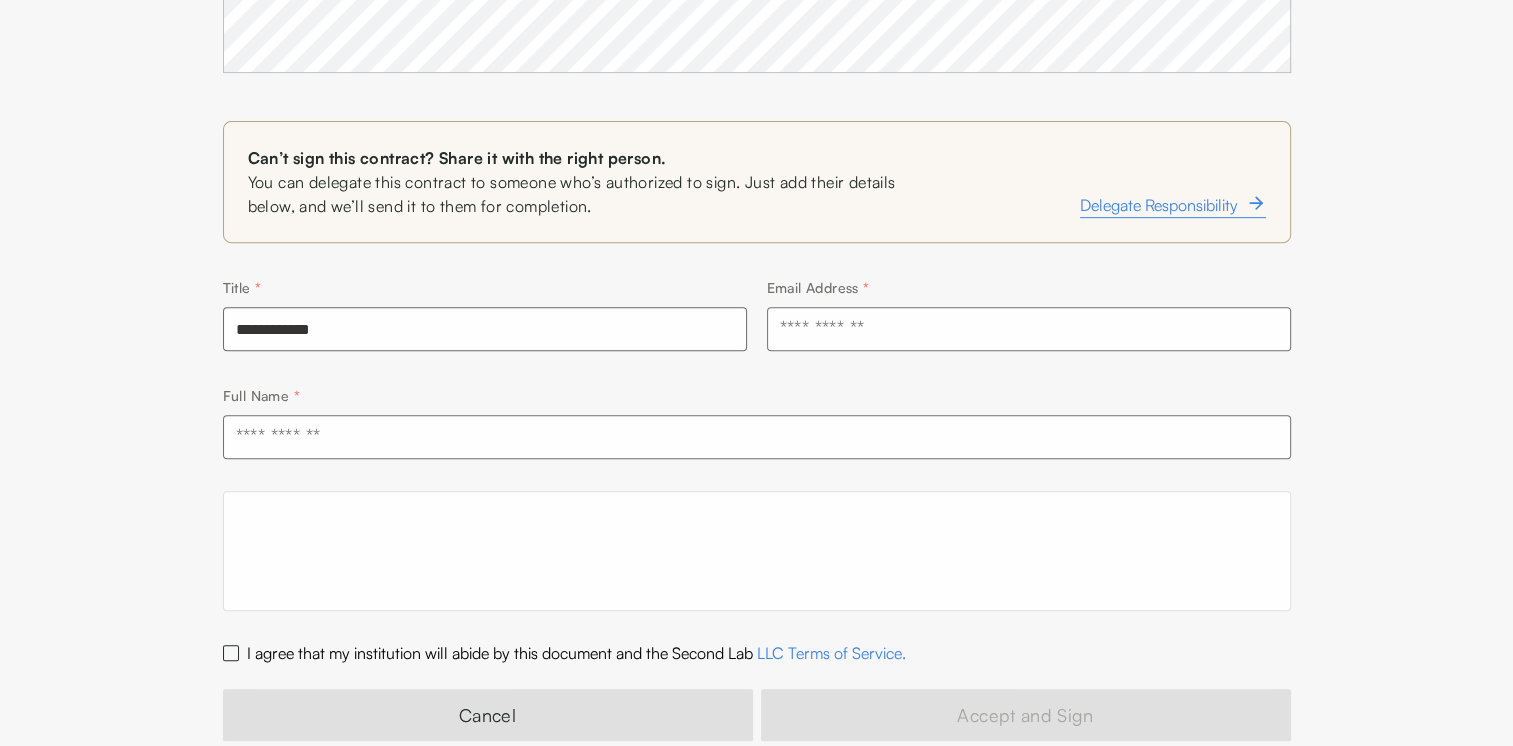 click at bounding box center (1029, 329) 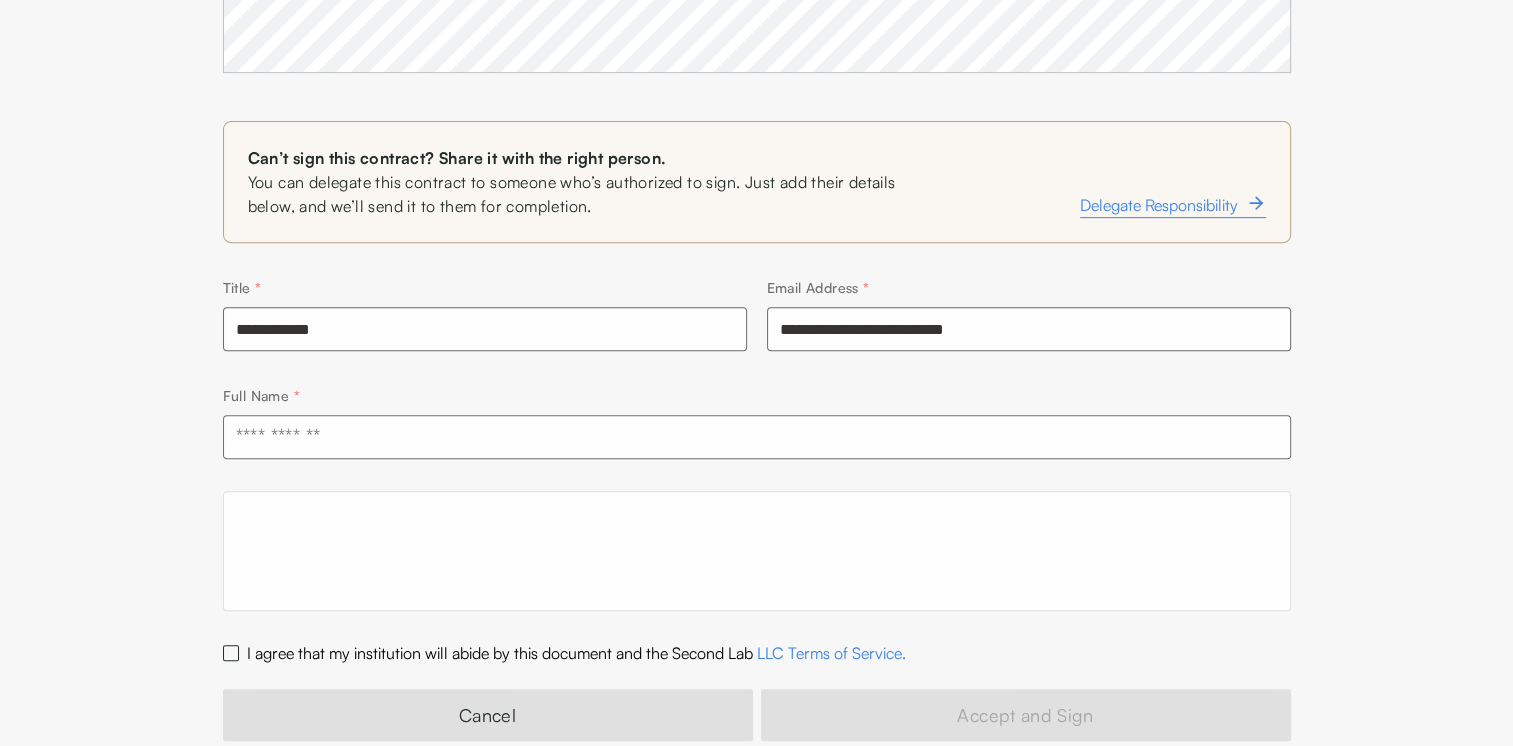 click at bounding box center (757, 437) 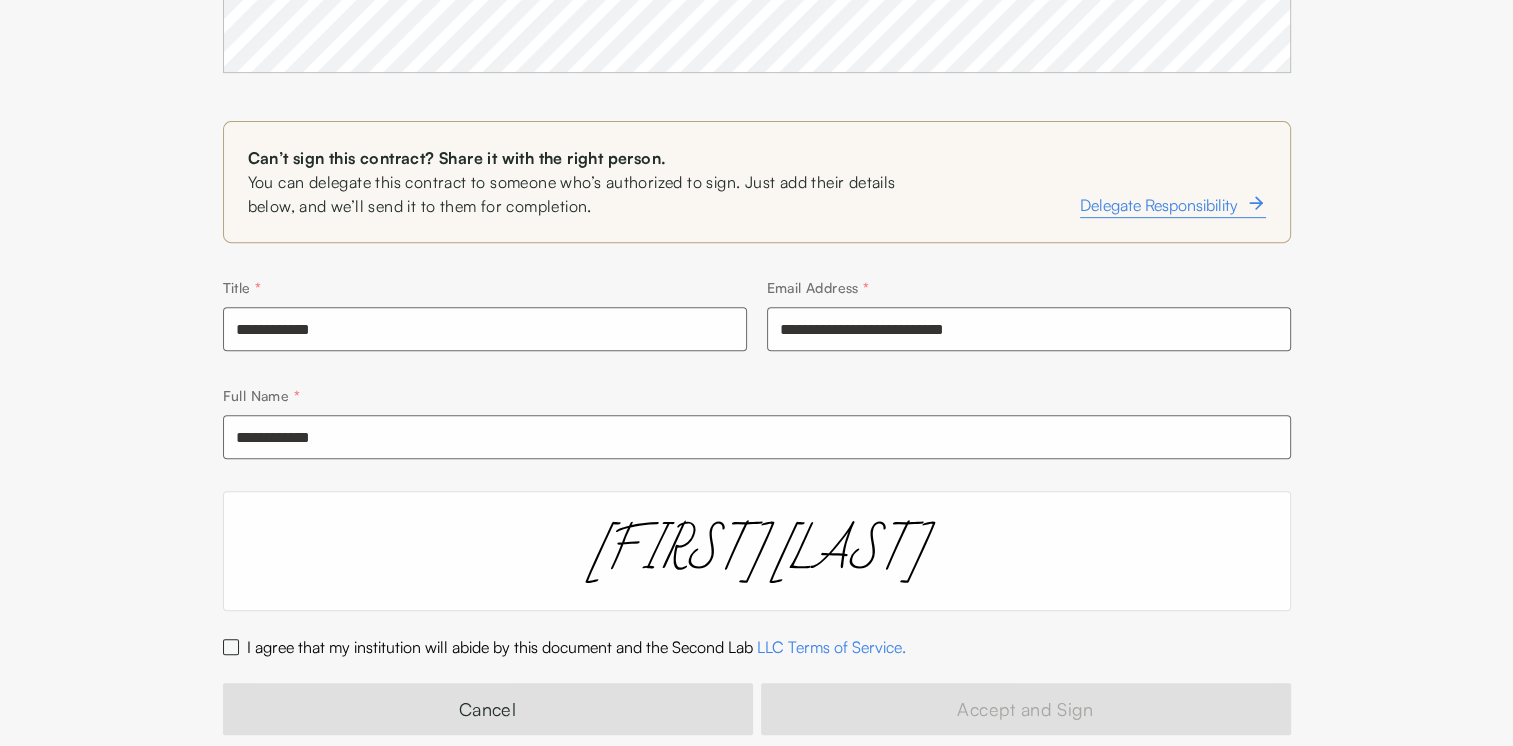 scroll, scrollTop: 848, scrollLeft: 0, axis: vertical 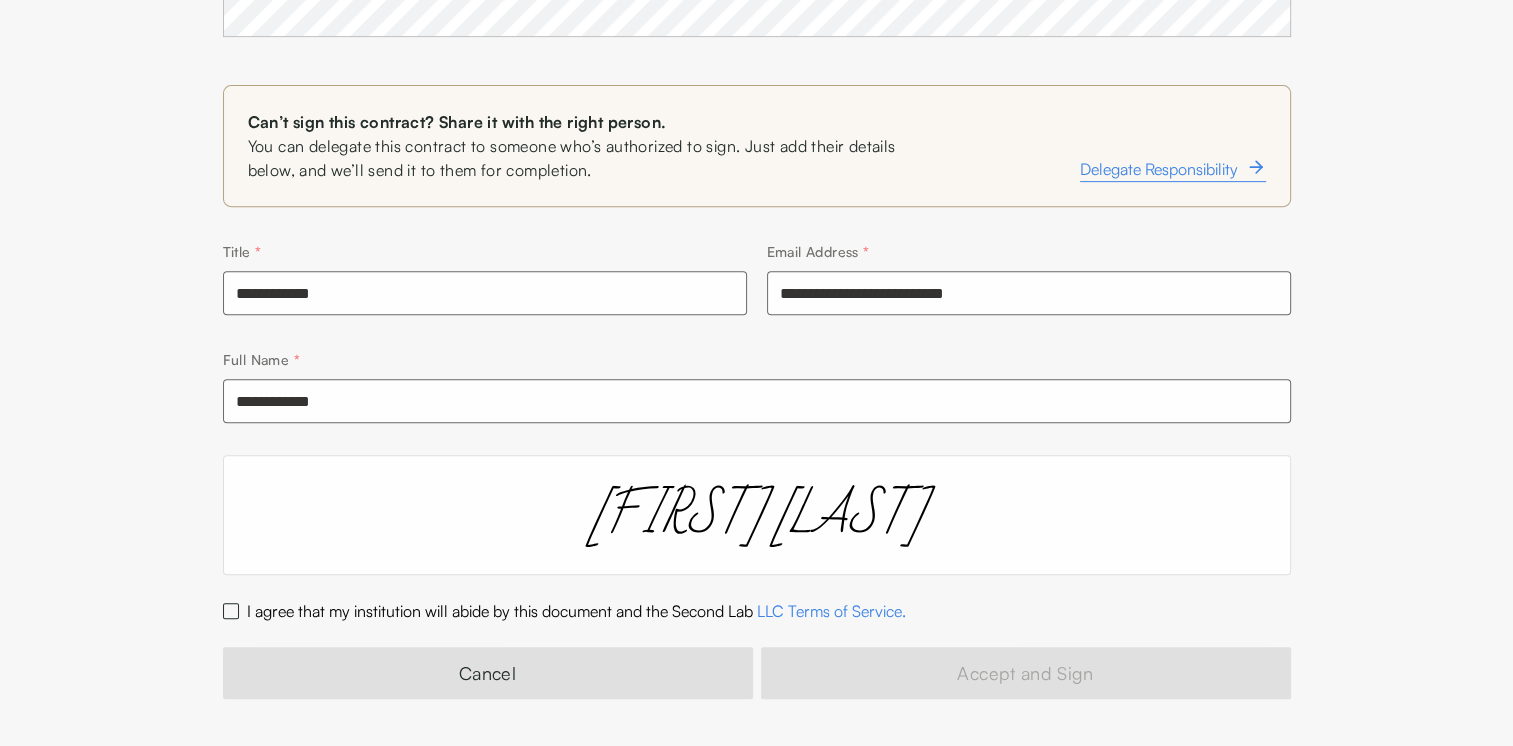 click on "I agree that my institution will abide by this document and the Second Lab   LLC Terms of Service." at bounding box center (576, 611) 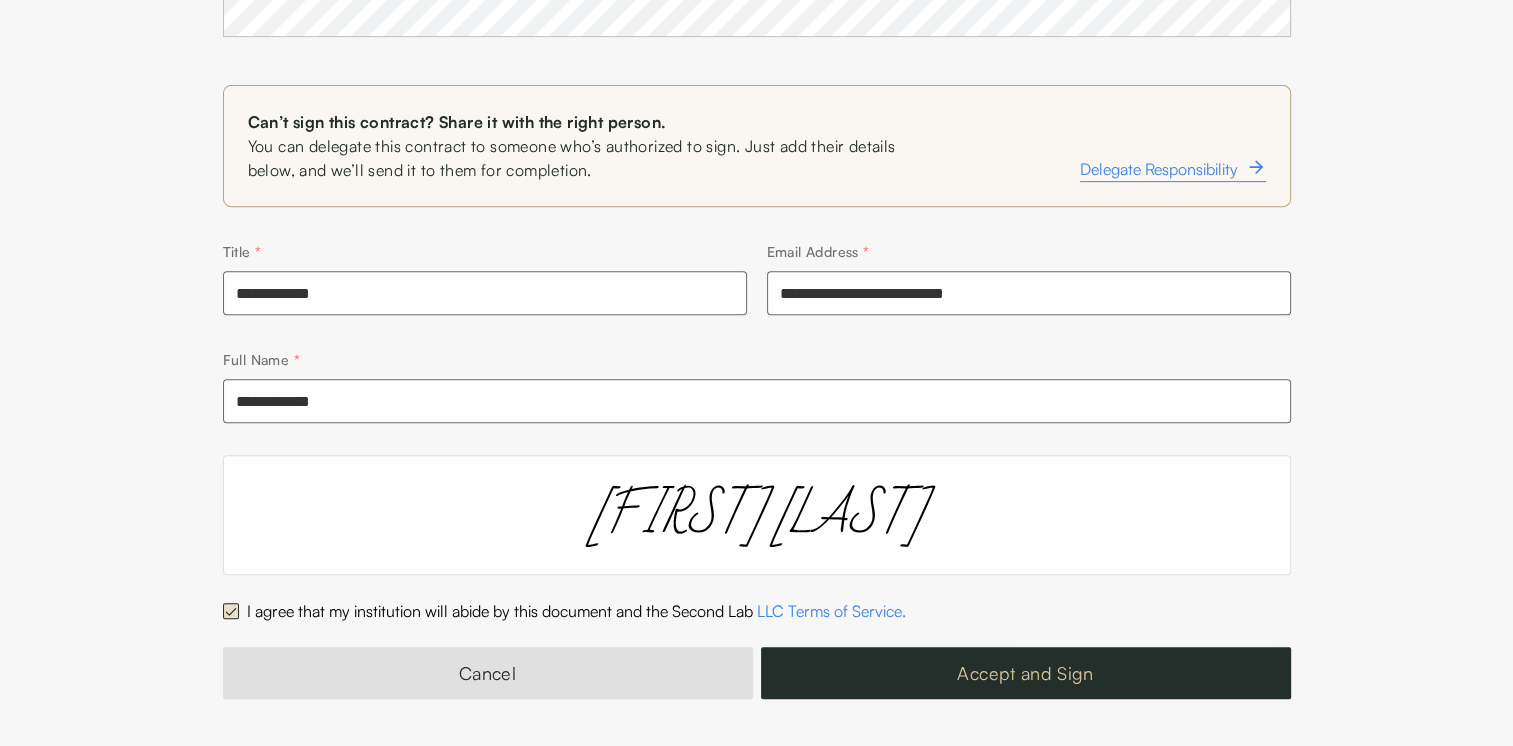click on "Accept and Sign" at bounding box center [1026, 673] 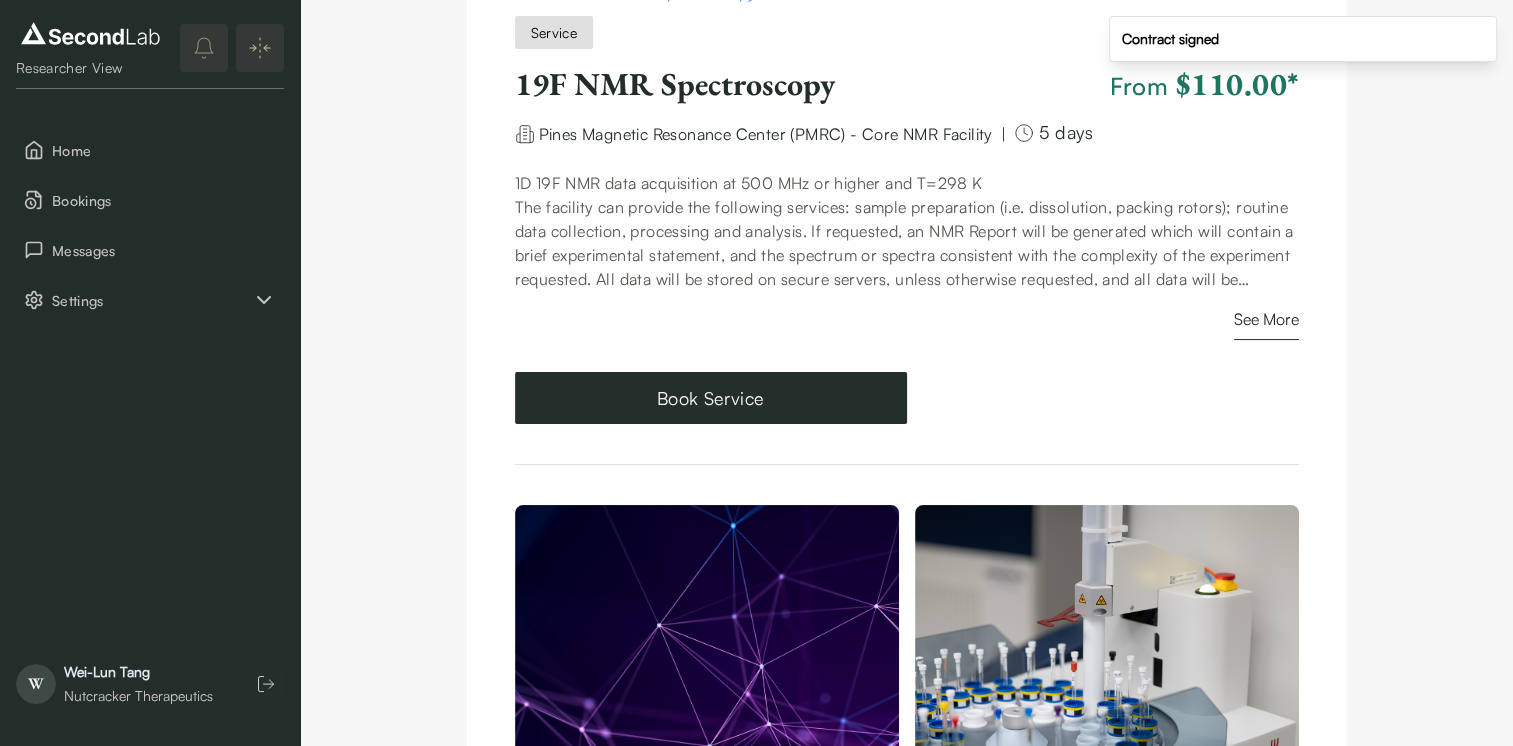 scroll, scrollTop: 102, scrollLeft: 0, axis: vertical 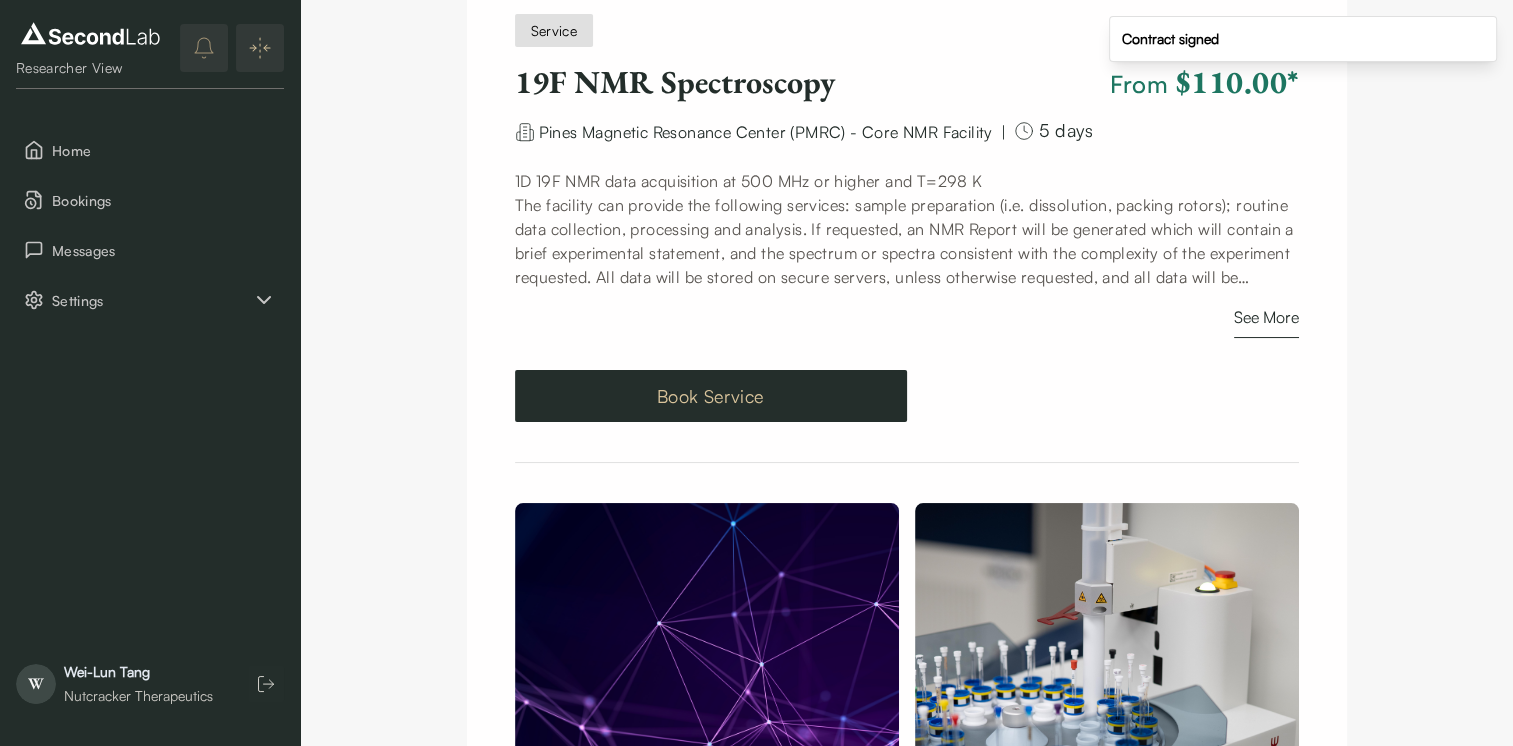 click on "Book Service" at bounding box center (711, 396) 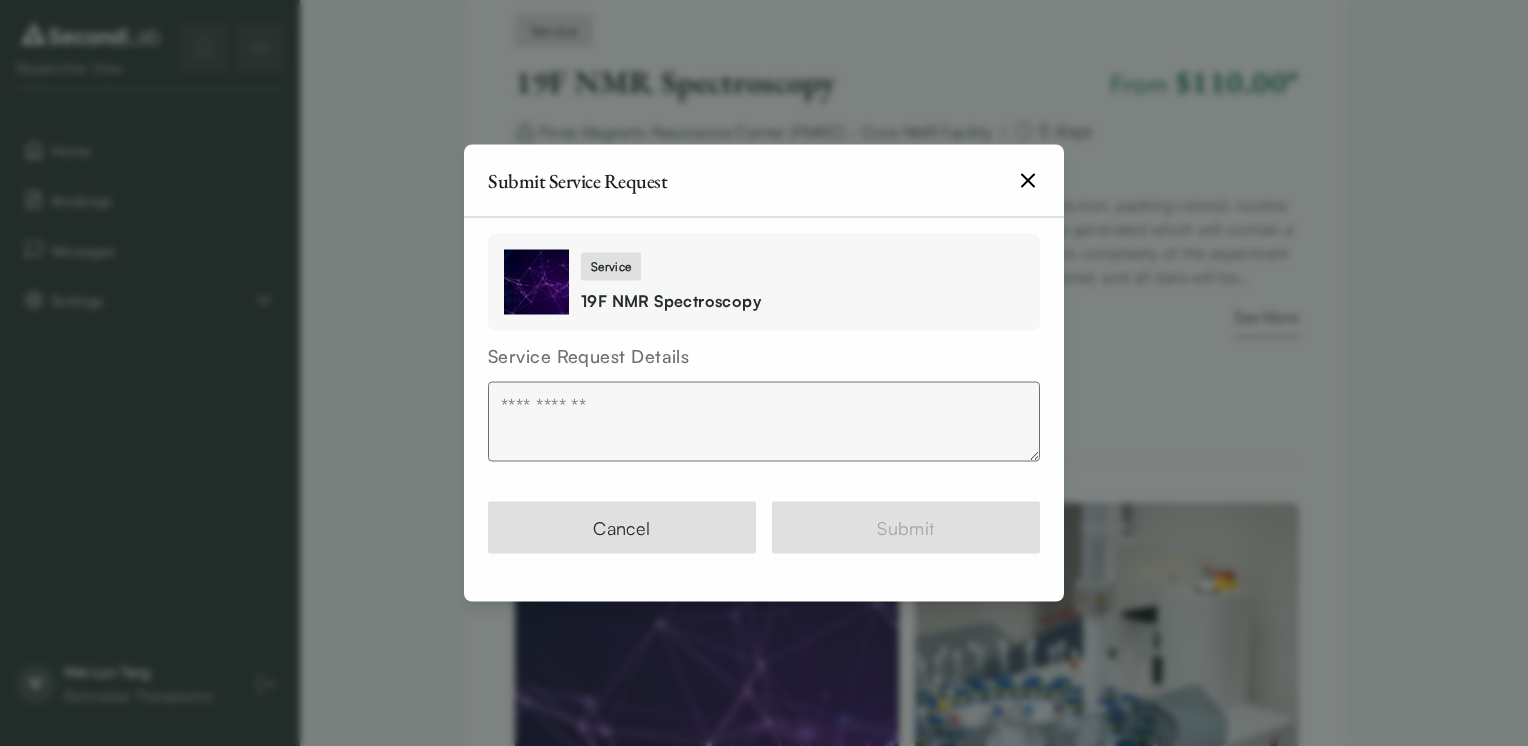 click at bounding box center [764, 422] 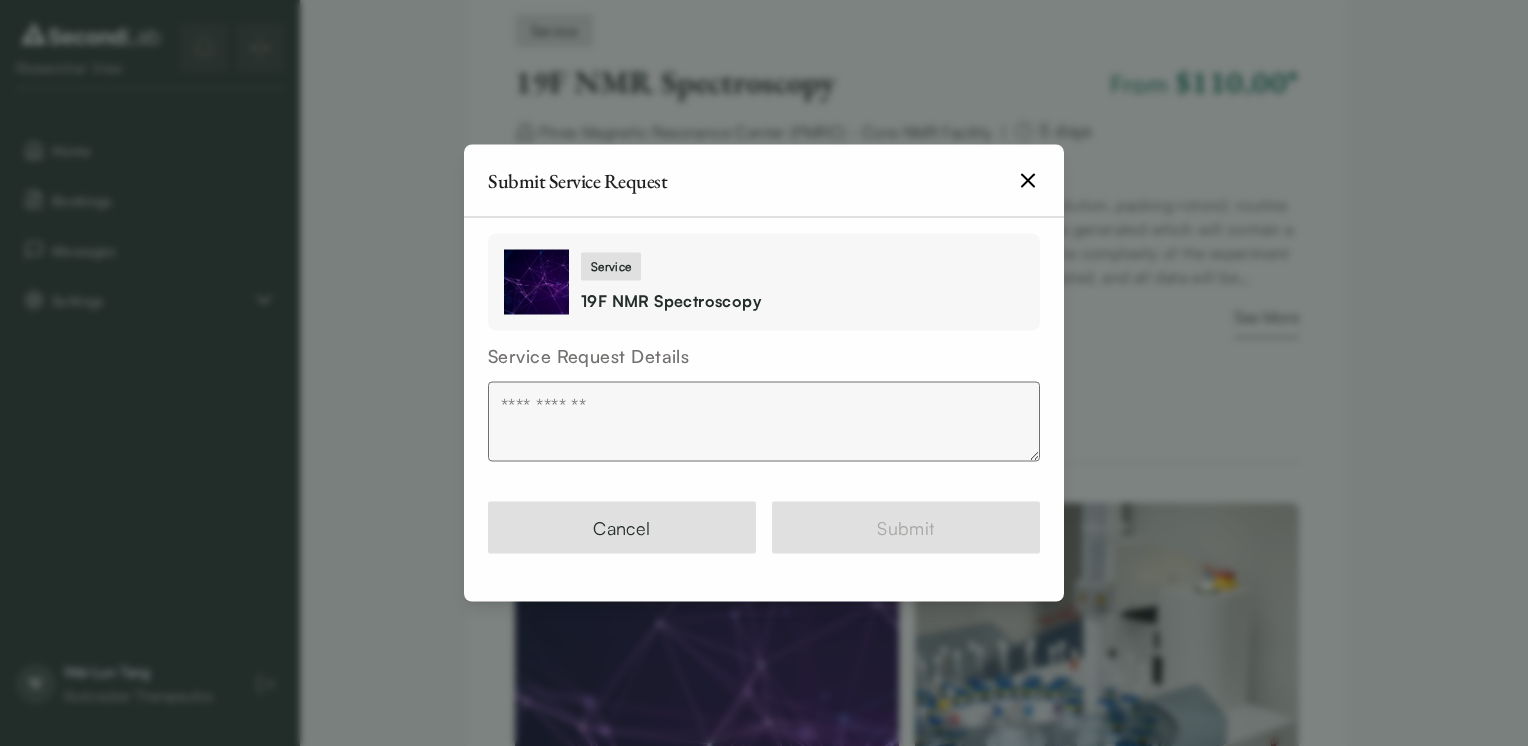 click 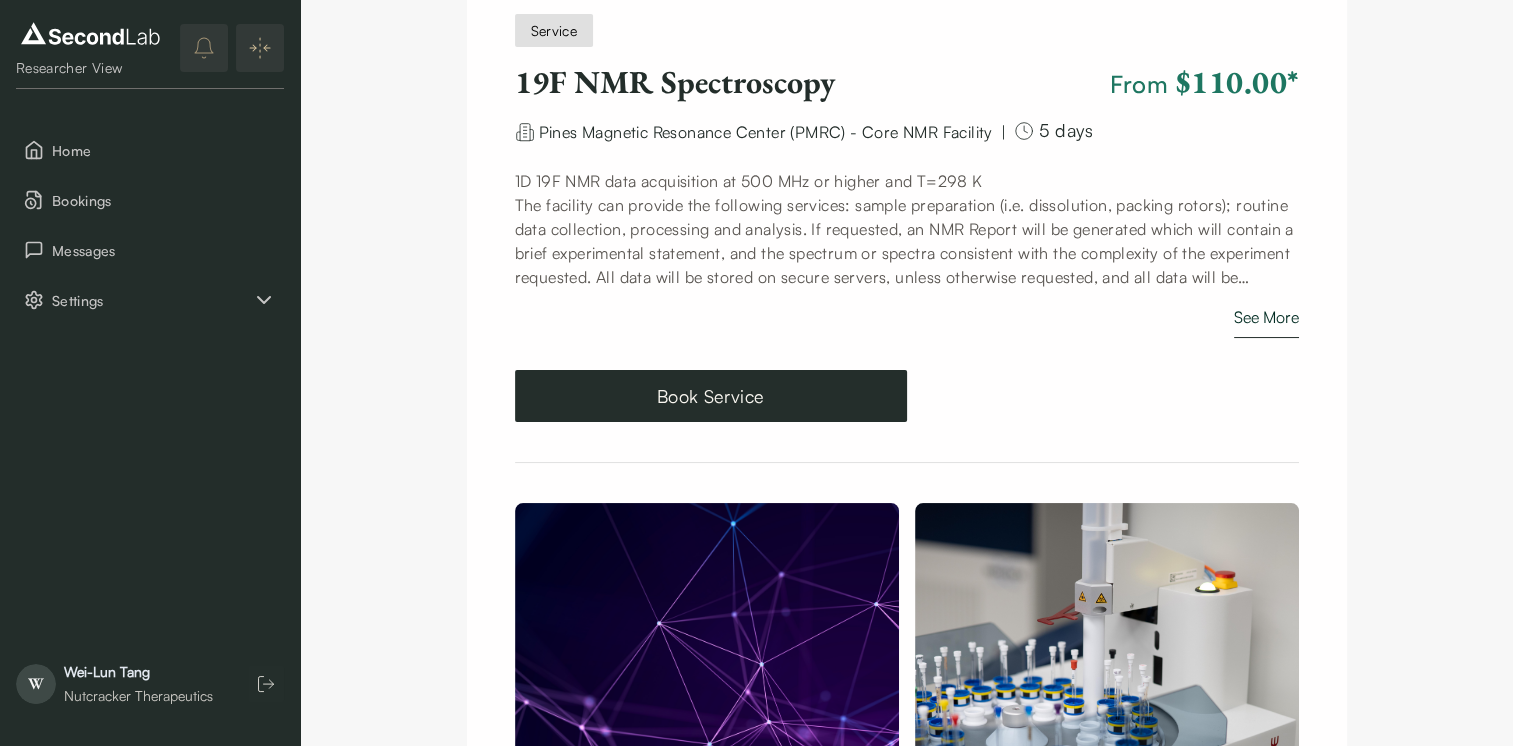 click on "See More" at bounding box center (1266, 321) 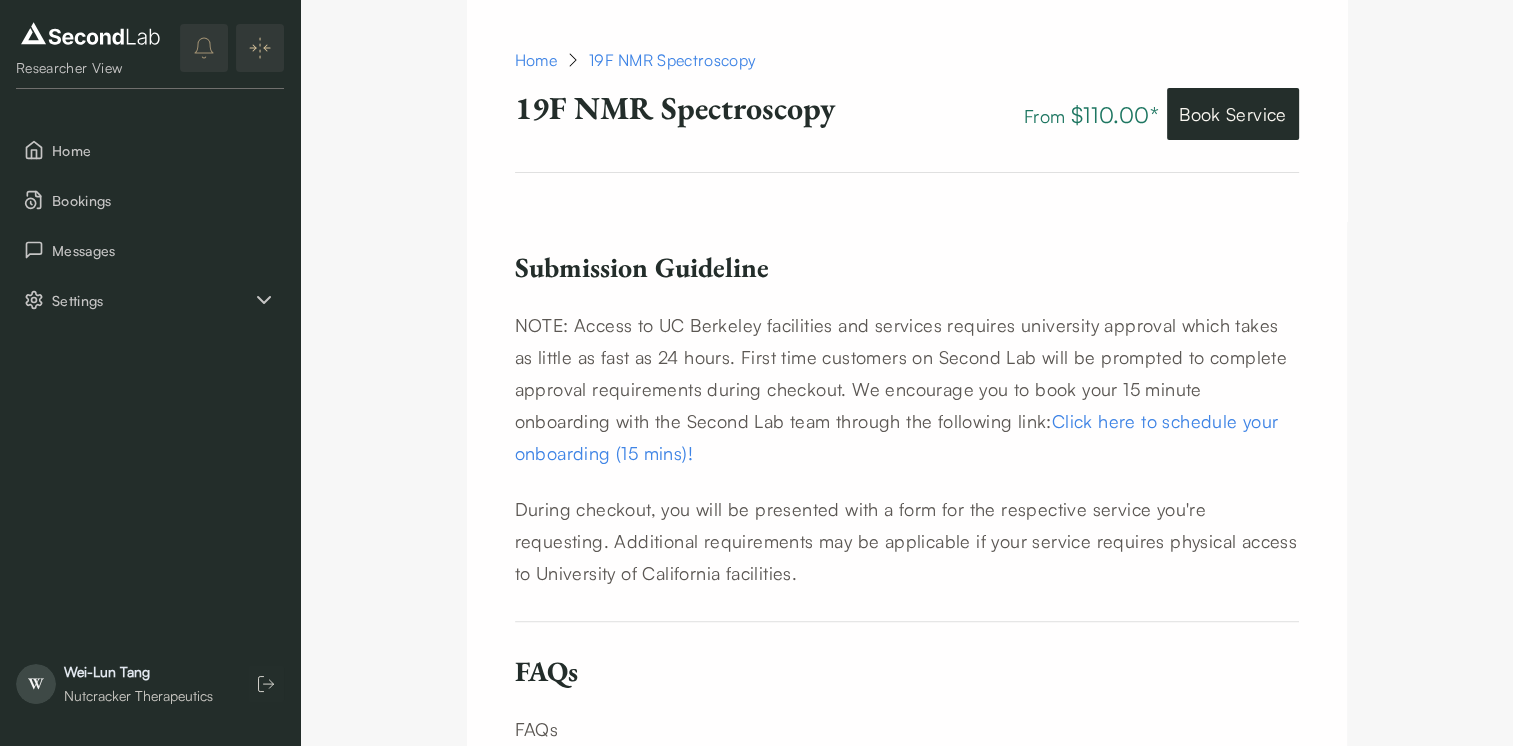 scroll, scrollTop: 1040, scrollLeft: 0, axis: vertical 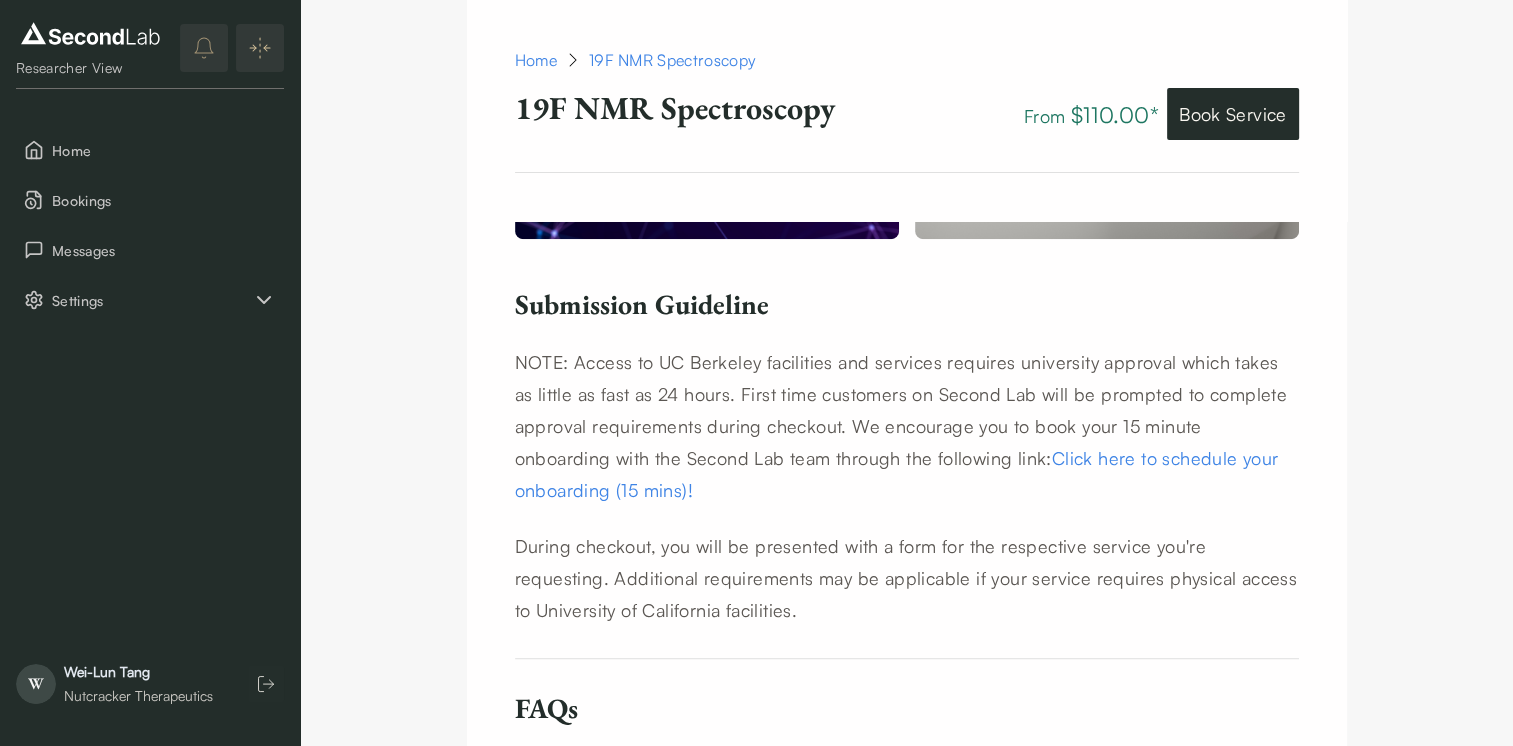 click on "Click here to schedule your onboarding (15 mins)!" at bounding box center [897, 474] 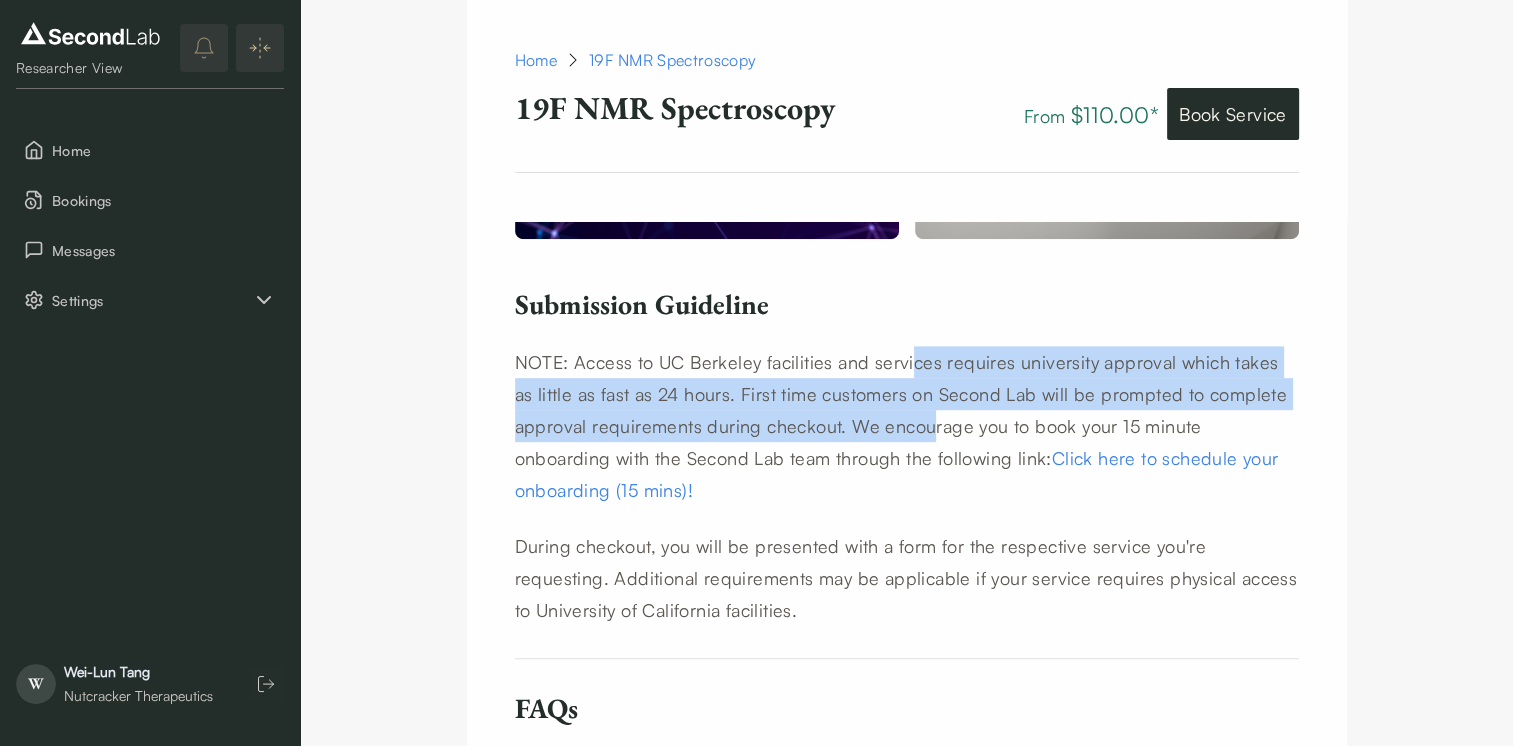 drag, startPoint x: 911, startPoint y: 391, endPoint x: 933, endPoint y: 450, distance: 62.968246 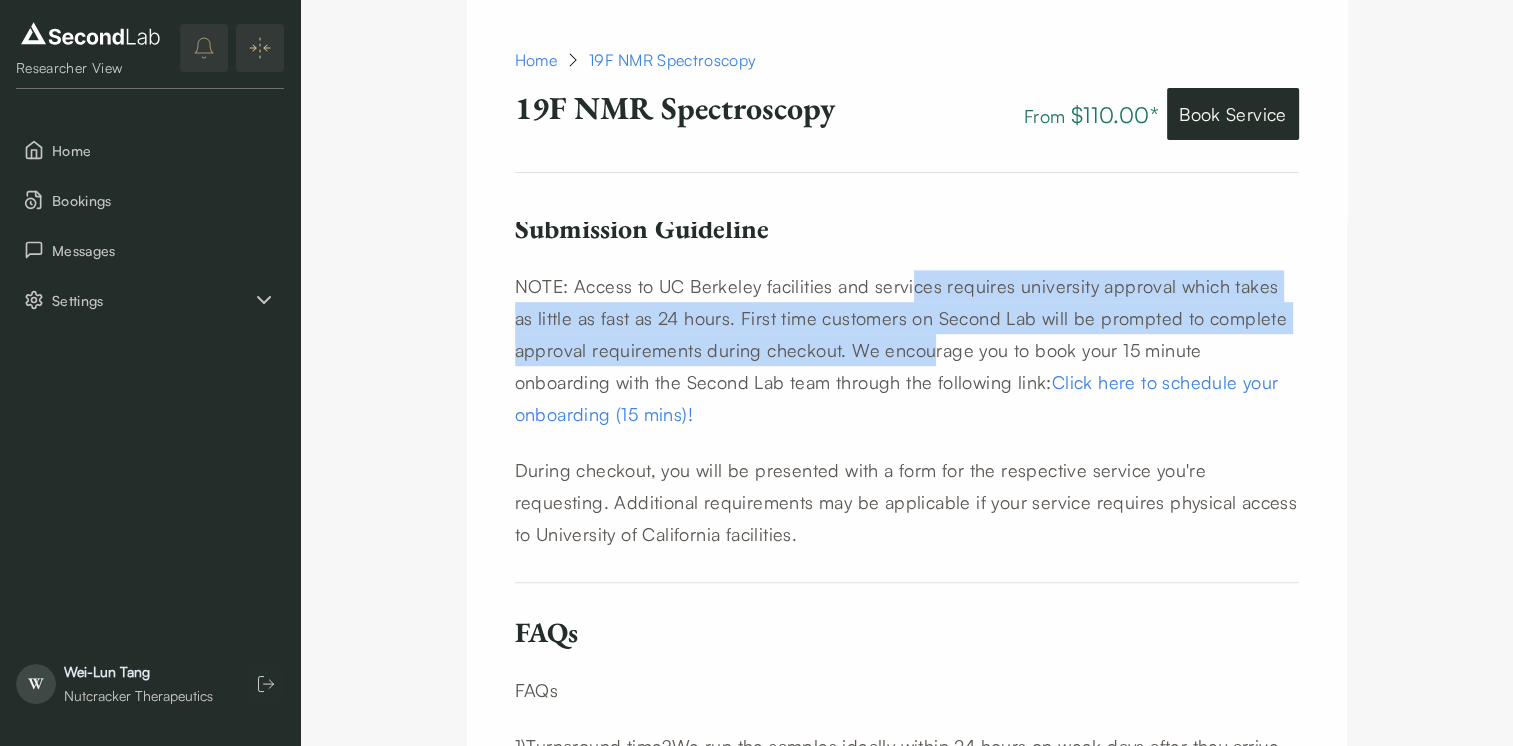 scroll, scrollTop: 1080, scrollLeft: 0, axis: vertical 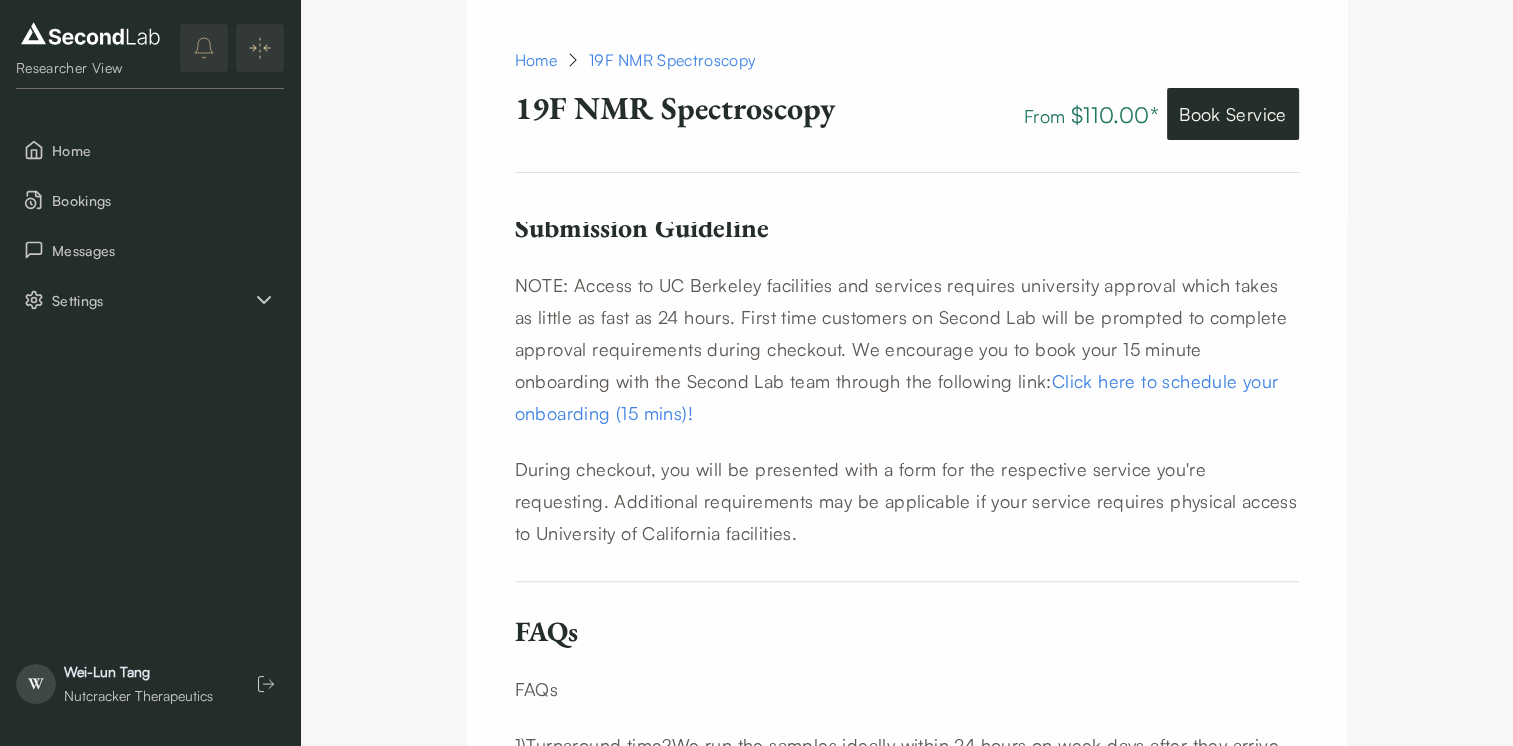 click on "During checkout, you will be presented with a form for the respective service you're requesting. Additional requirements may be applicable if your service requires physical access to University of California facilities." at bounding box center (907, 501) 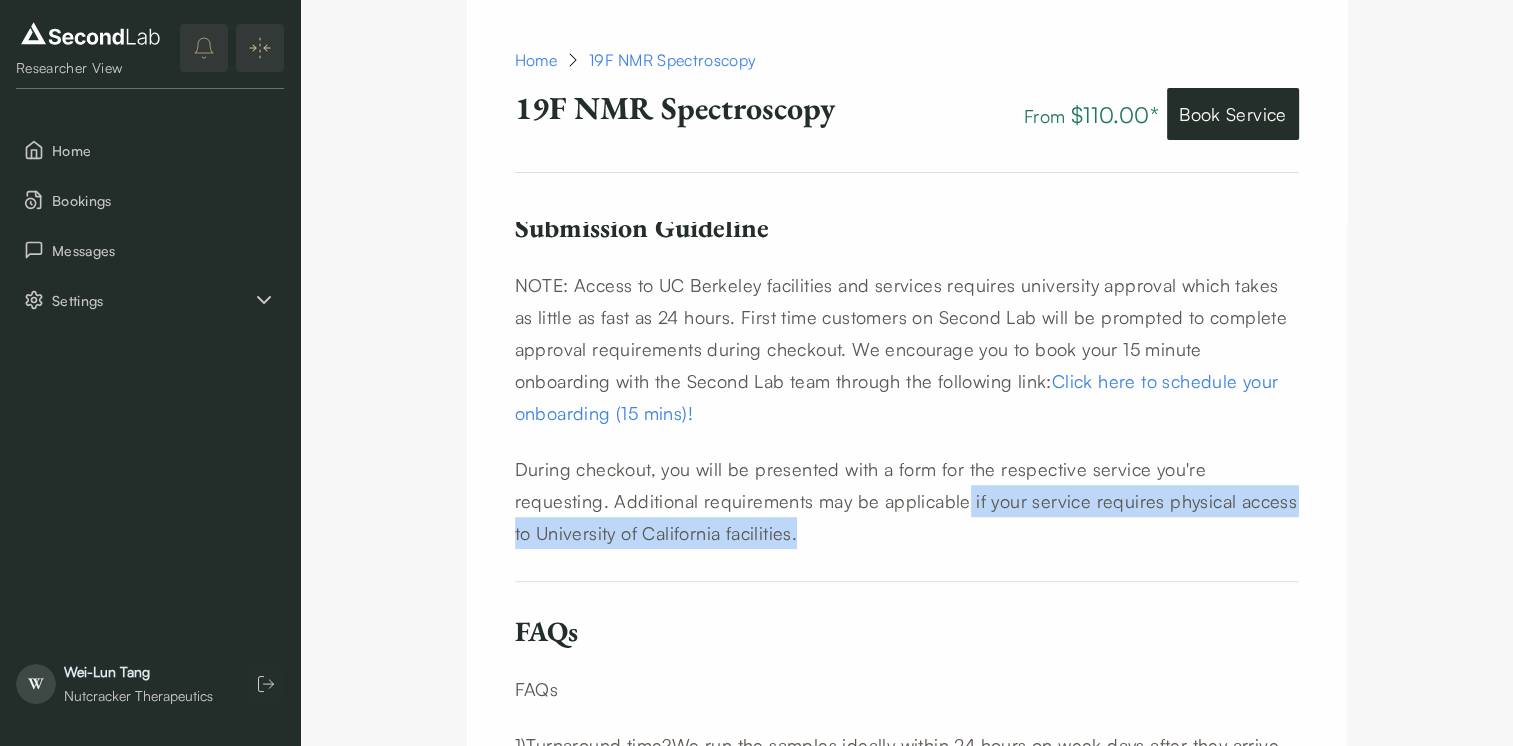 drag, startPoint x: 864, startPoint y: 533, endPoint x: 856, endPoint y: 544, distance: 13.601471 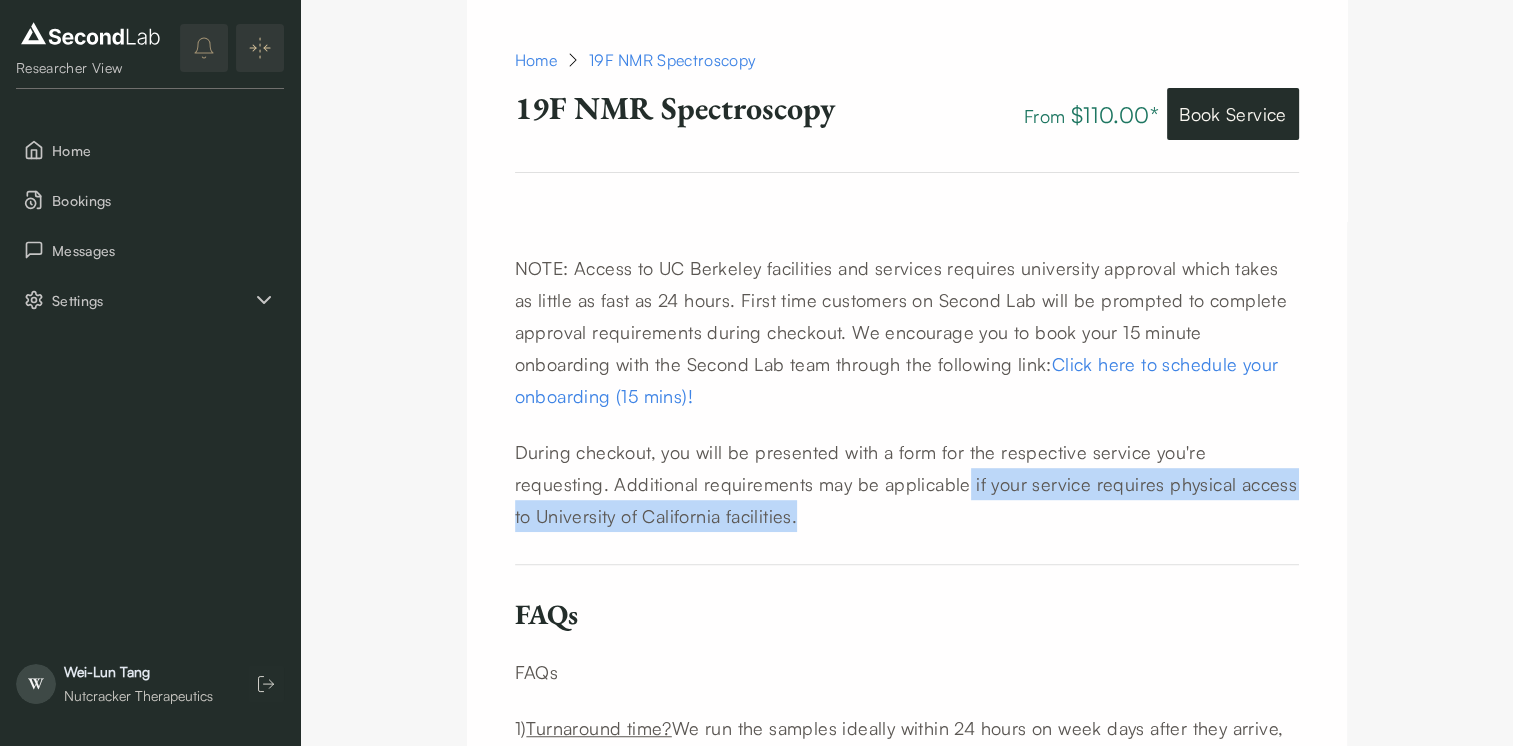 scroll, scrollTop: 1096, scrollLeft: 0, axis: vertical 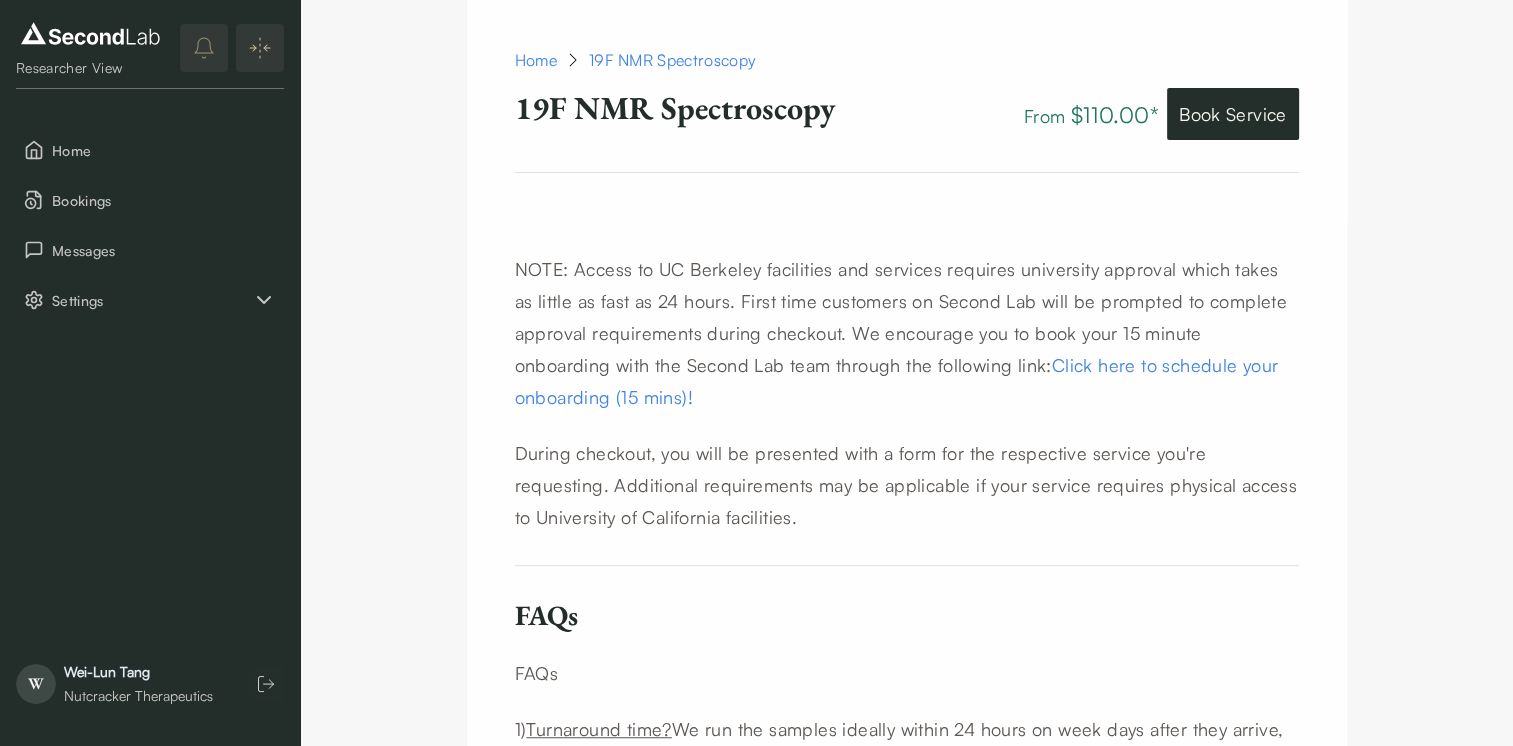 click on "NOTE: Access to UC Berkeley facilities and services requires university approval which takes as little as fast as 24 hours. First time customers on Second Lab will be prompted to complete approval requirements during checkout. We encourage you to book your 15 minute onboarding with the Second Lab team through the following link:  Click here to schedule your onboarding (15 mins)!" at bounding box center (907, 333) 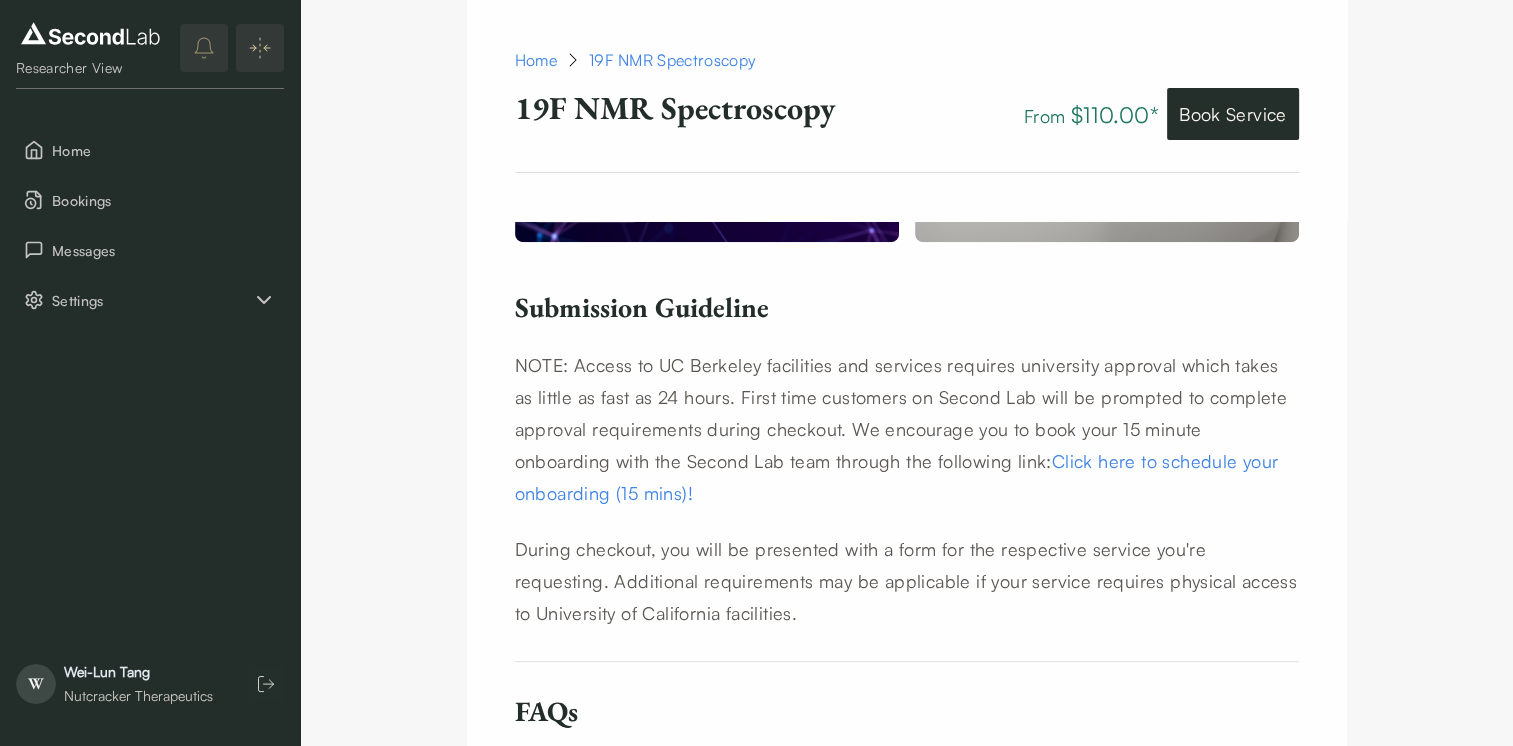 scroll, scrollTop: 1000, scrollLeft: 0, axis: vertical 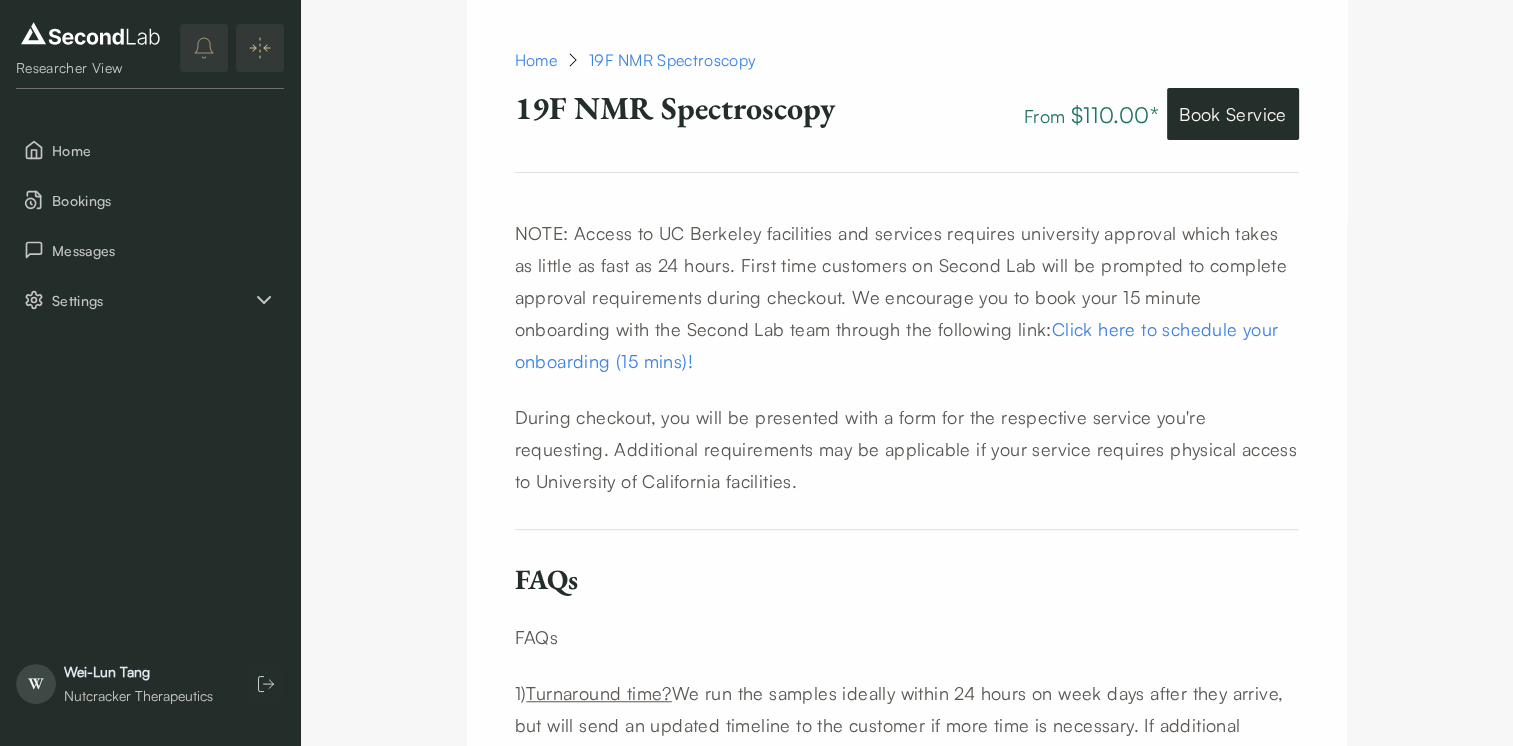 click on "During checkout, you will be presented with a form for the respective service you're requesting. Additional requirements may be applicable if your service requires physical access to University of California facilities." at bounding box center (907, 449) 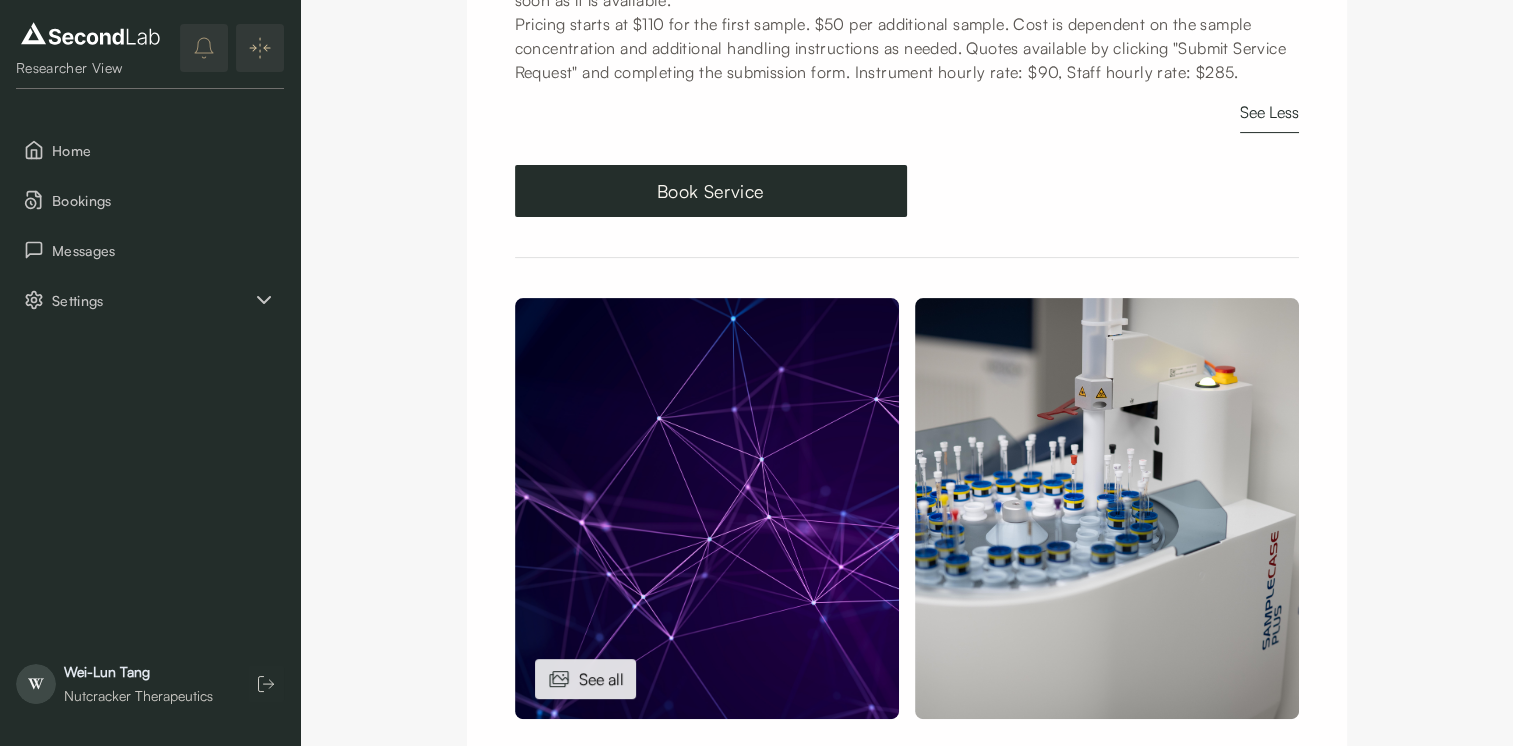 scroll, scrollTop: 622, scrollLeft: 0, axis: vertical 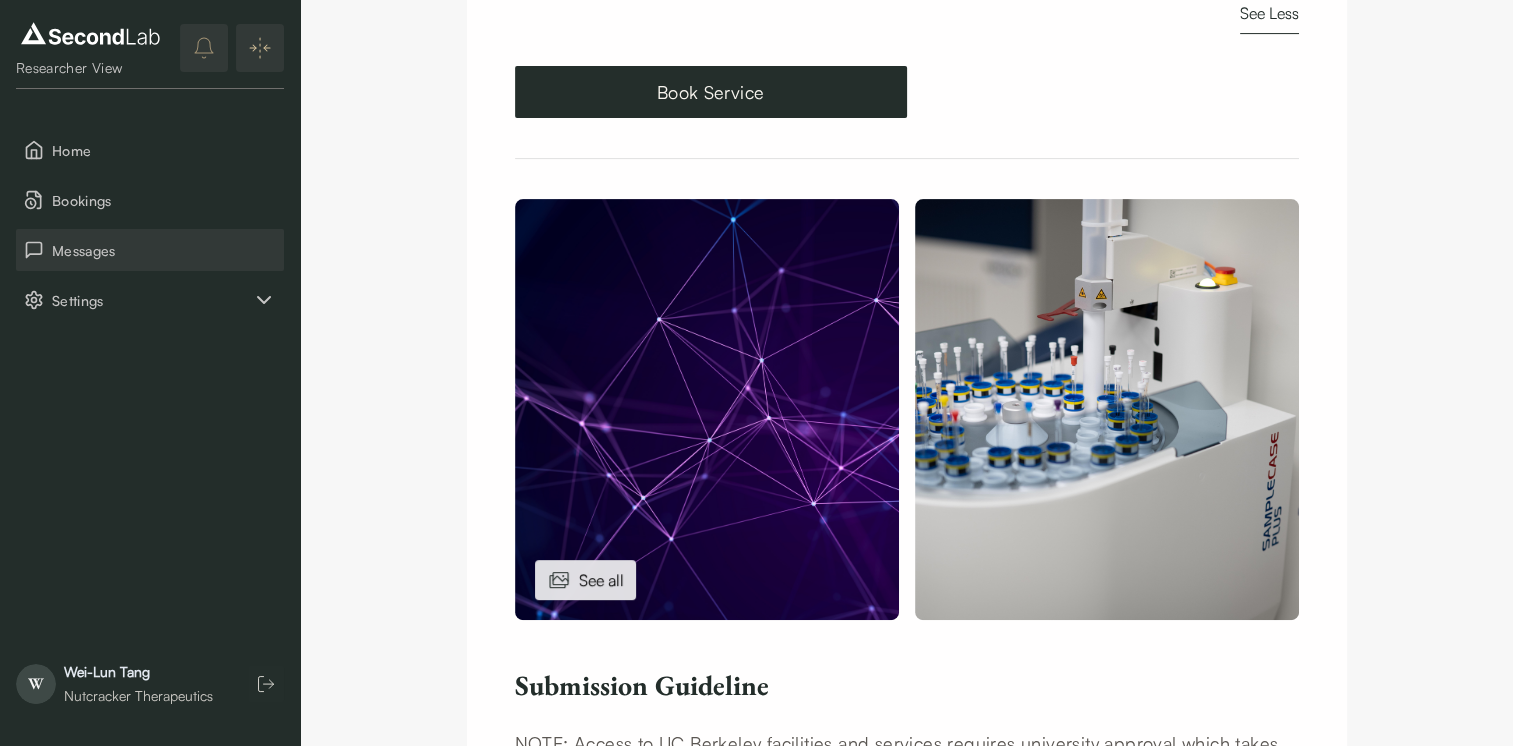 click on "Messages" at bounding box center [164, 250] 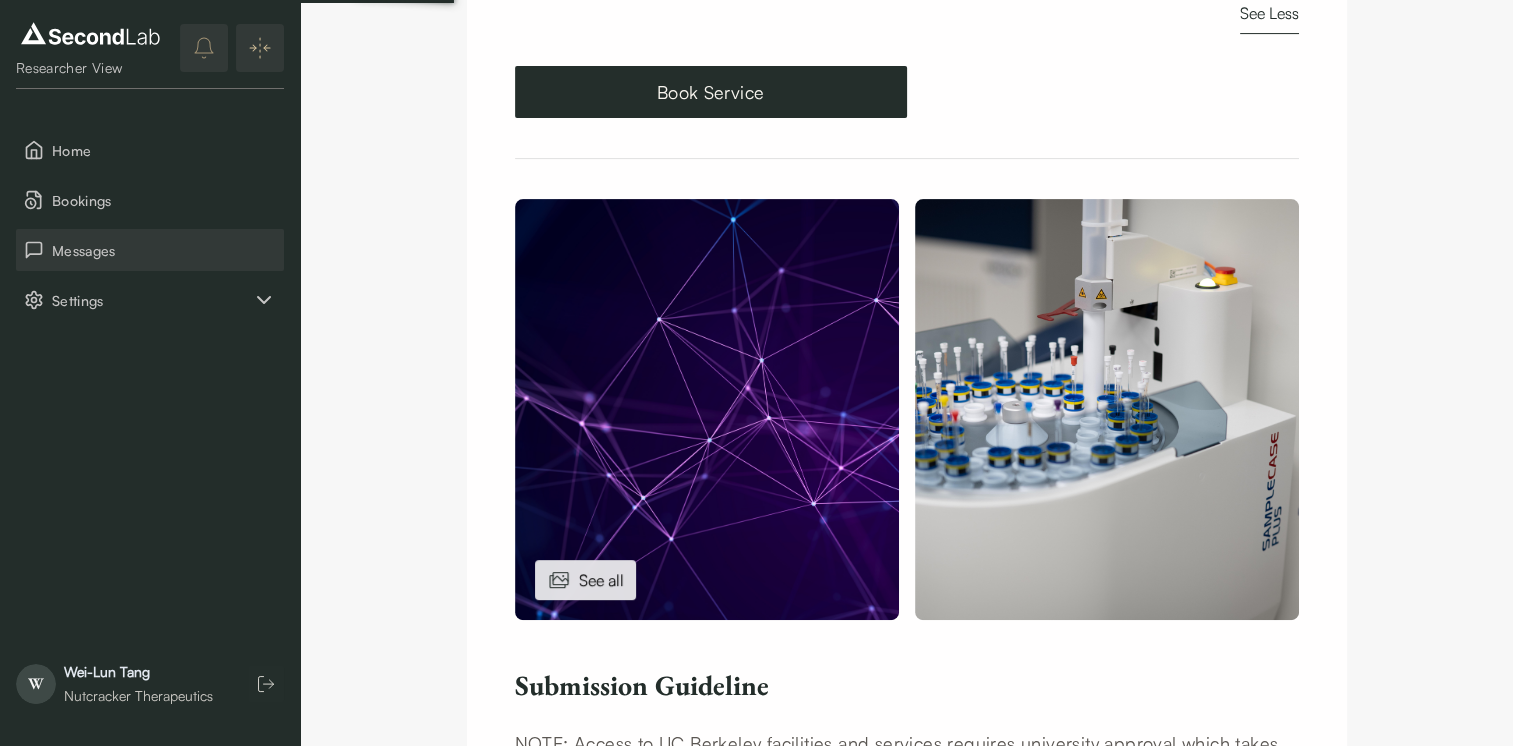 scroll, scrollTop: 0, scrollLeft: 0, axis: both 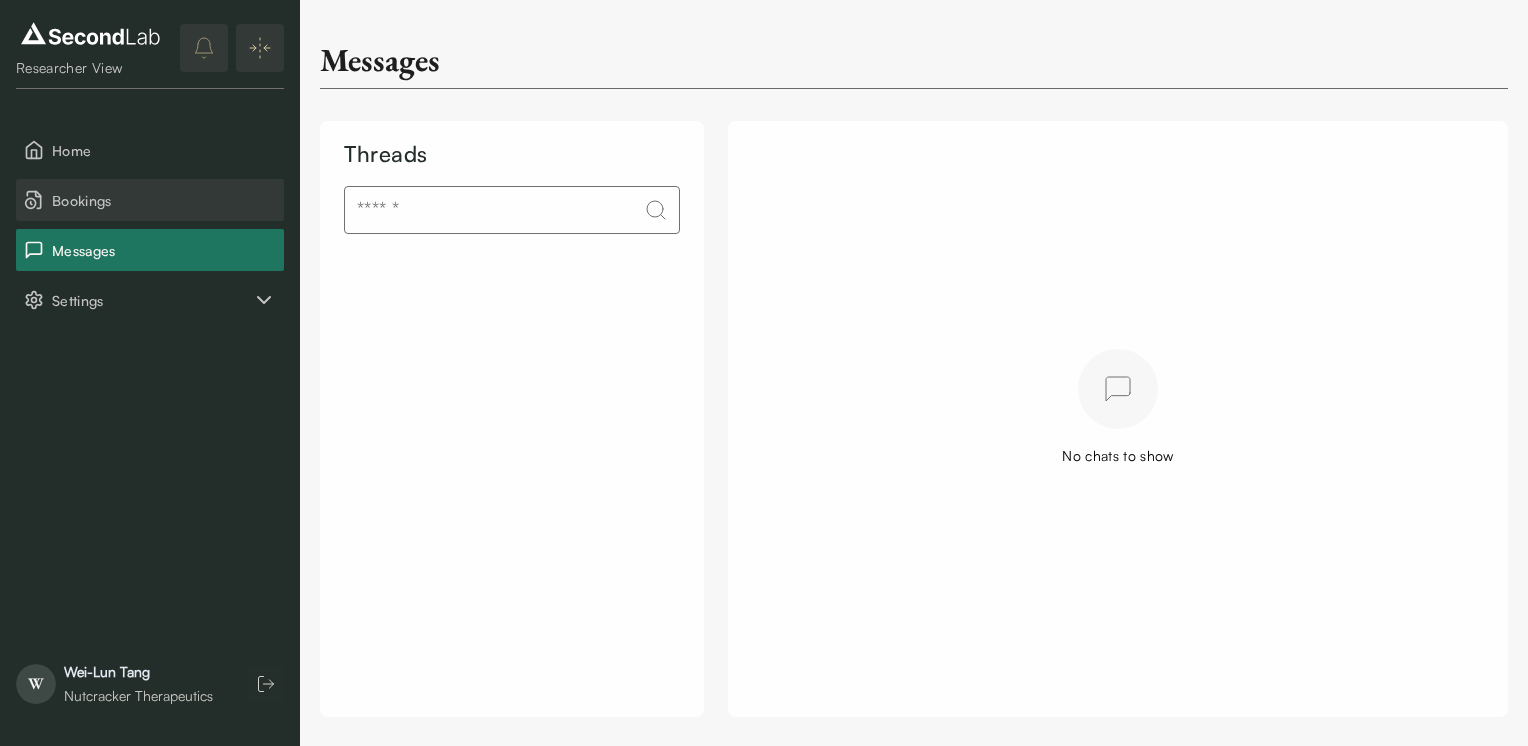click on "Bookings" at bounding box center [164, 200] 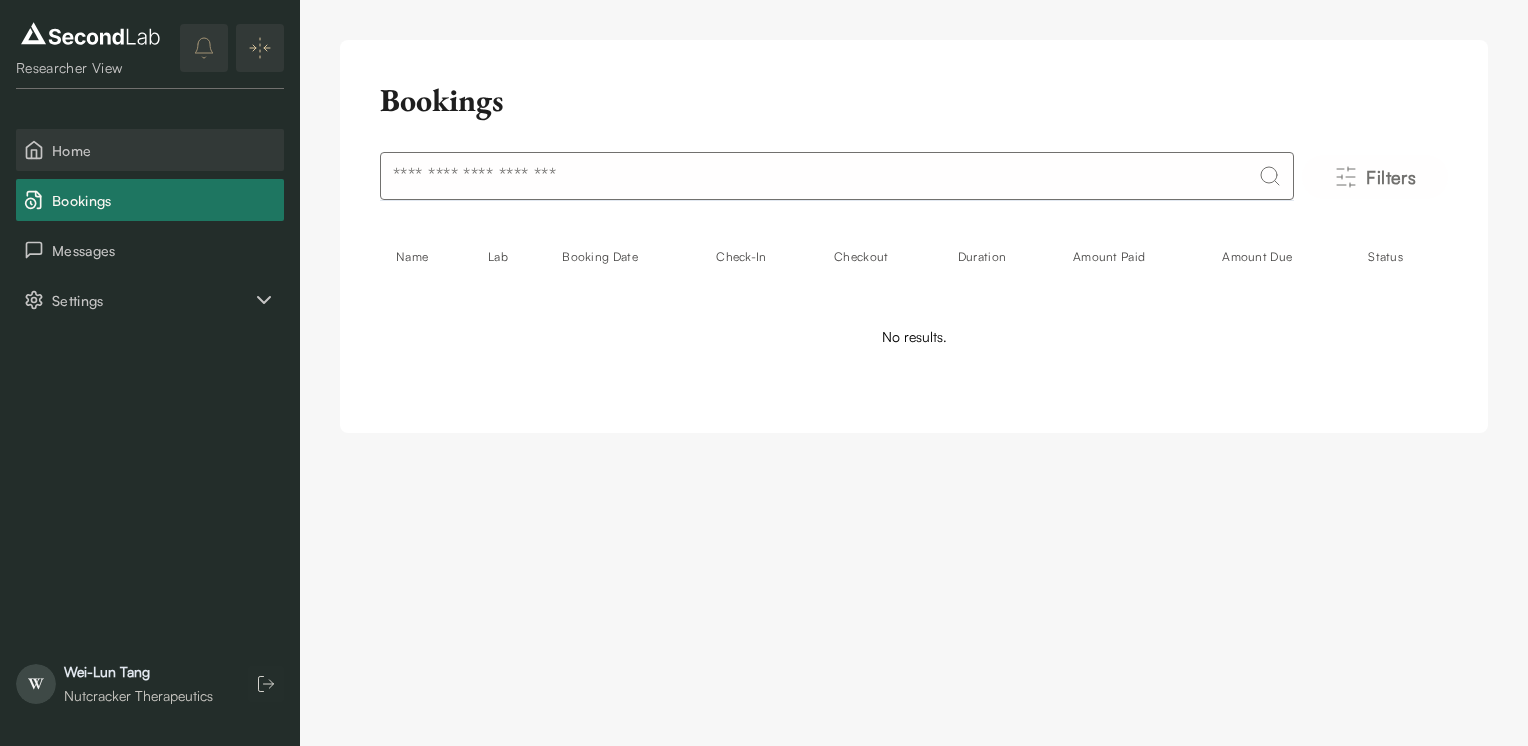 click on "Home" at bounding box center (164, 150) 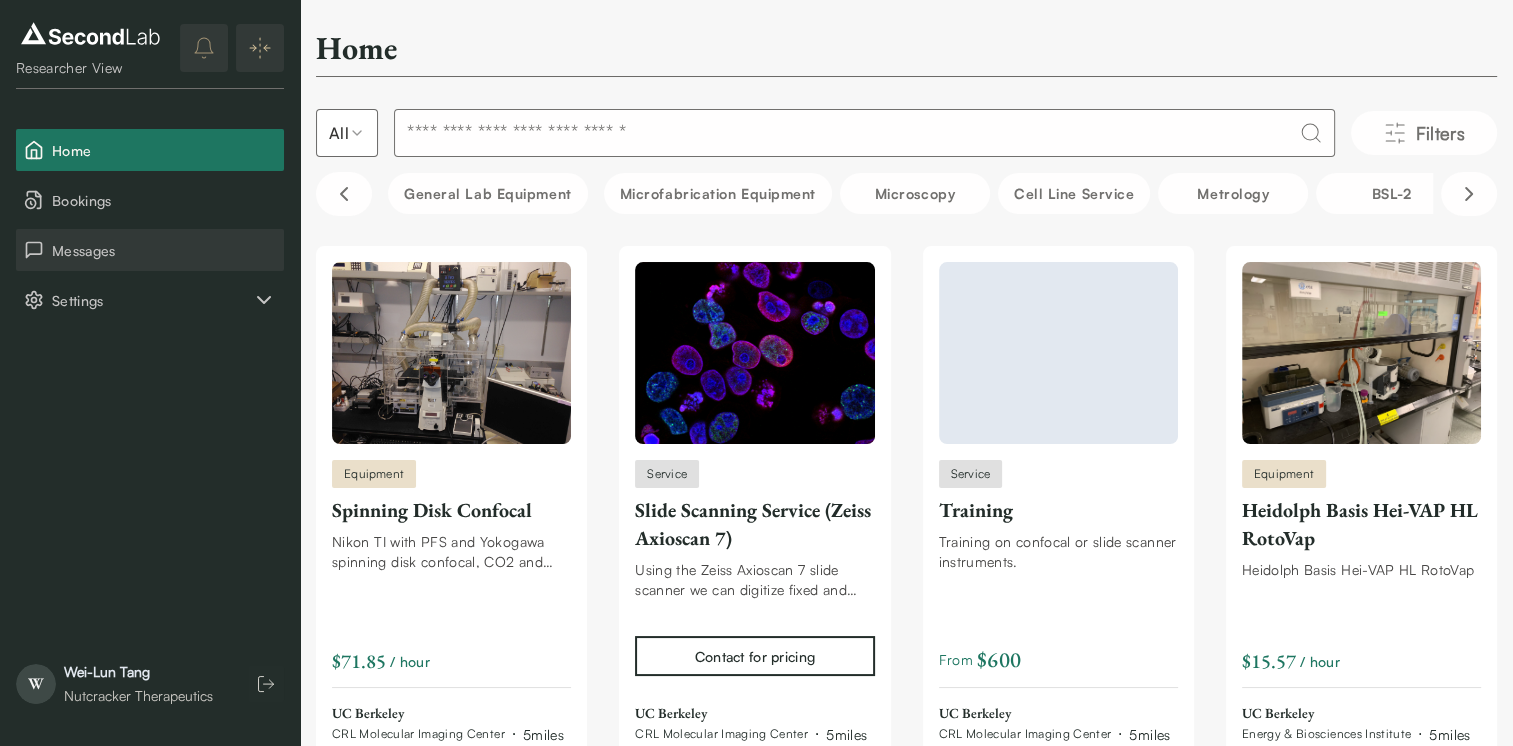 click on "Messages" at bounding box center (164, 250) 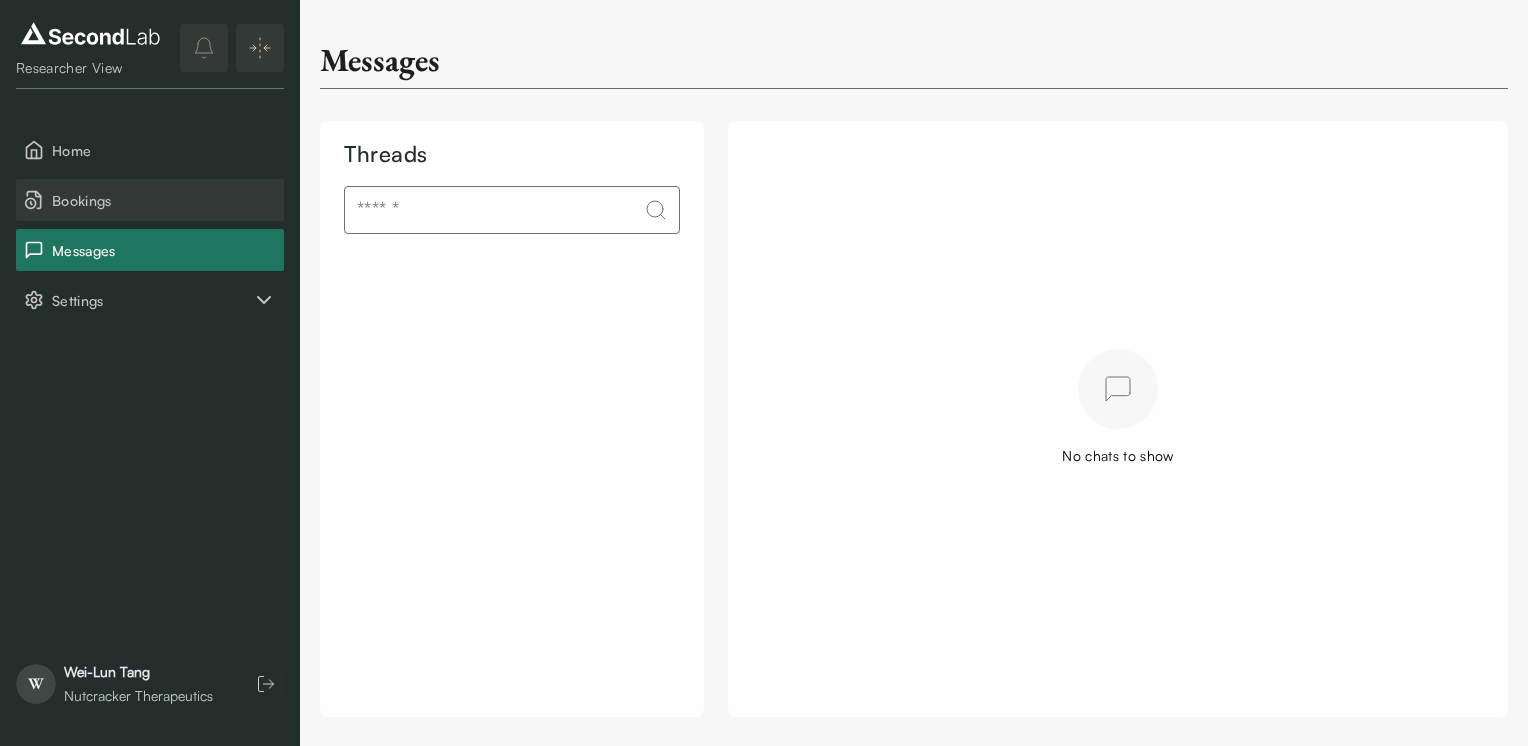 click on "Bookings" at bounding box center (164, 200) 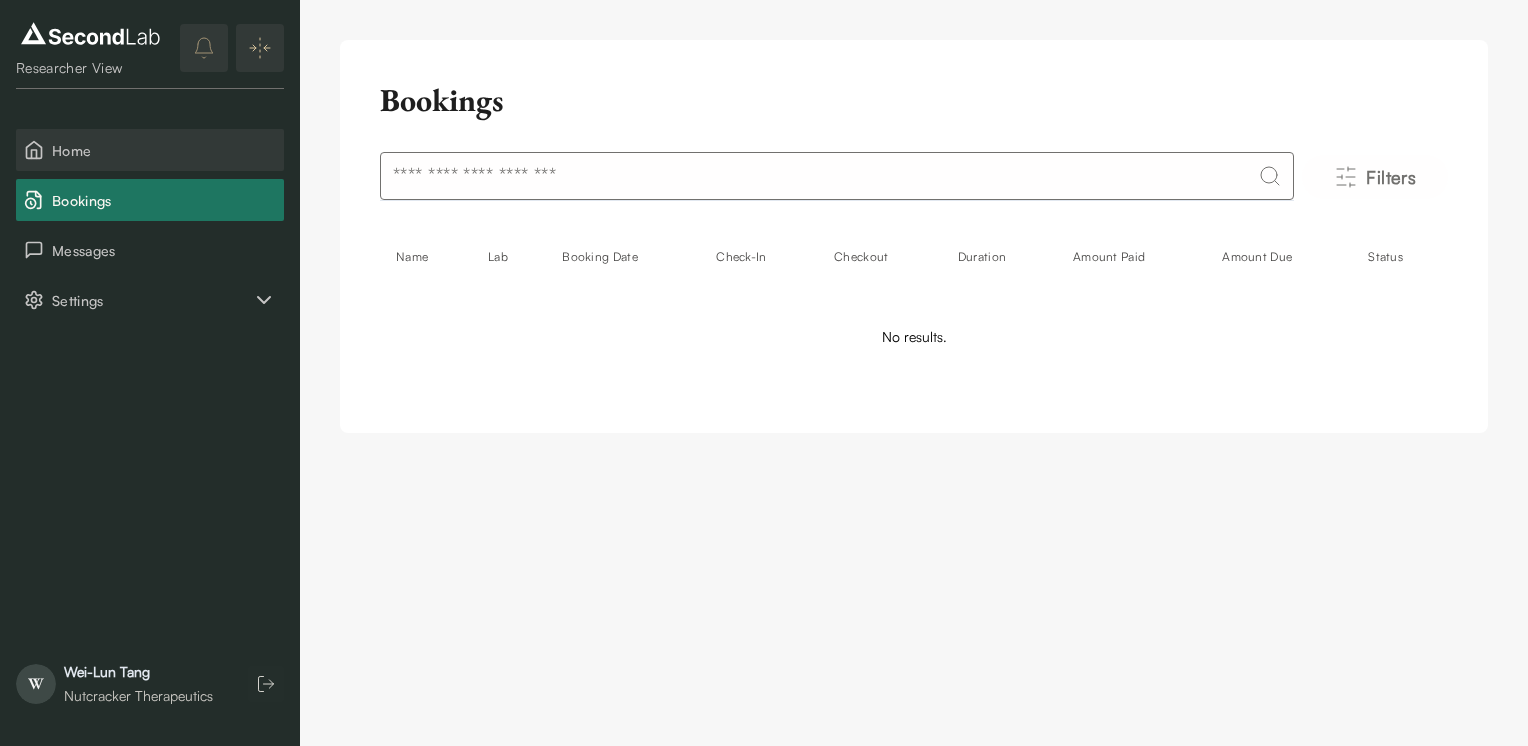 click on "Home" at bounding box center (164, 150) 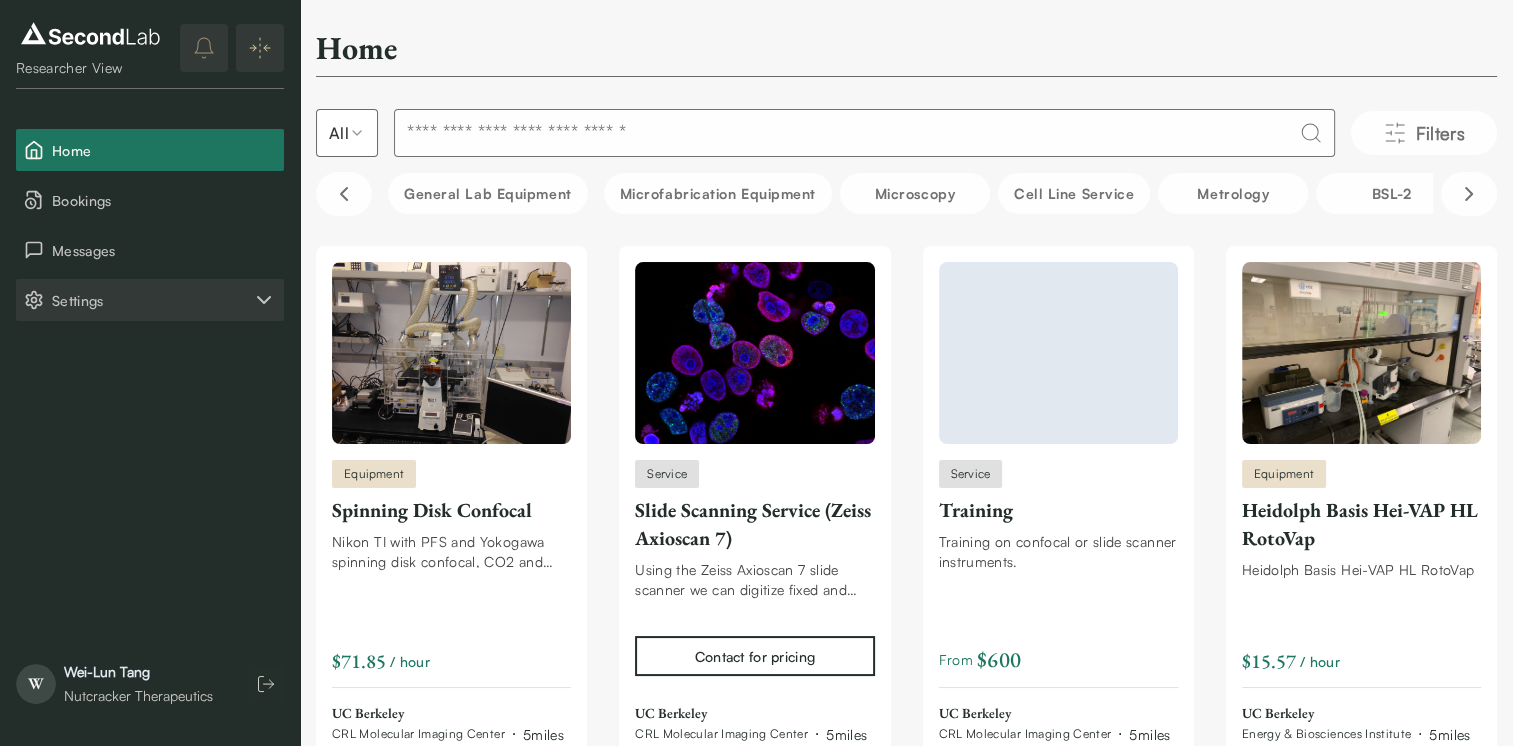click 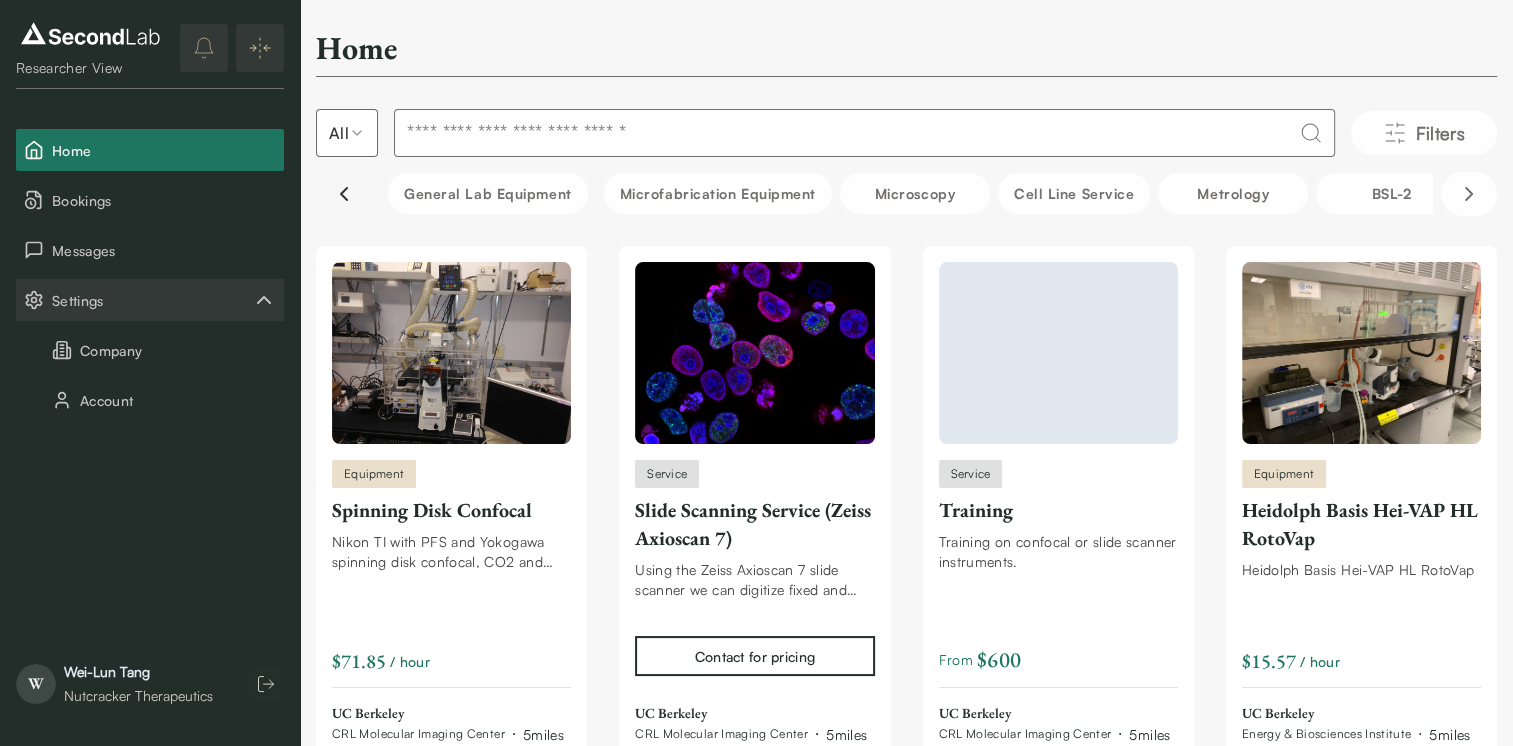 click 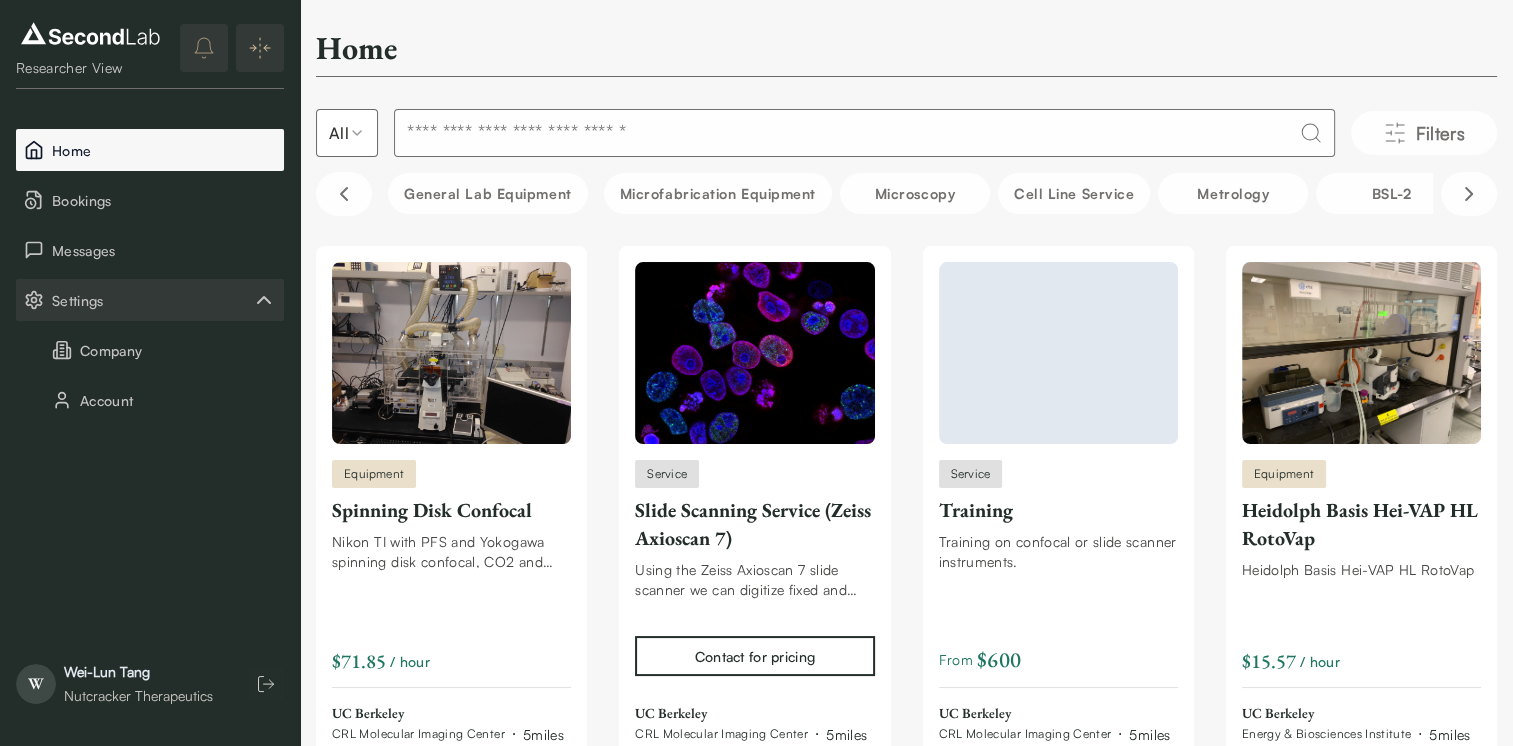 click on "Home" at bounding box center [164, 150] 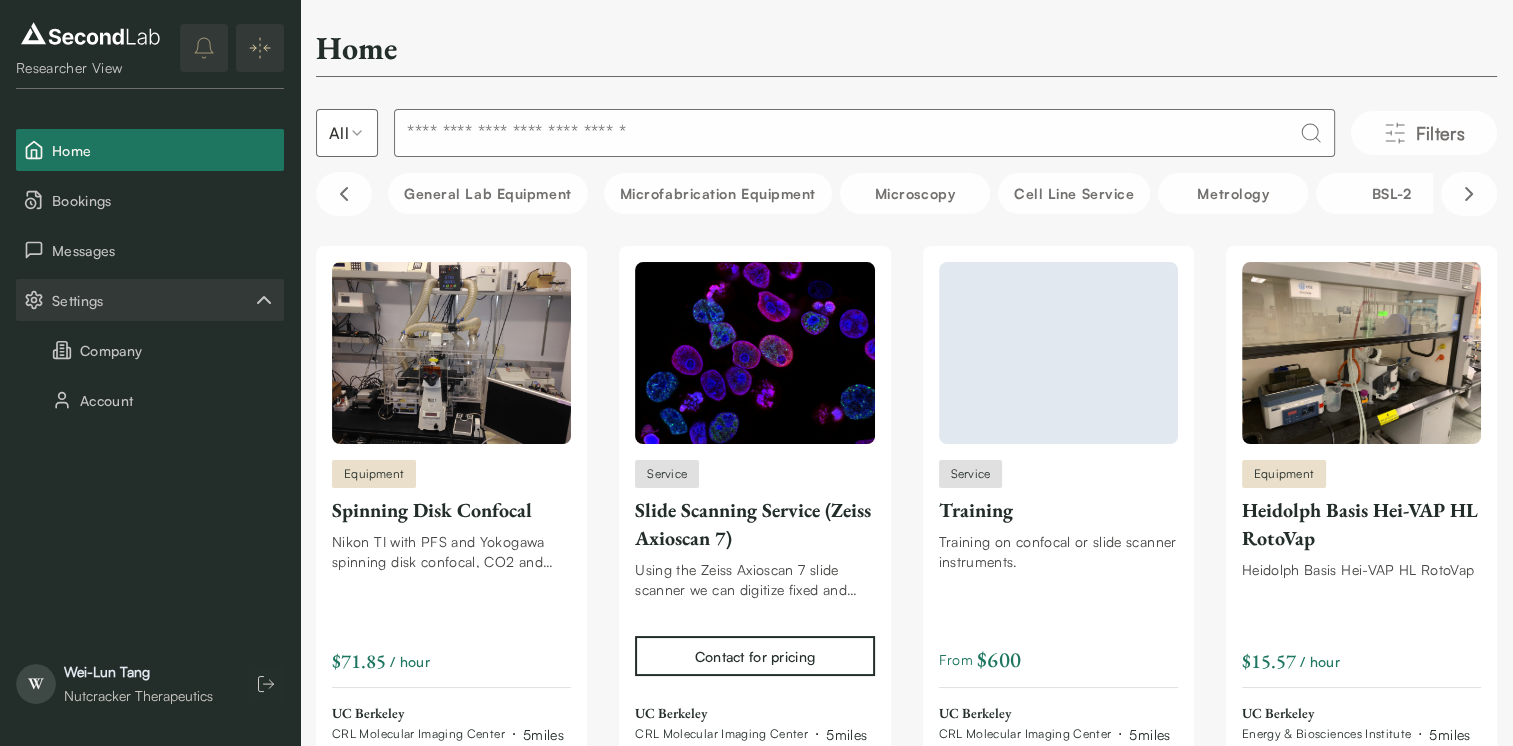 click at bounding box center (864, 133) 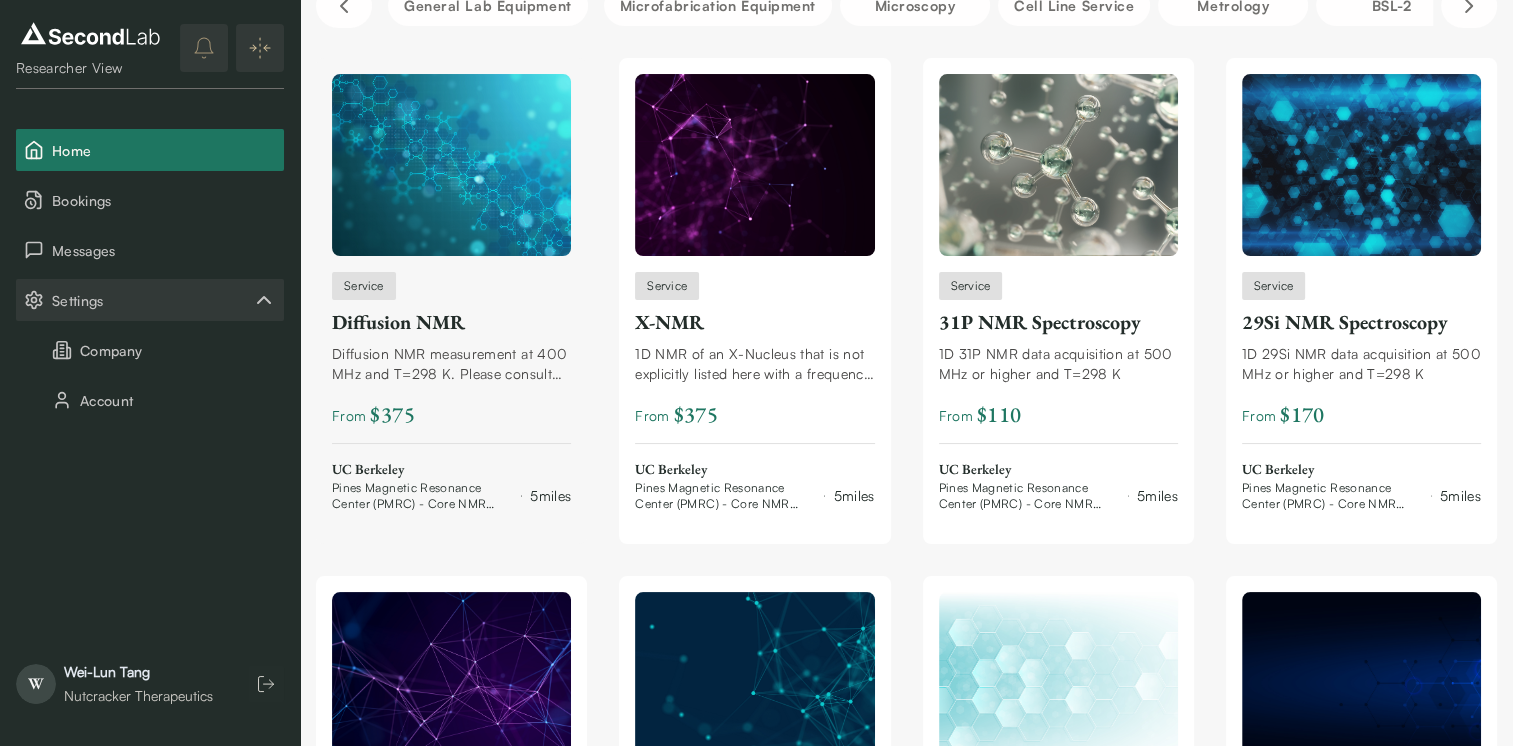scroll, scrollTop: 486, scrollLeft: 0, axis: vertical 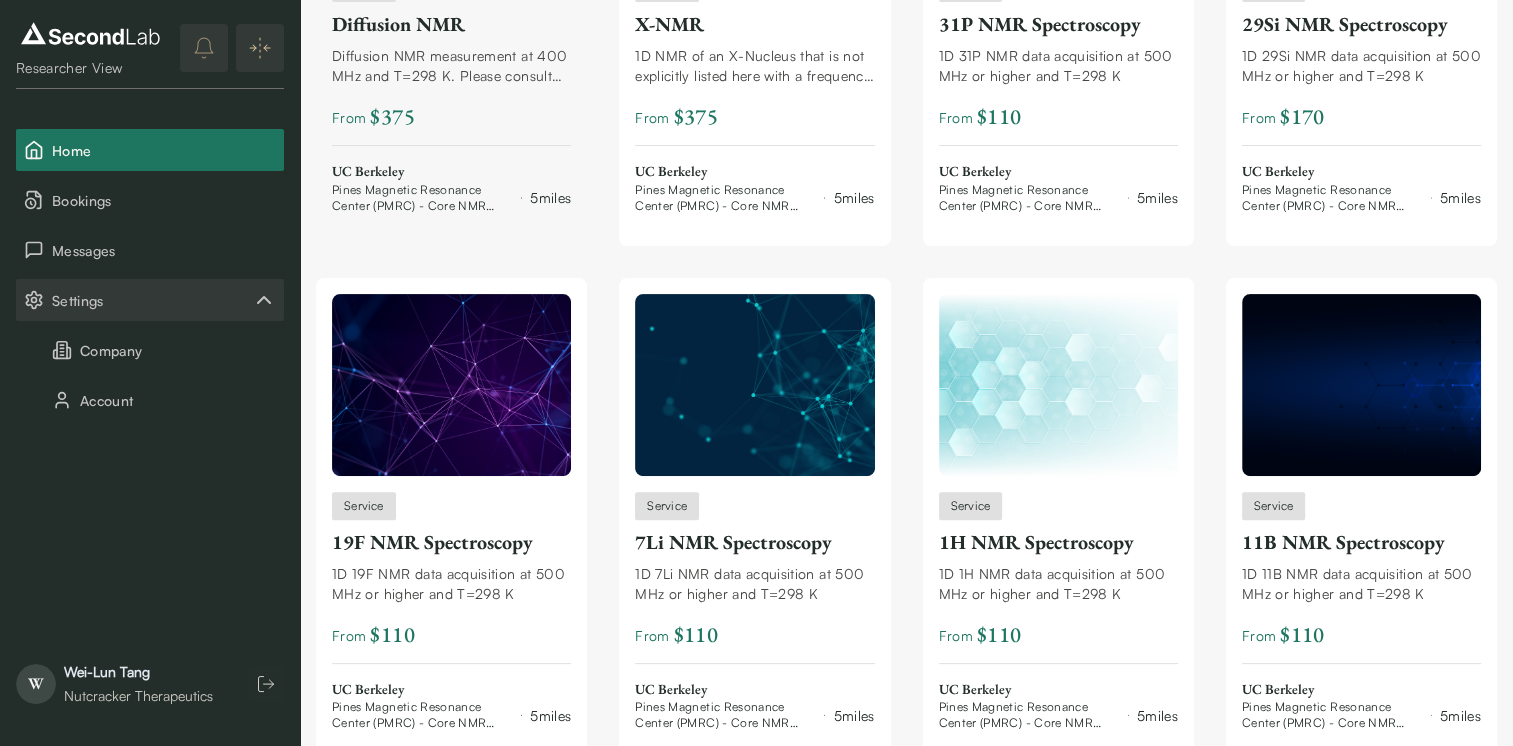 type on "***" 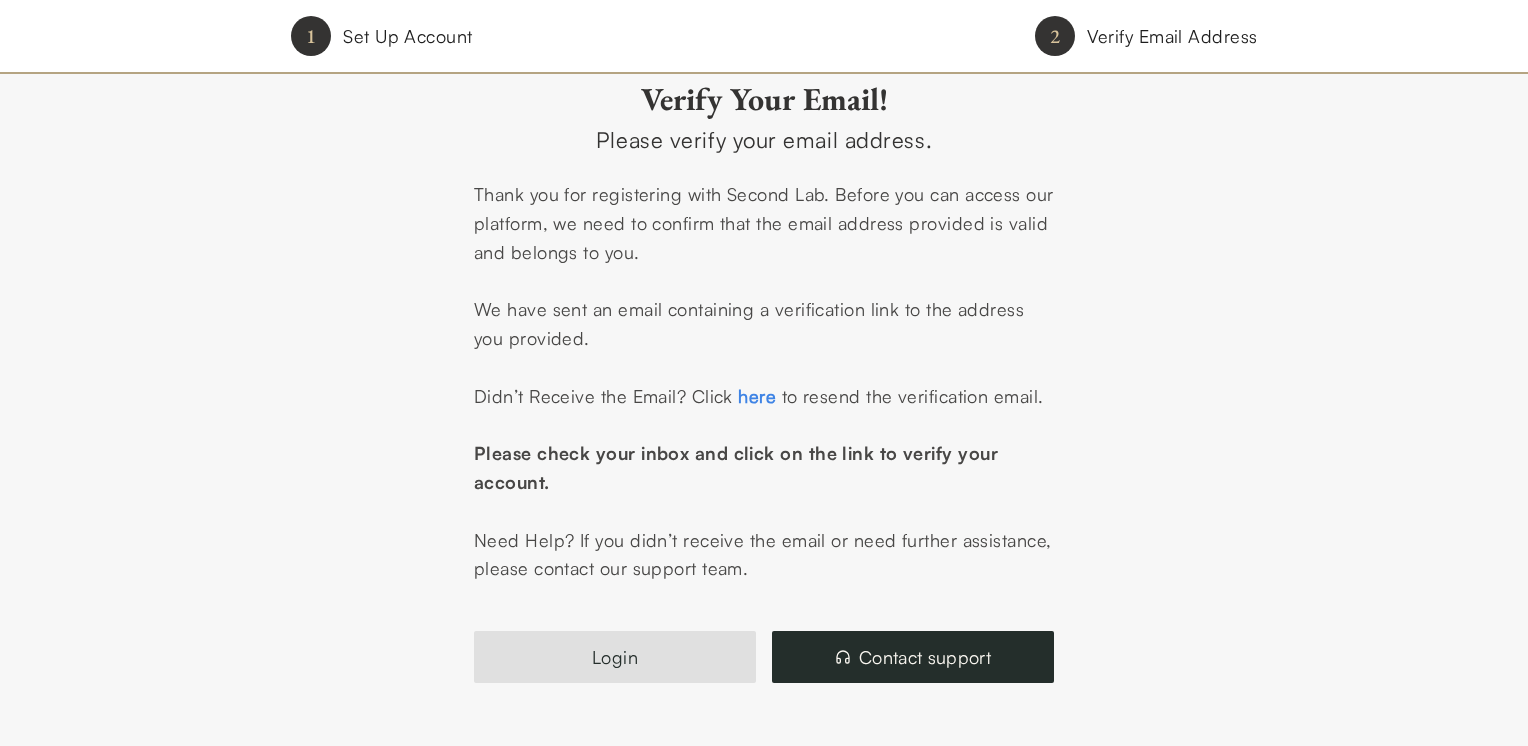 scroll, scrollTop: 0, scrollLeft: 0, axis: both 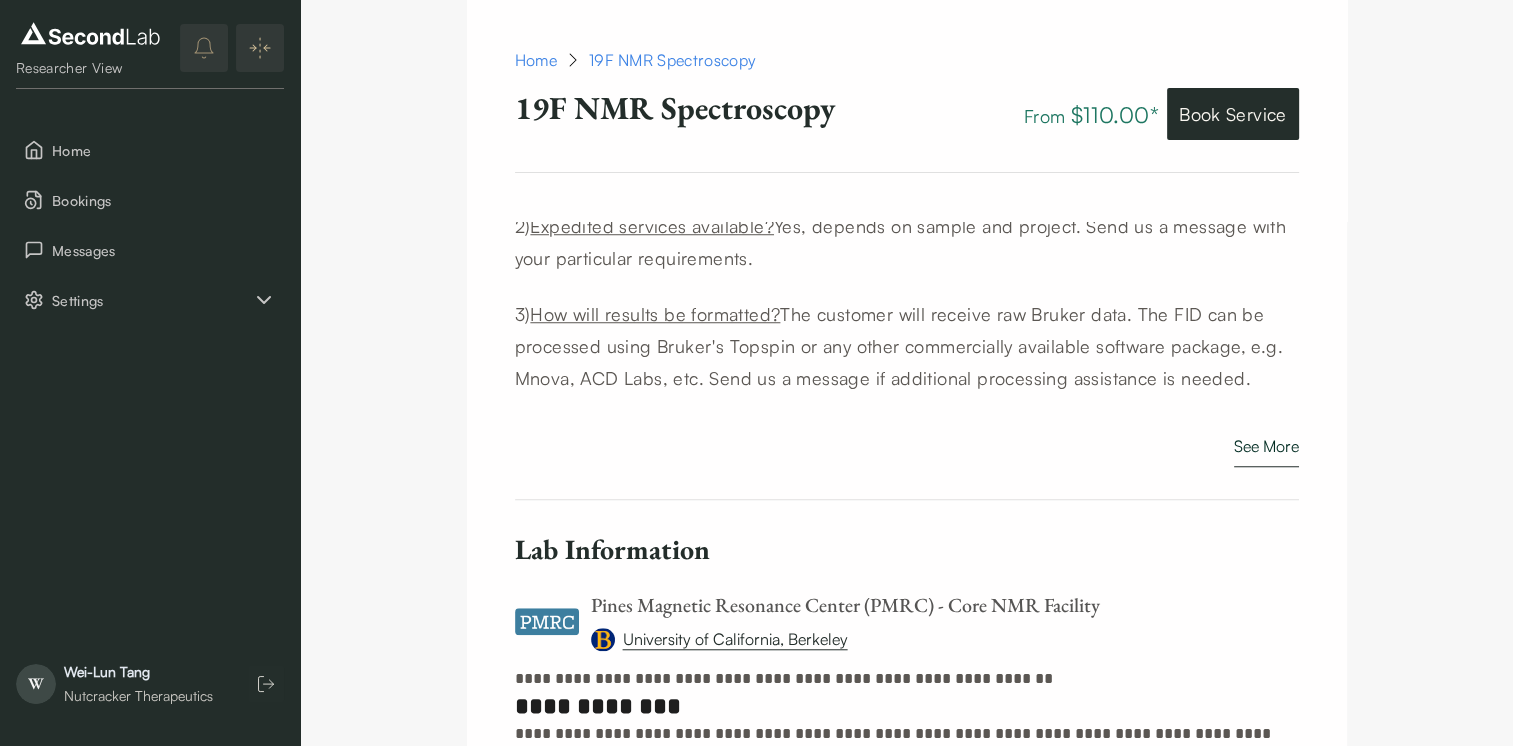 click on "See More" at bounding box center (1266, 450) 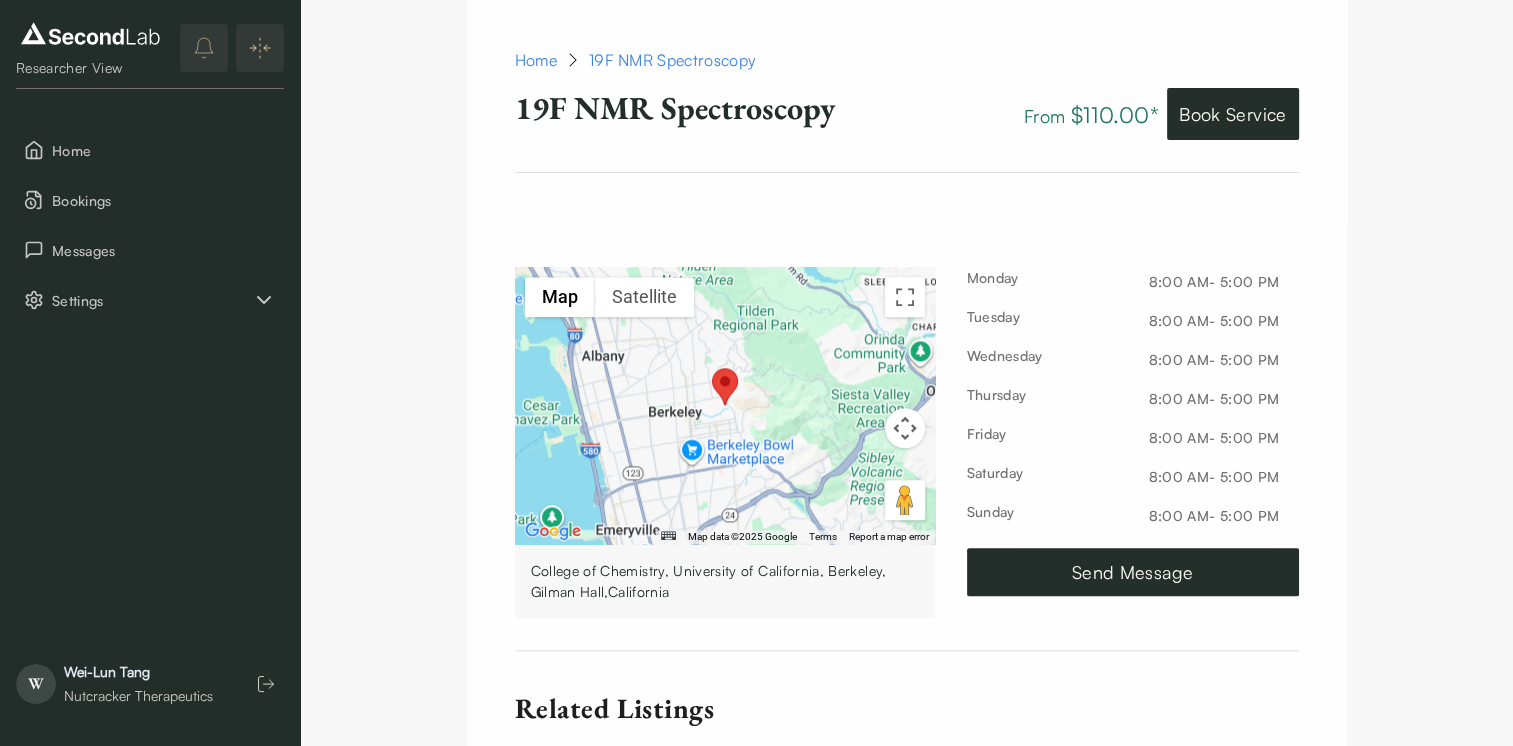 scroll, scrollTop: 2165, scrollLeft: 0, axis: vertical 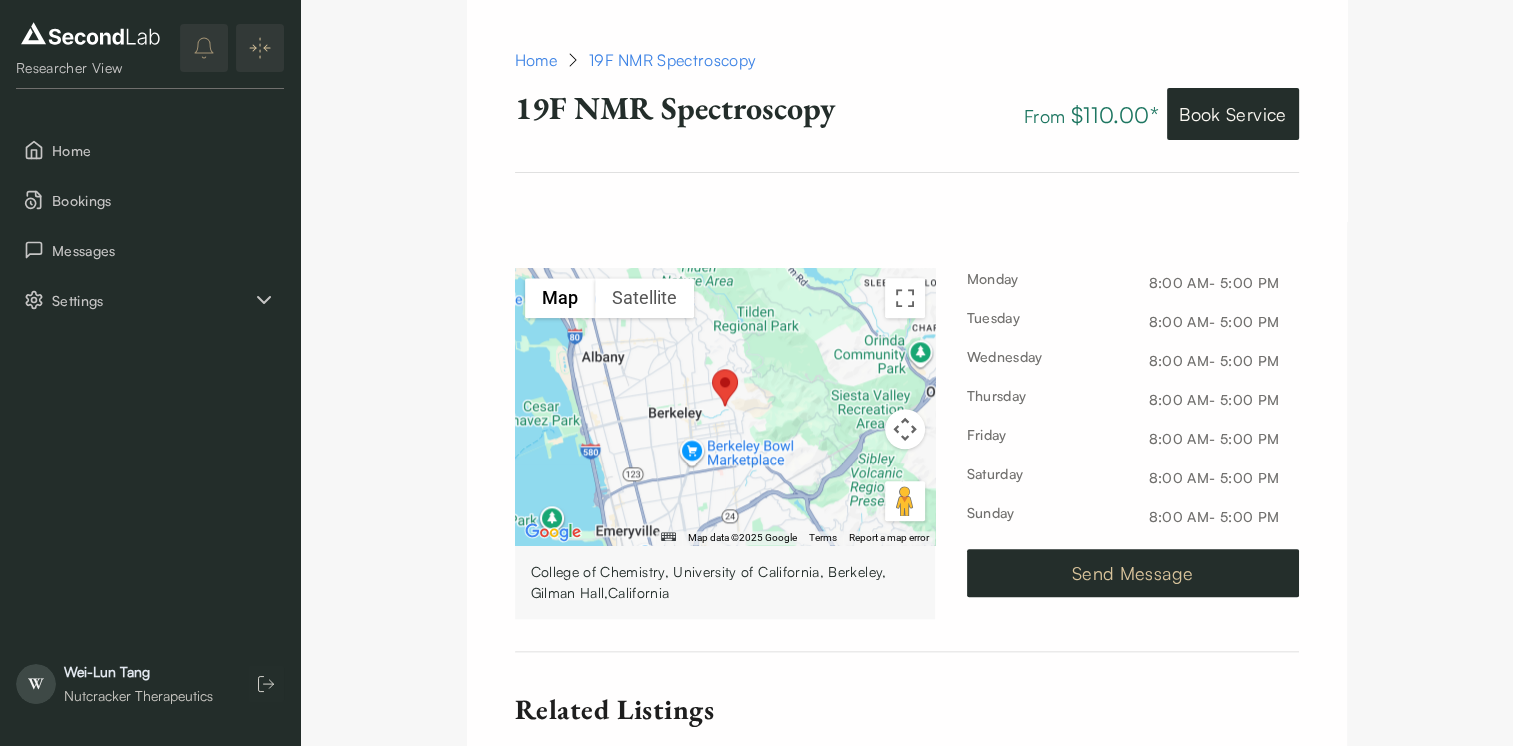 click on "Send Message" at bounding box center [1133, 573] 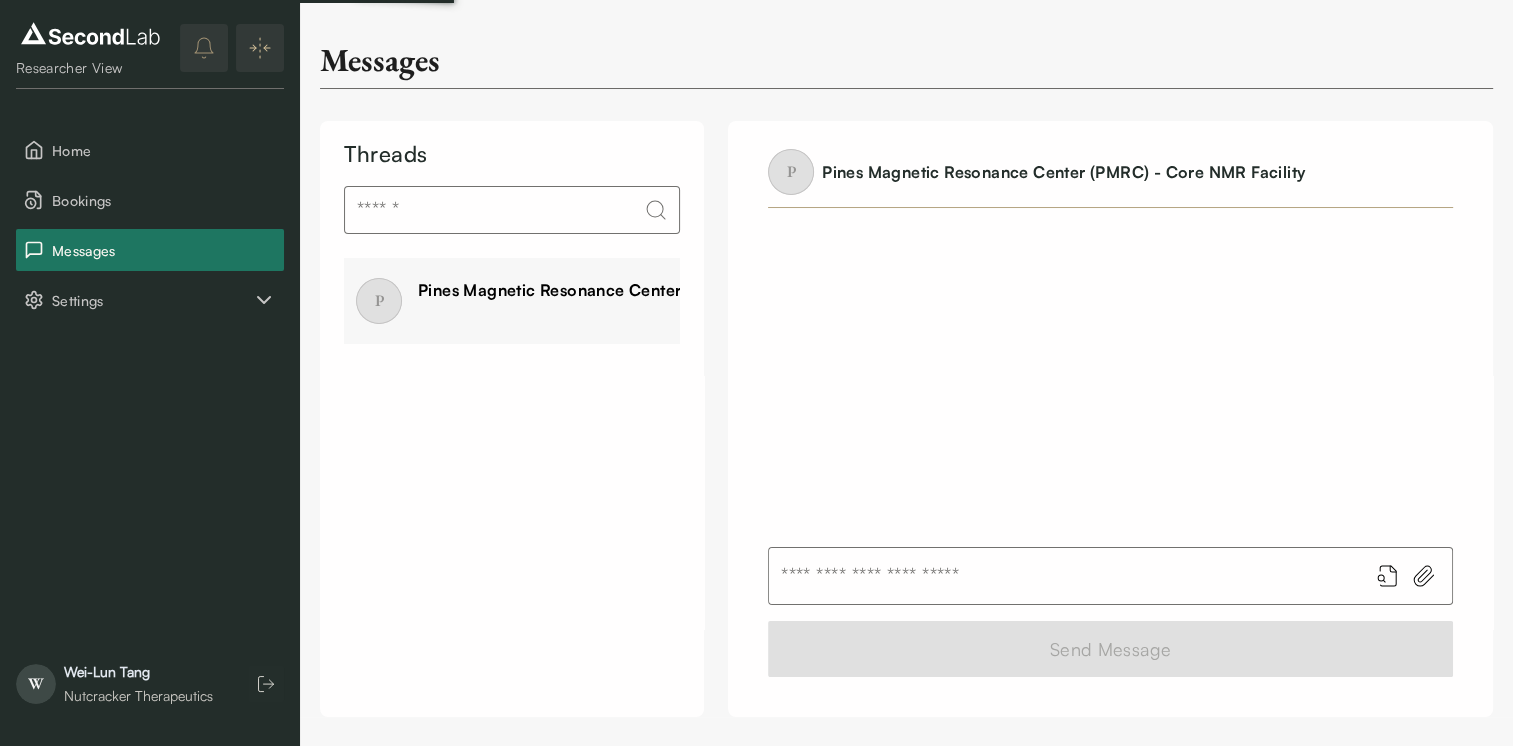 scroll, scrollTop: 0, scrollLeft: 0, axis: both 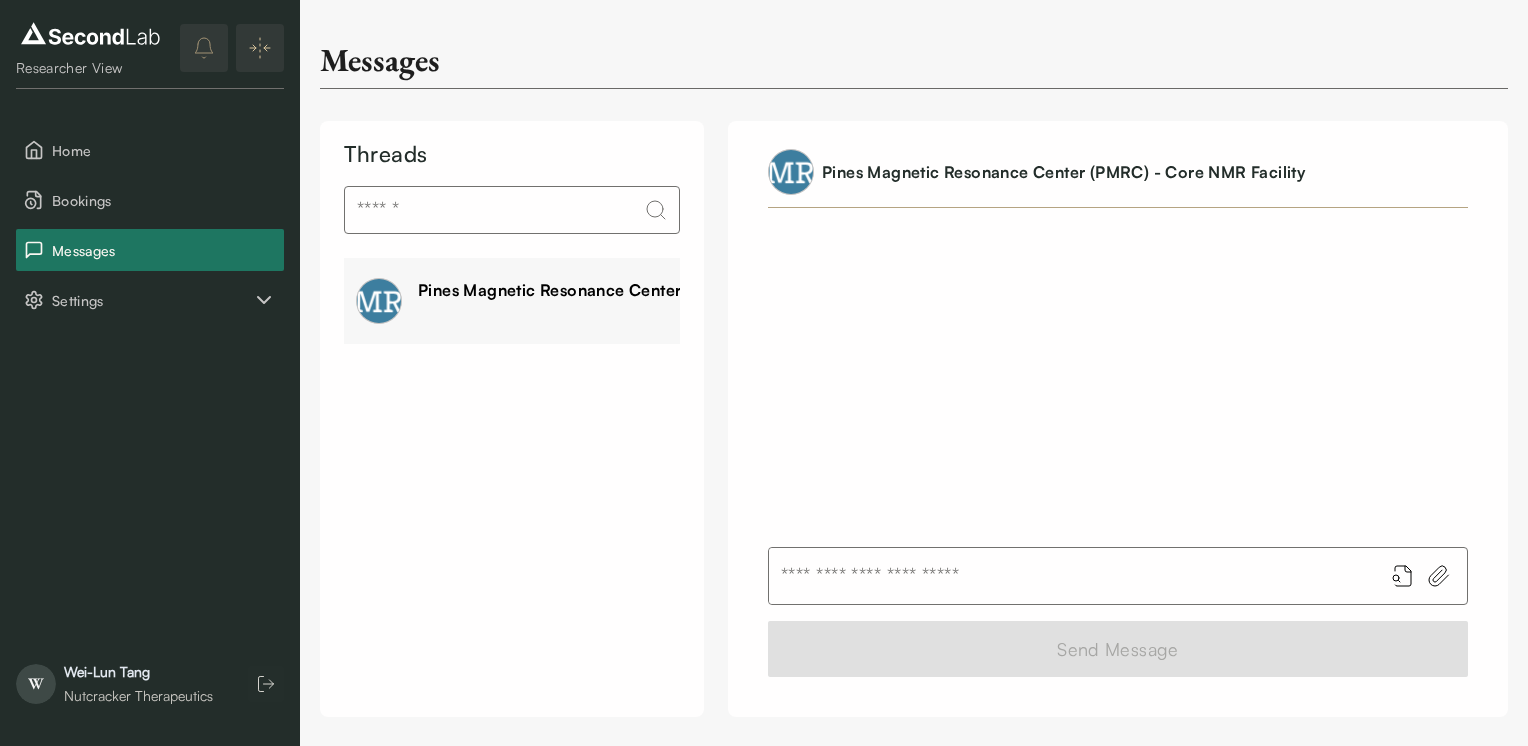 click at bounding box center [1068, 576] 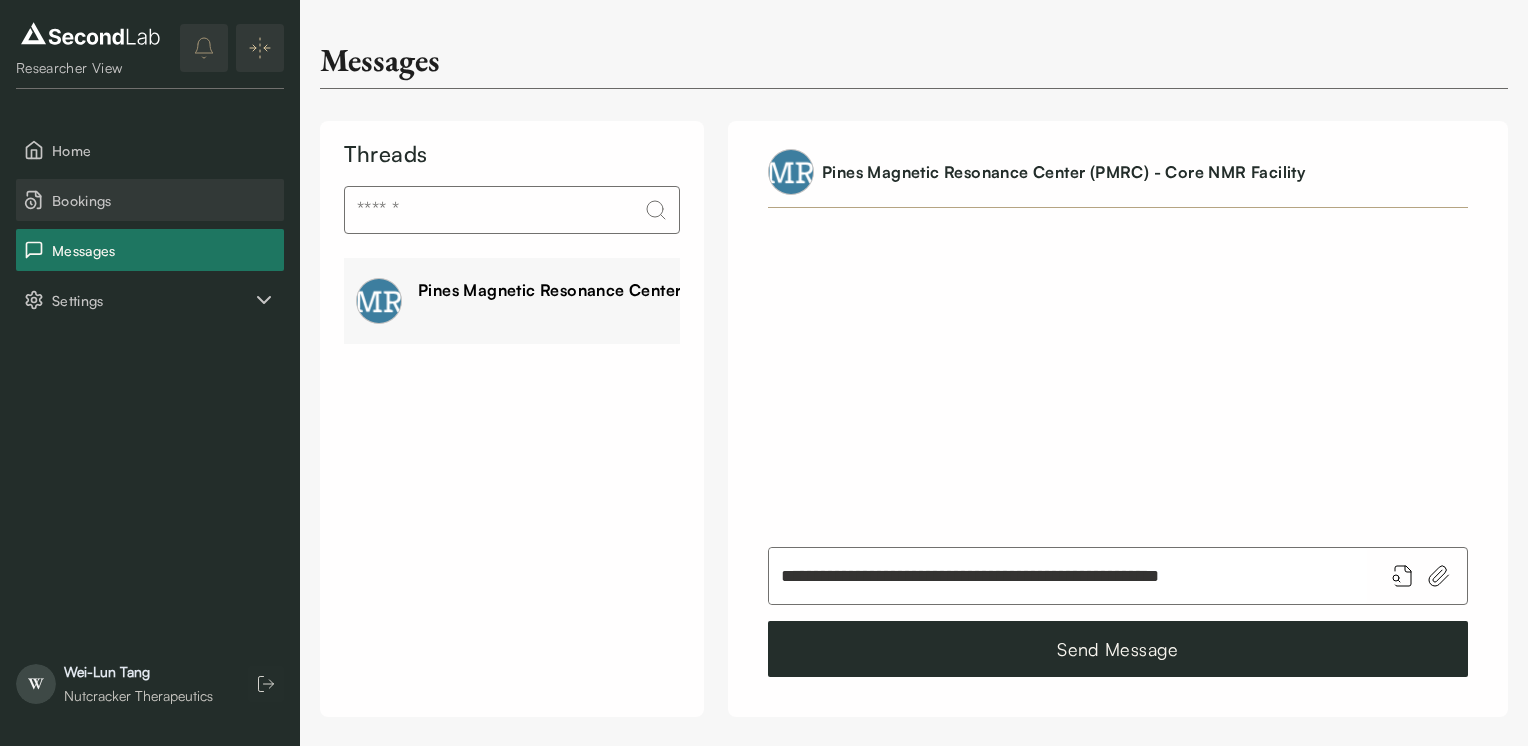 type on "**********" 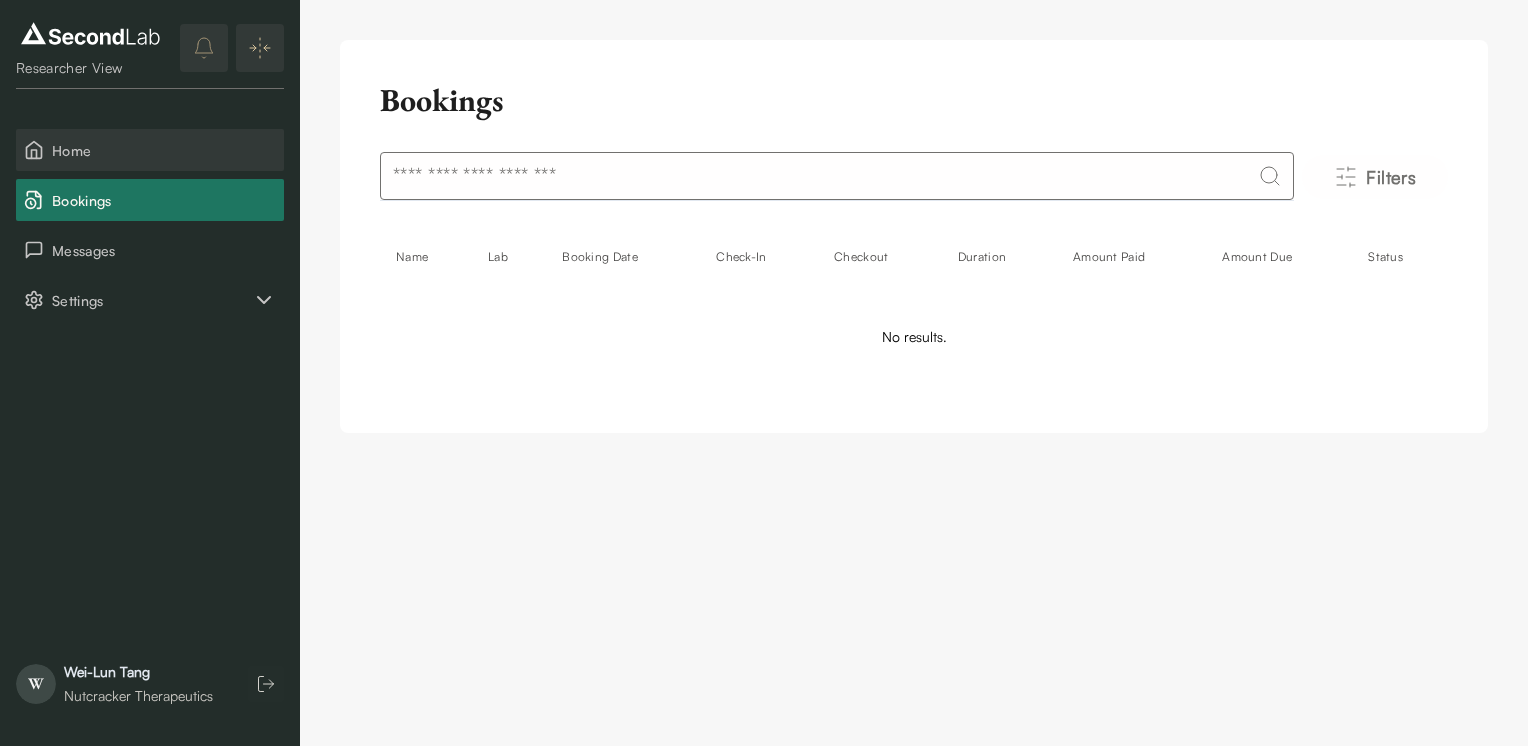 click on "Home" at bounding box center [164, 150] 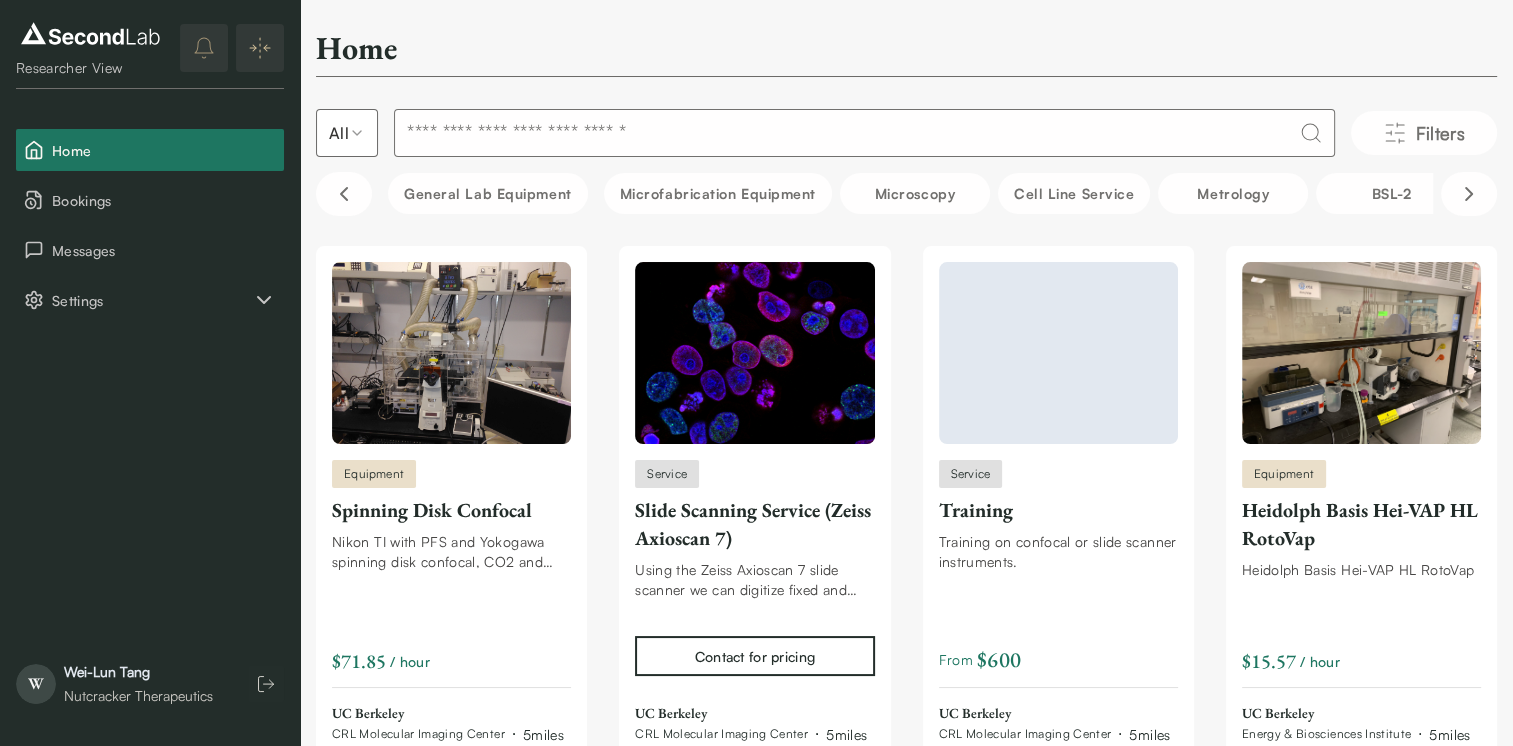 click at bounding box center (864, 133) 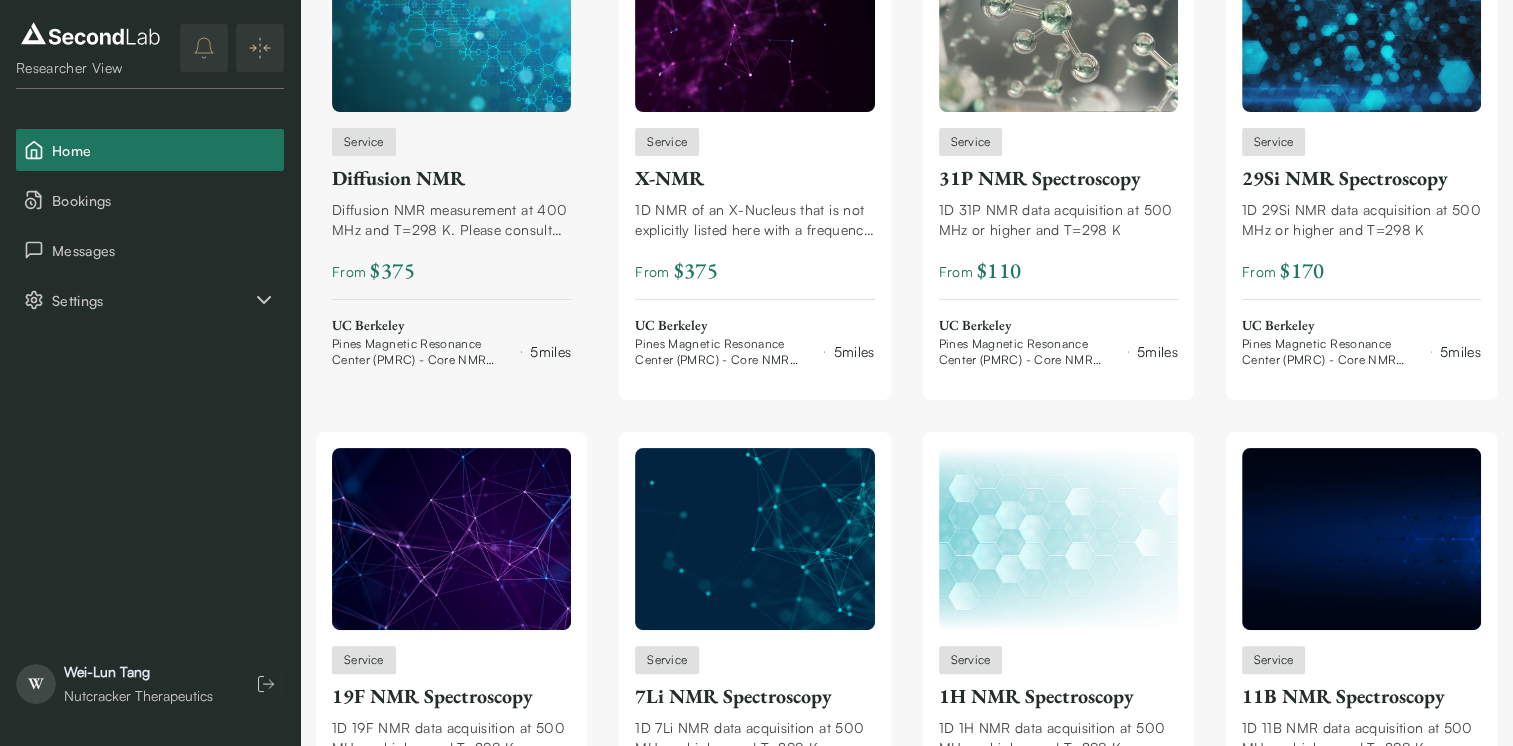scroll, scrollTop: 344, scrollLeft: 0, axis: vertical 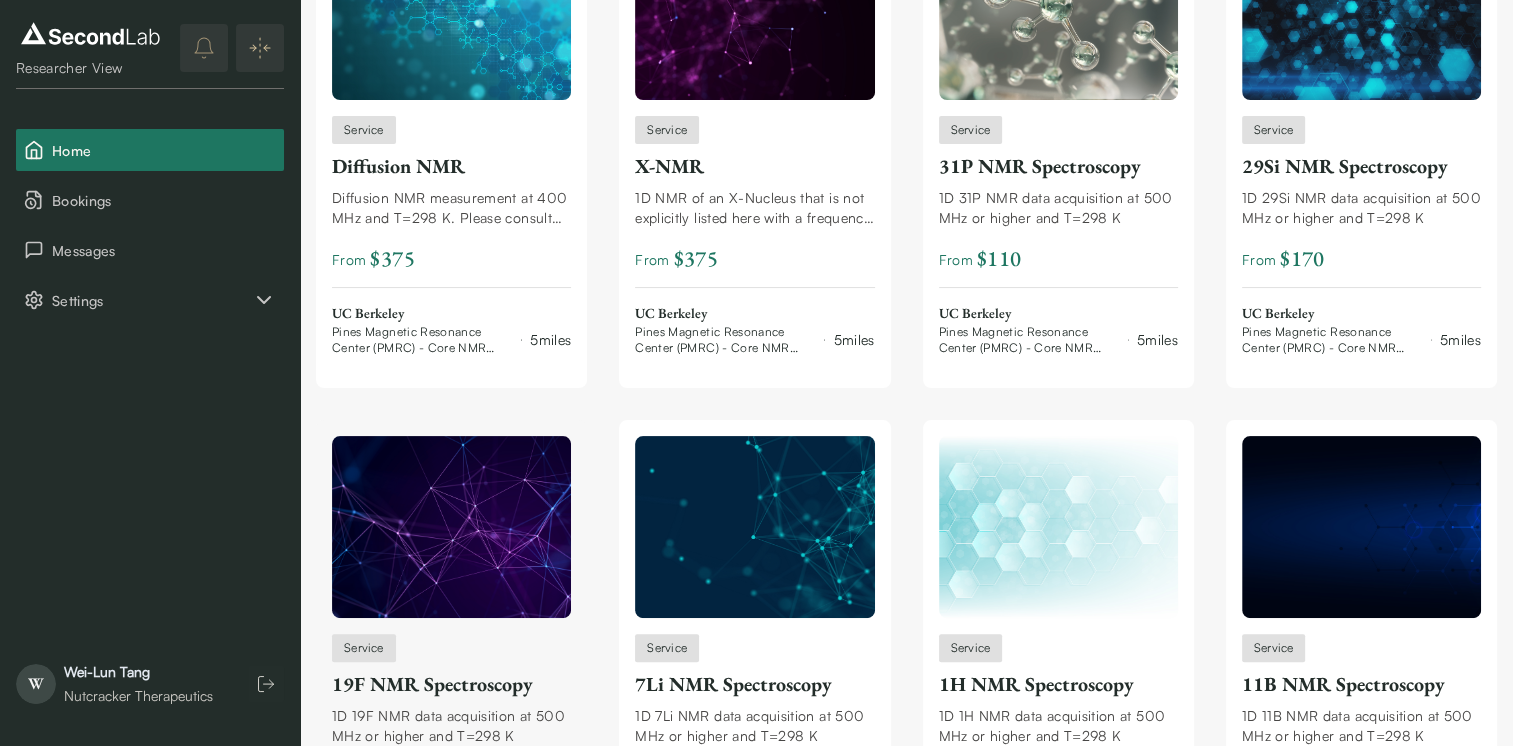 type on "***" 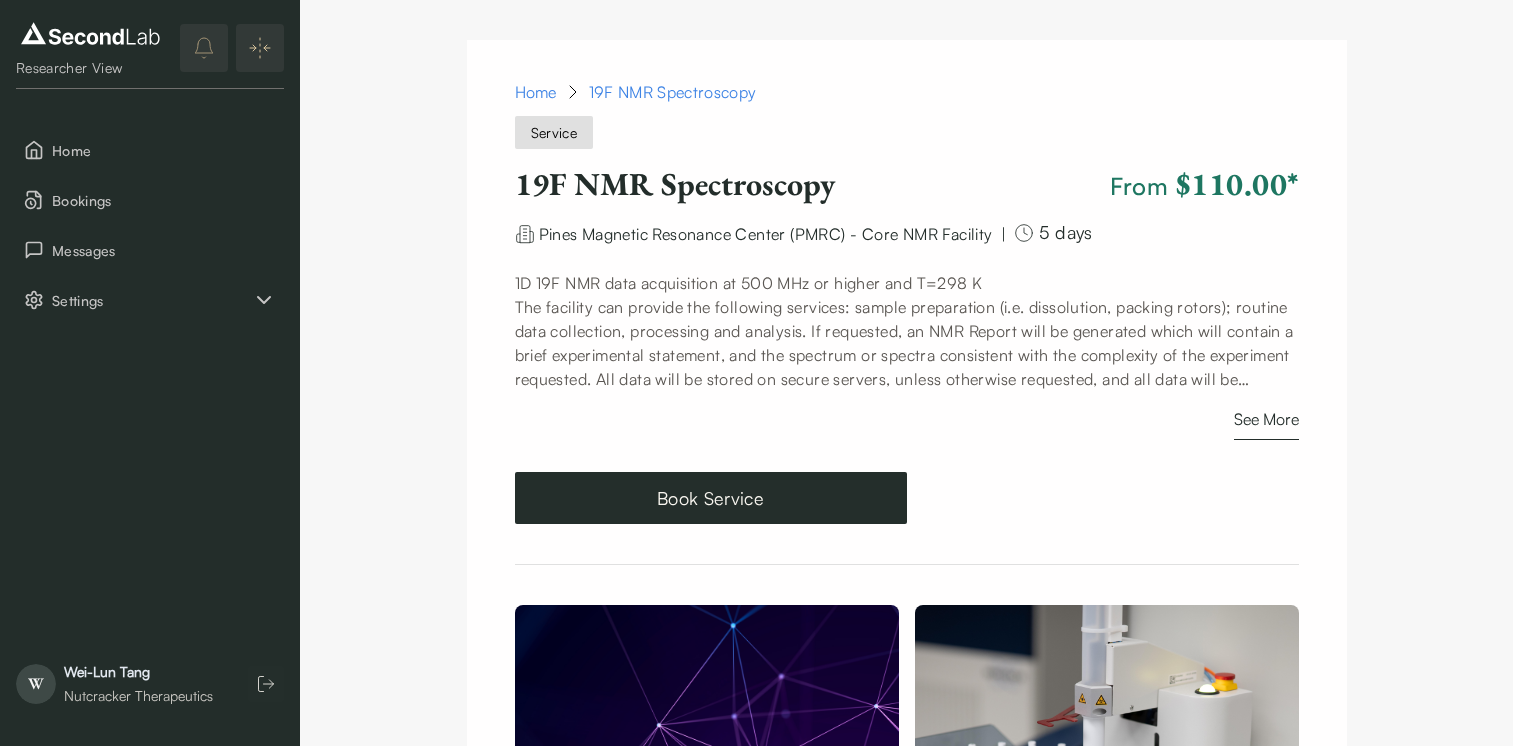 scroll, scrollTop: 494, scrollLeft: 0, axis: vertical 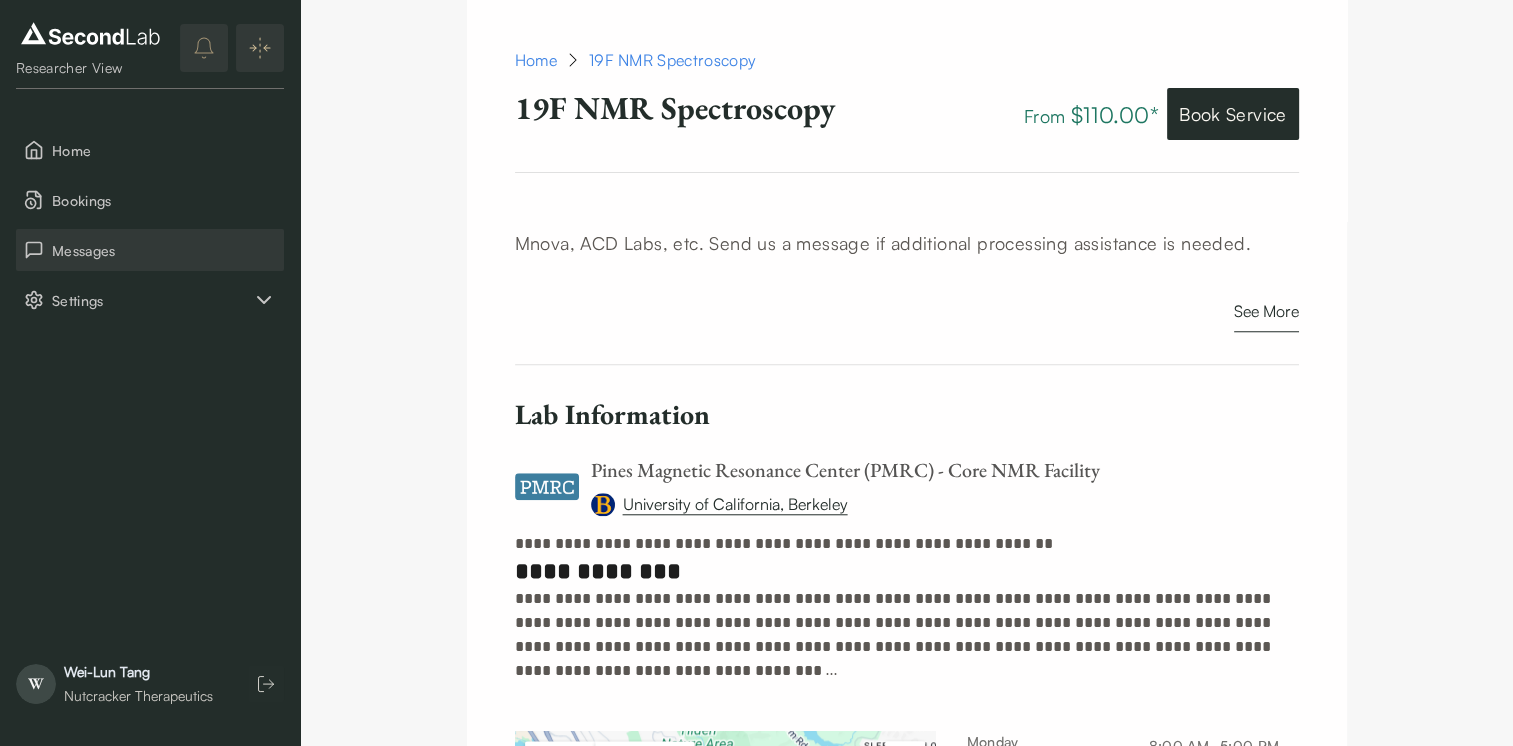click on "Messages" at bounding box center (164, 250) 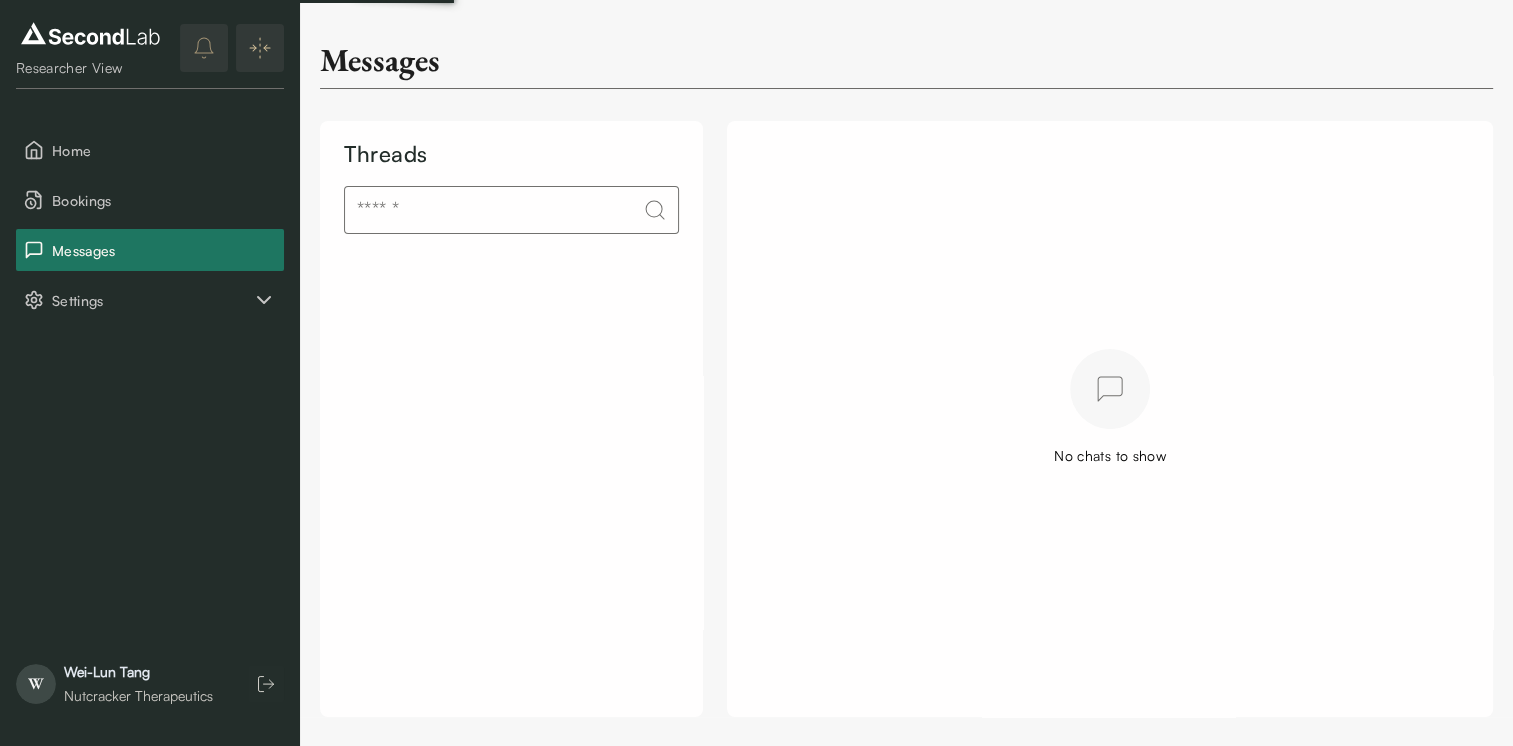 scroll, scrollTop: 0, scrollLeft: 0, axis: both 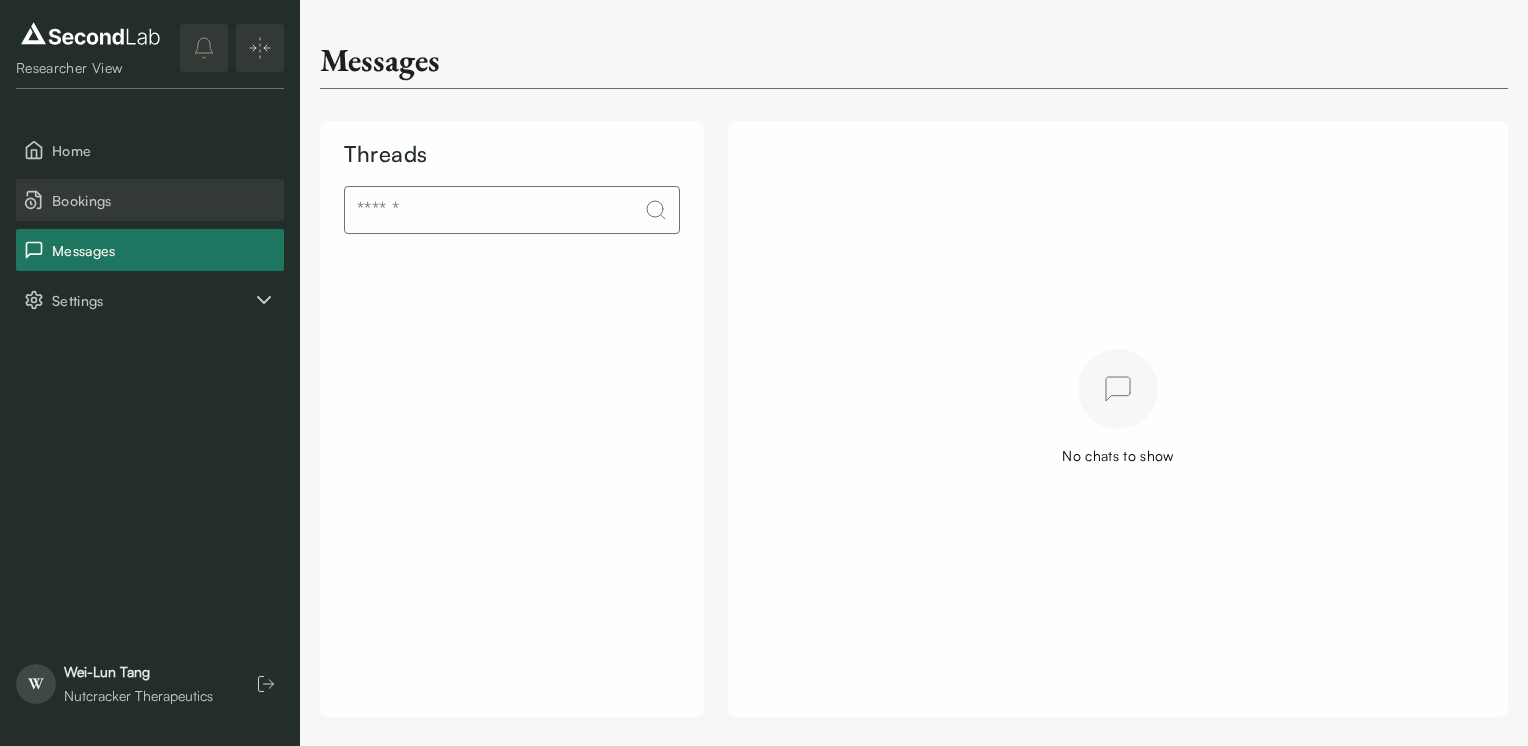 click on "Bookings" at bounding box center (164, 200) 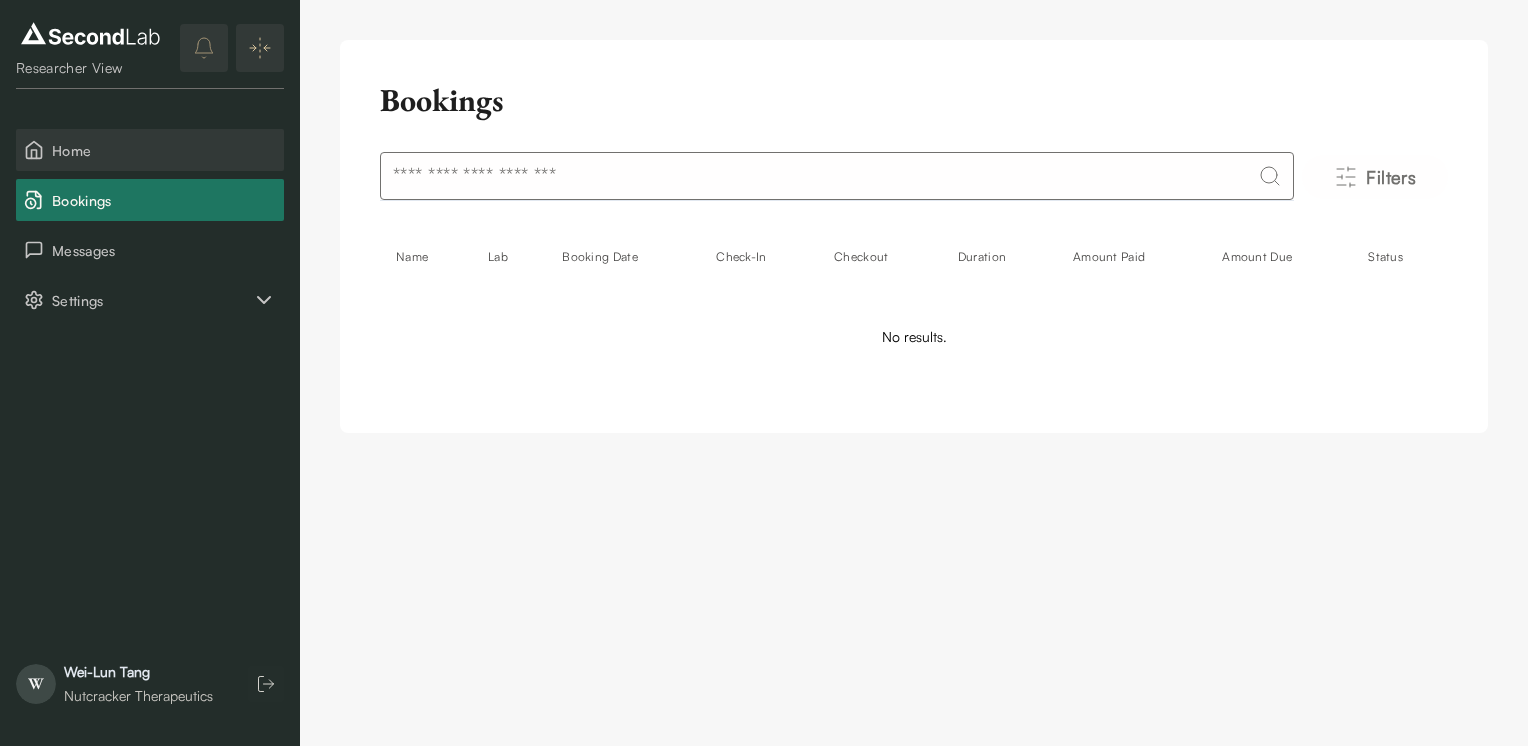 click on "Home" at bounding box center [150, 150] 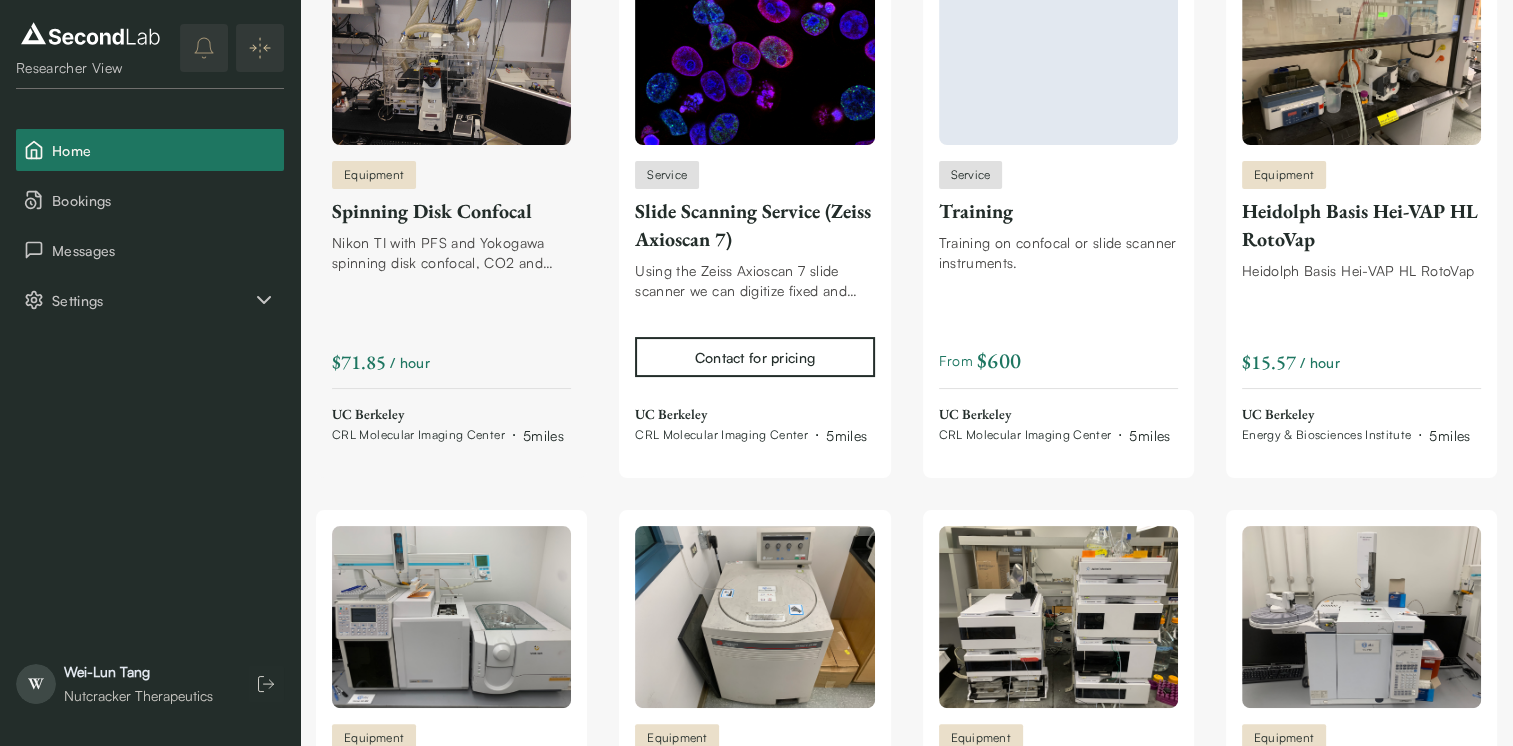 scroll, scrollTop: 0, scrollLeft: 0, axis: both 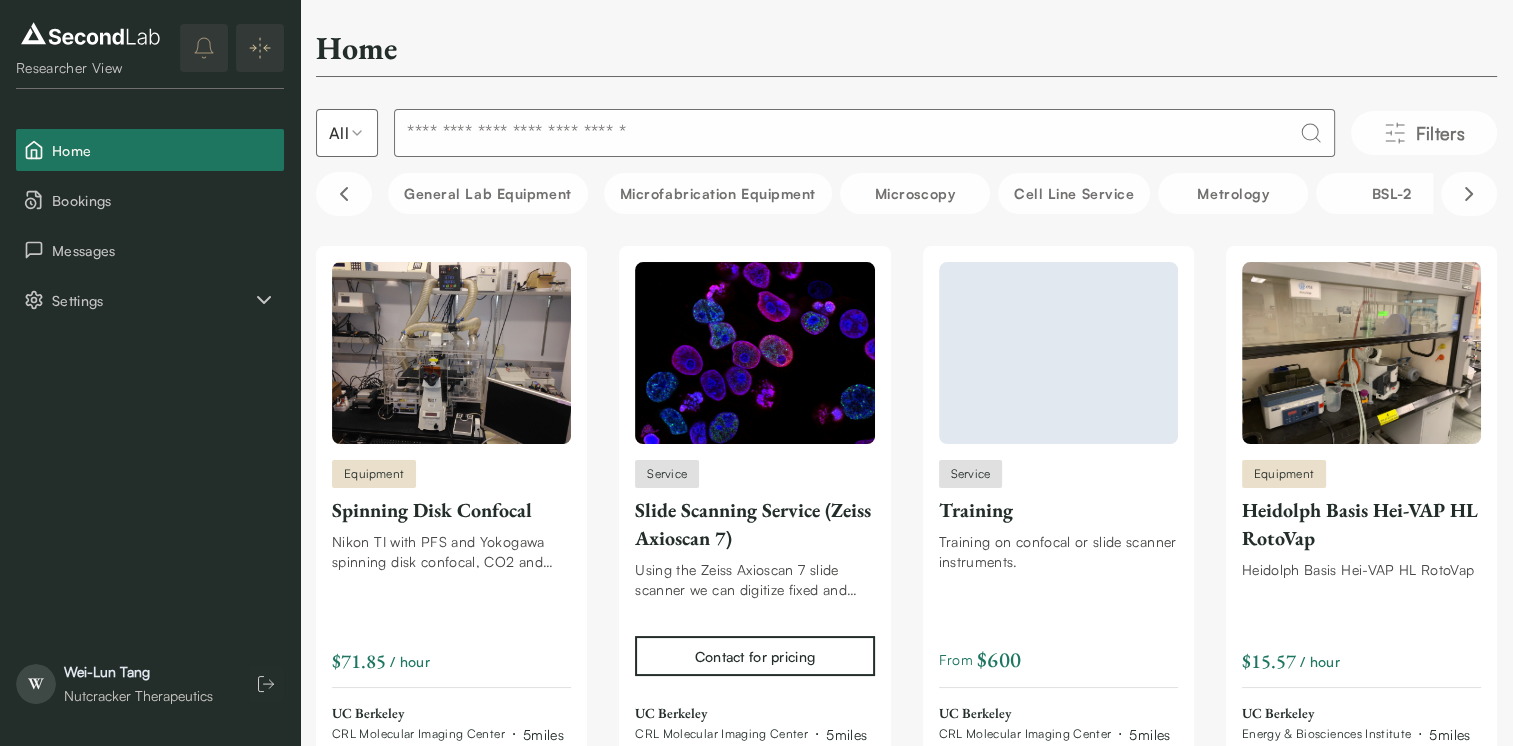 click at bounding box center (864, 133) 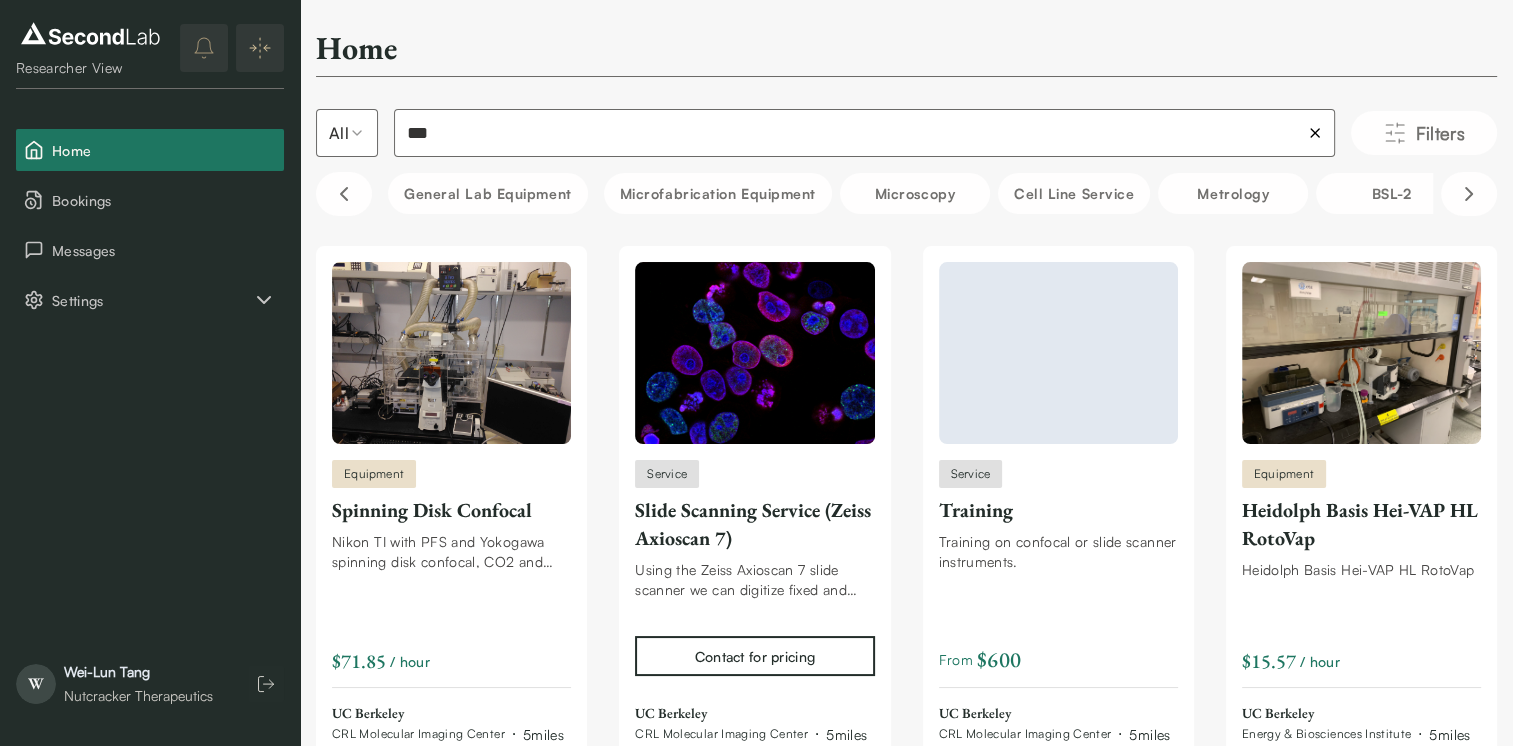 type on "***" 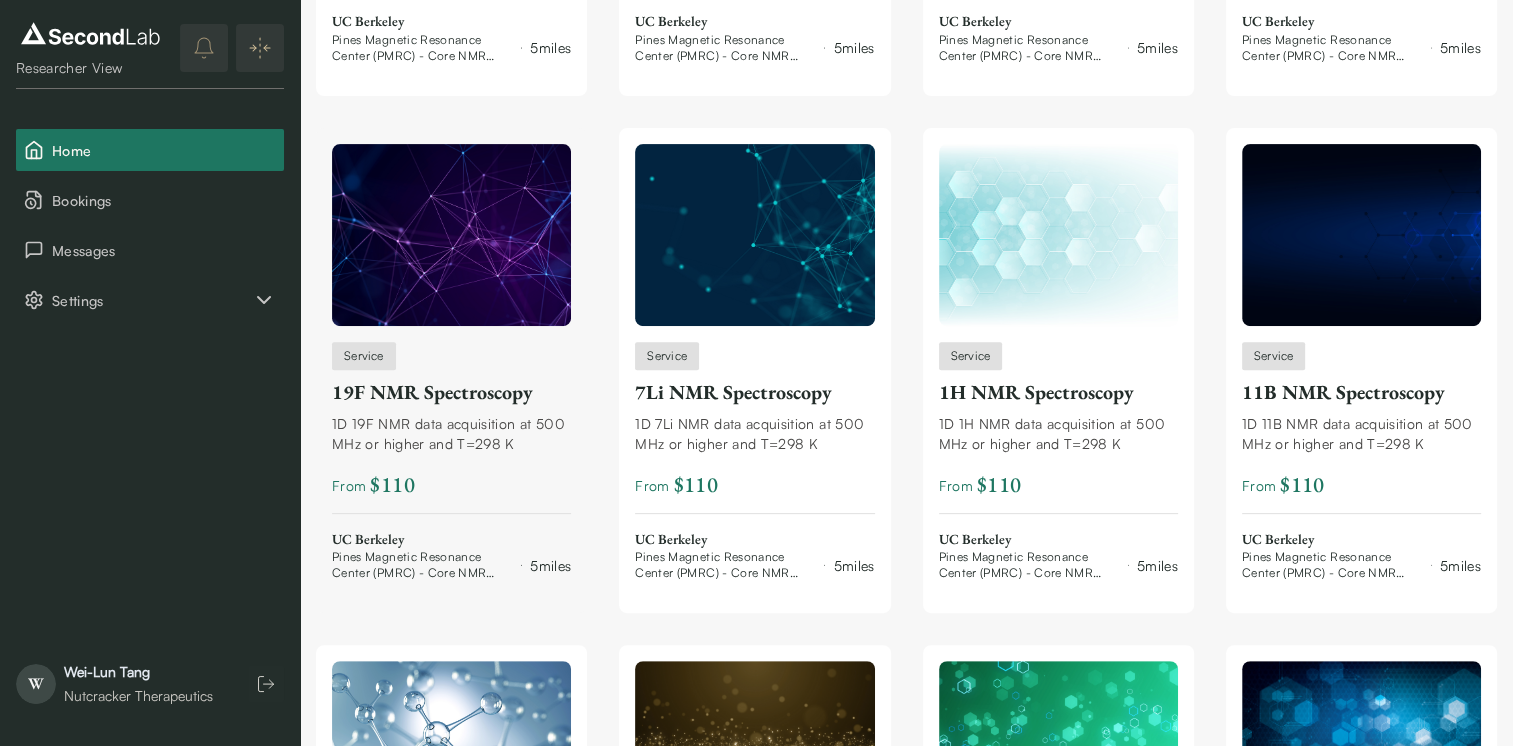 scroll, scrollTop: 638, scrollLeft: 0, axis: vertical 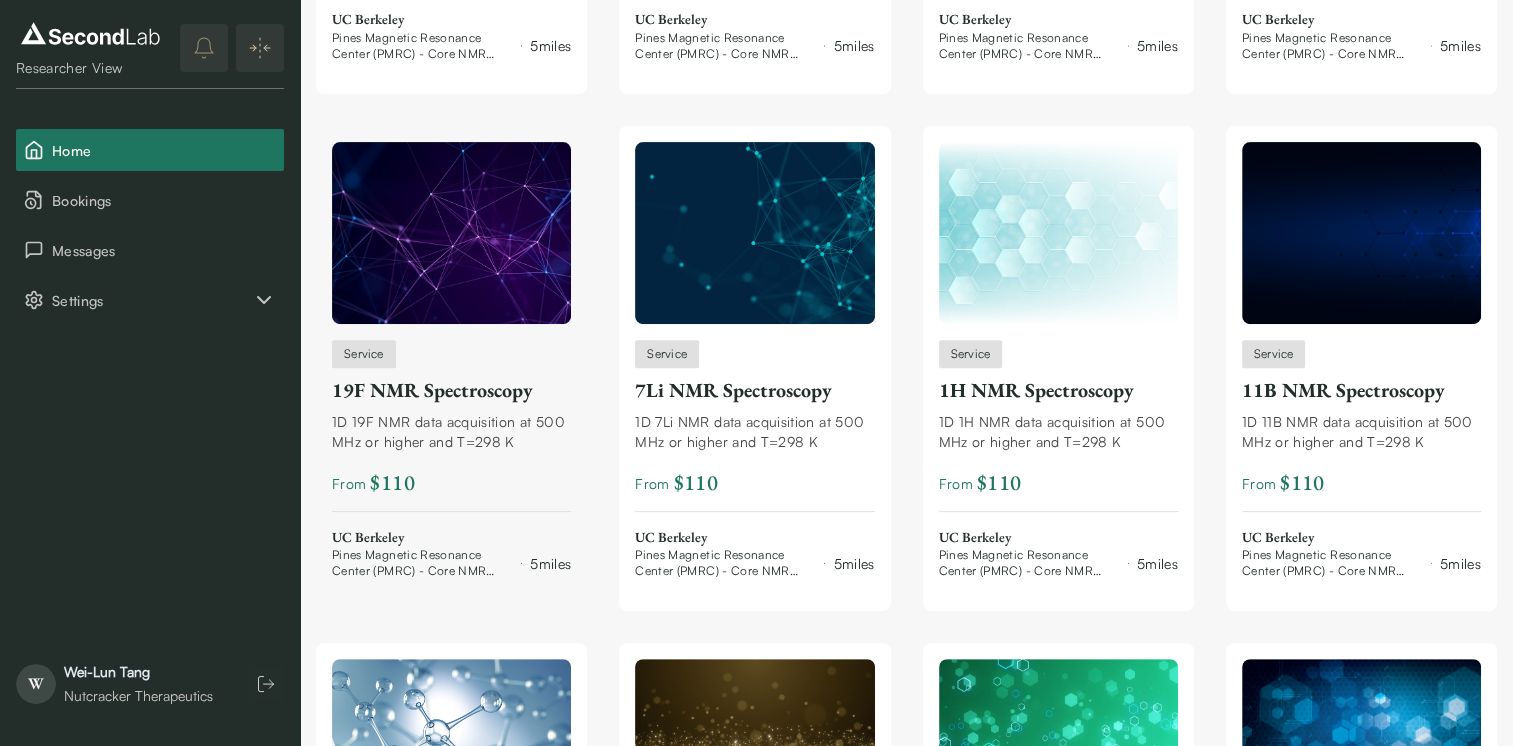 click on "19F NMR Spectroscopy" at bounding box center [451, 390] 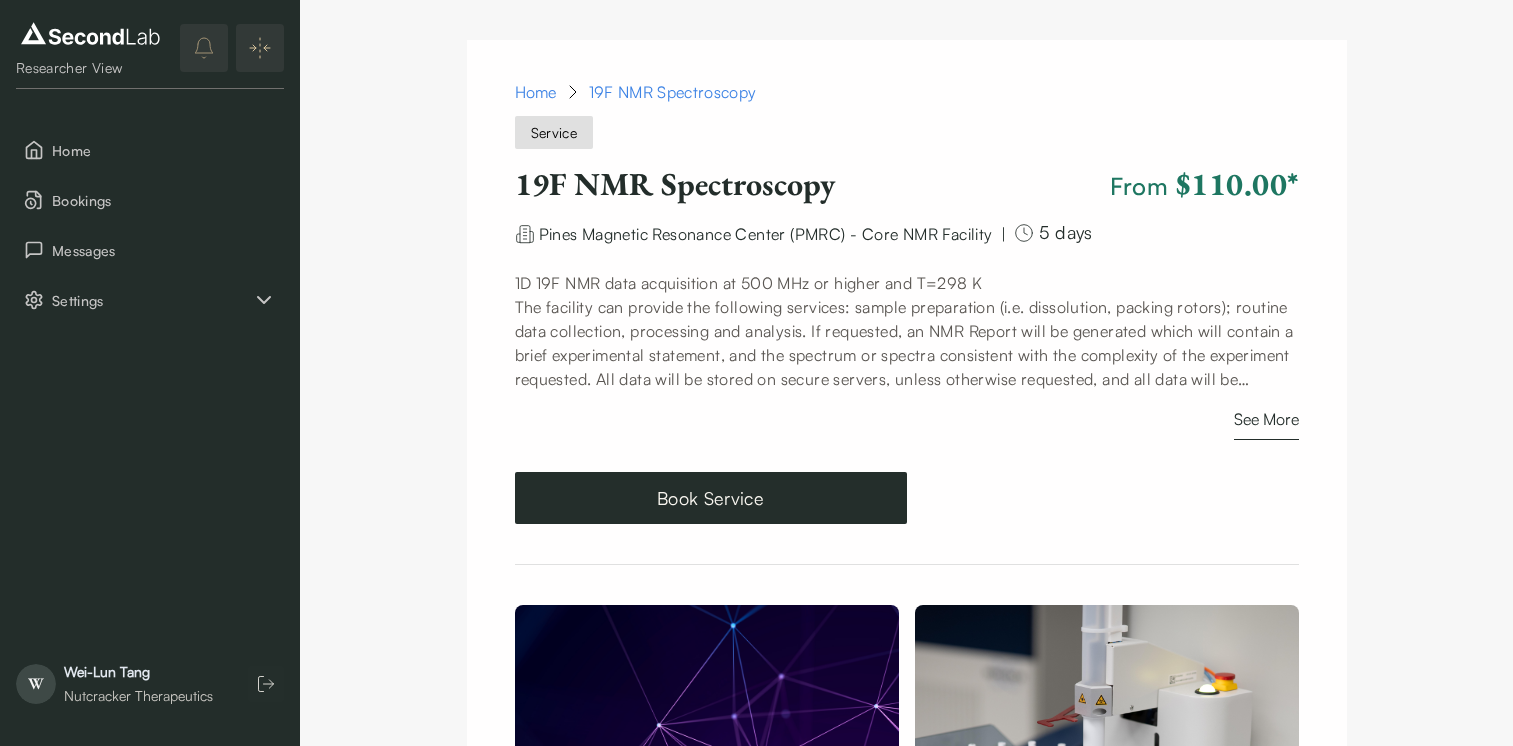 scroll, scrollTop: 738, scrollLeft: 0, axis: vertical 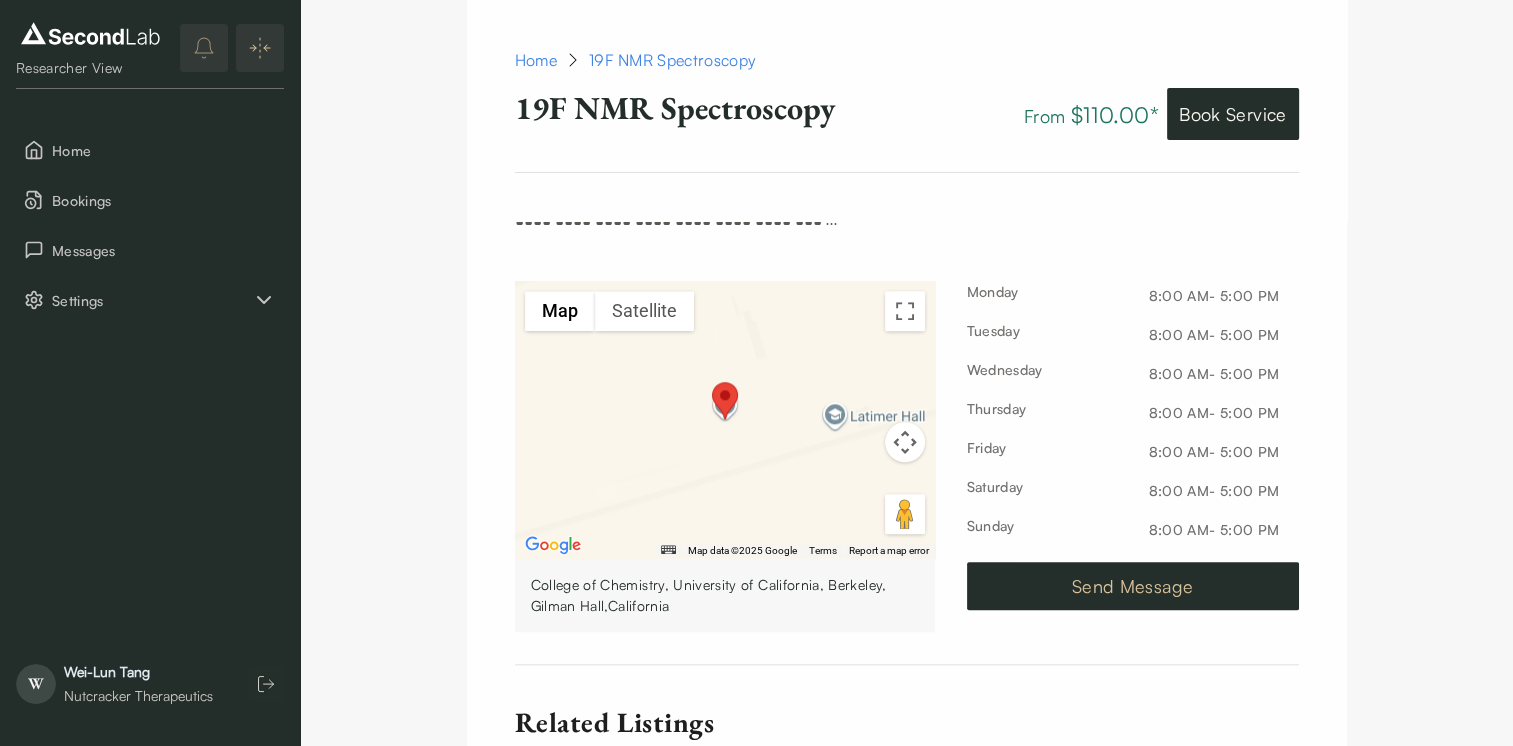click on "Send Message" at bounding box center [1133, 586] 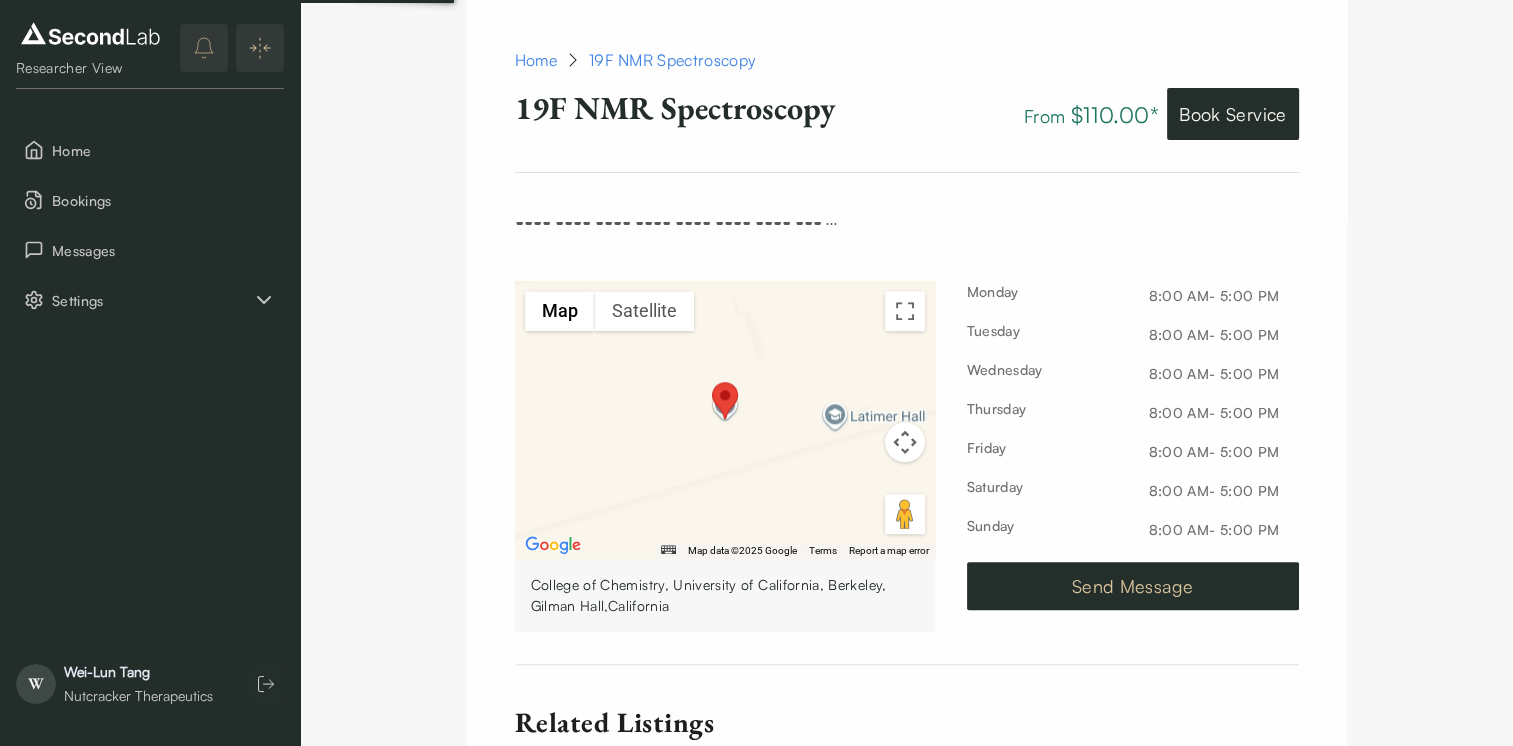 scroll, scrollTop: 0, scrollLeft: 0, axis: both 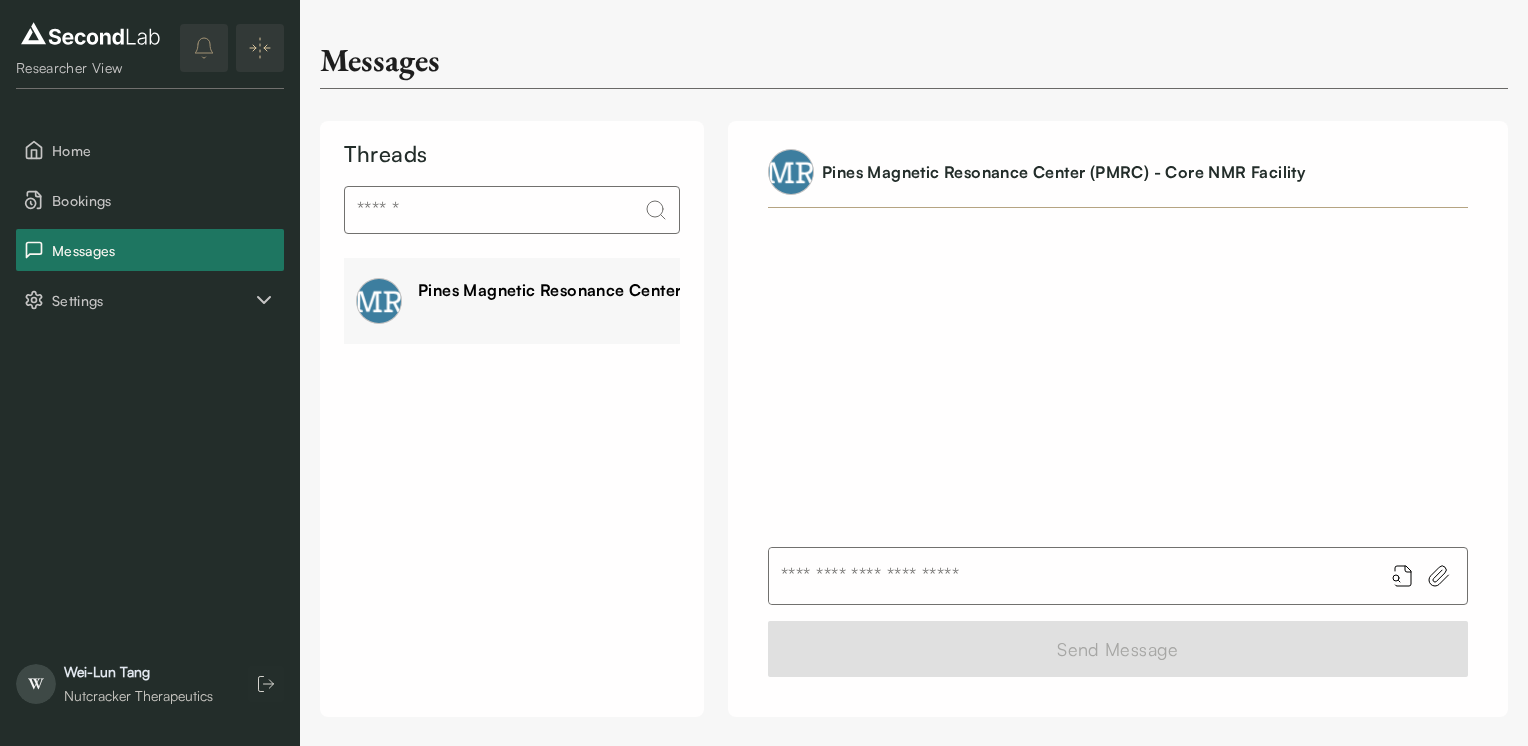 click at bounding box center [1068, 576] 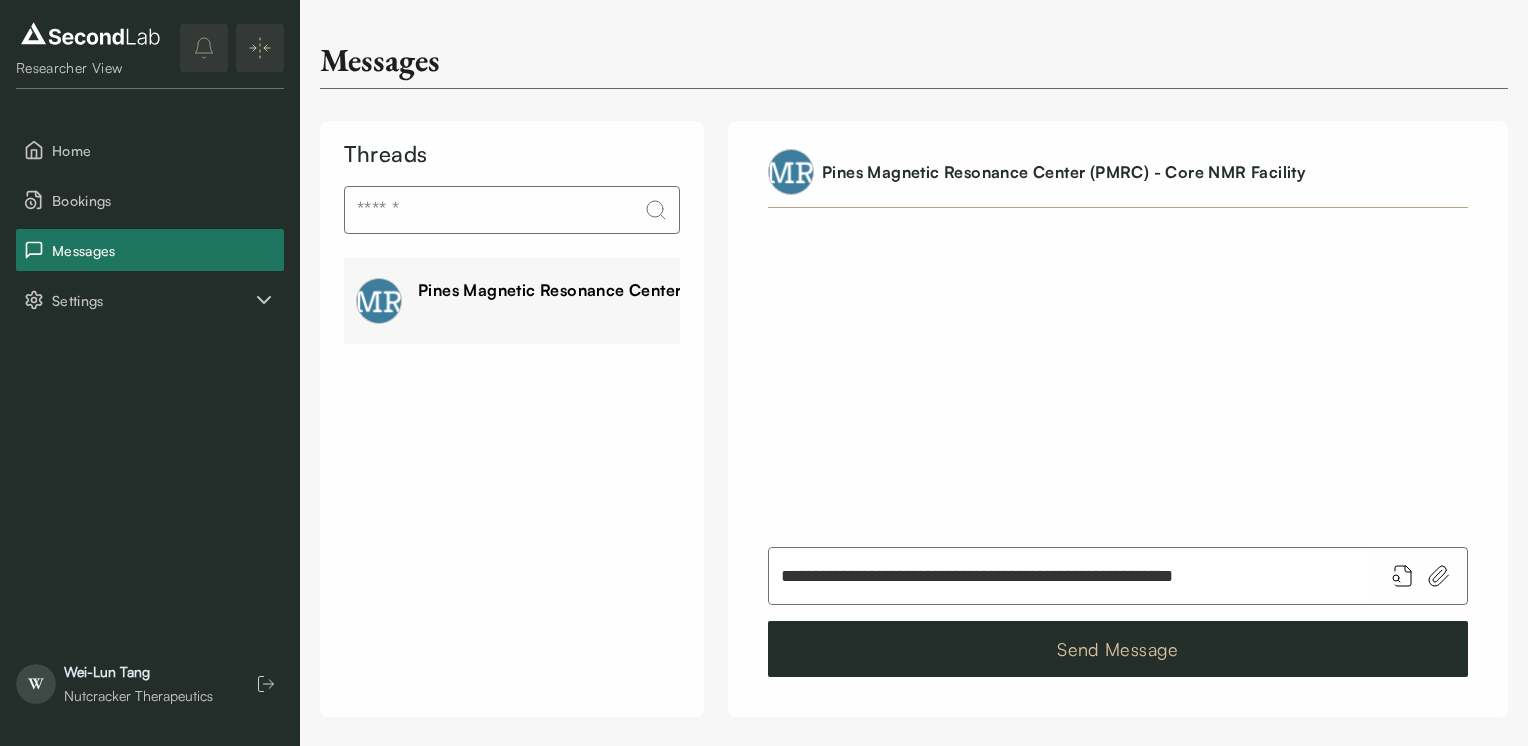 type on "**********" 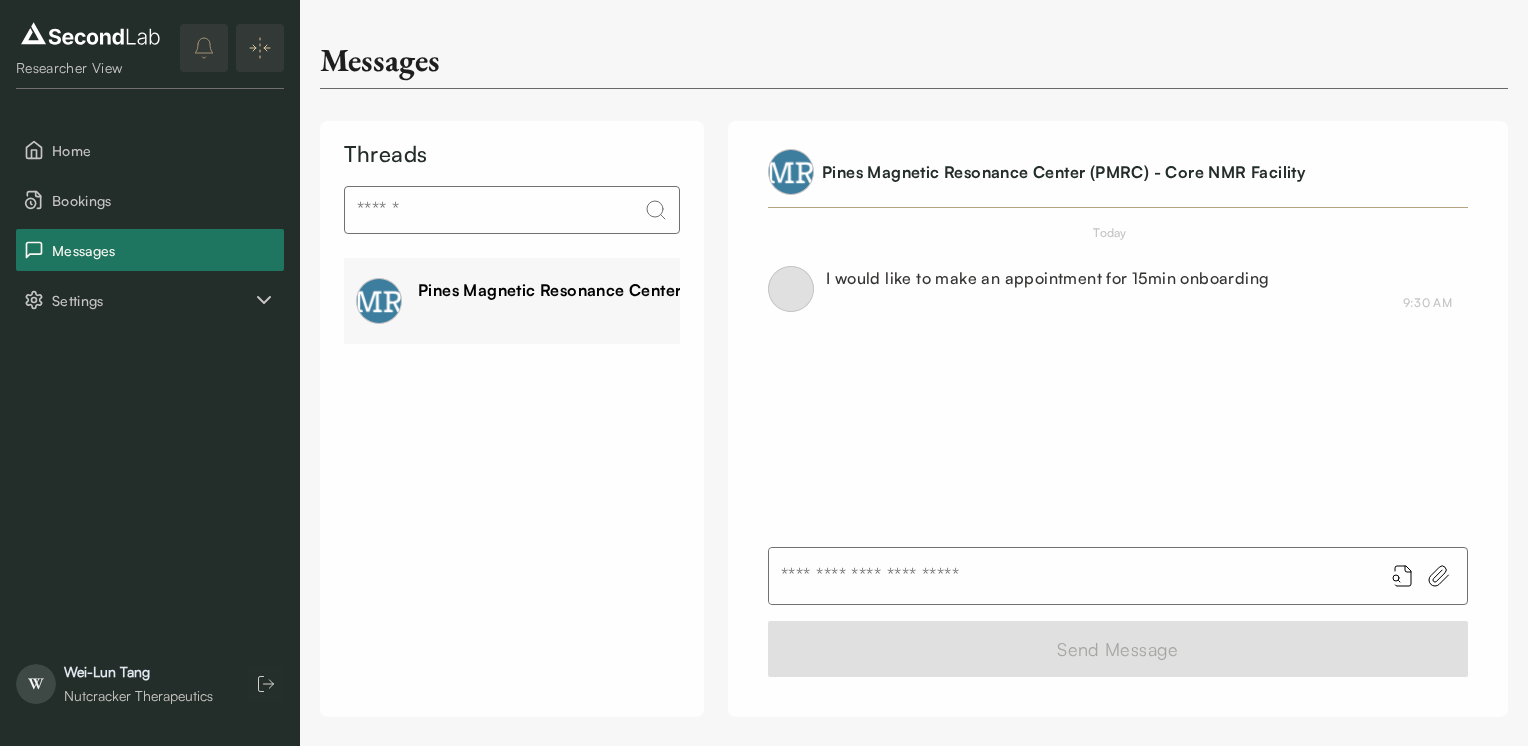 click at bounding box center (1068, 576) 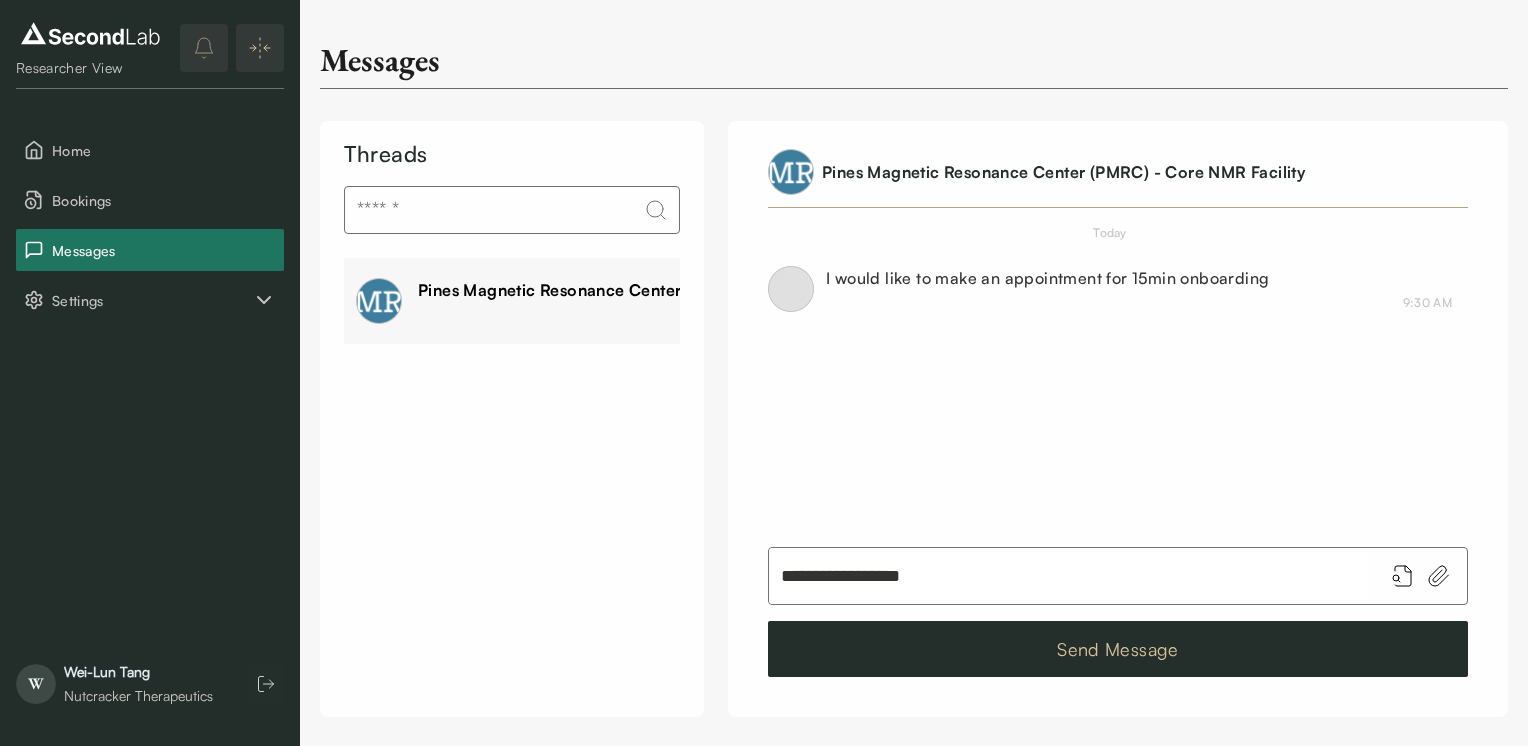 type on "**********" 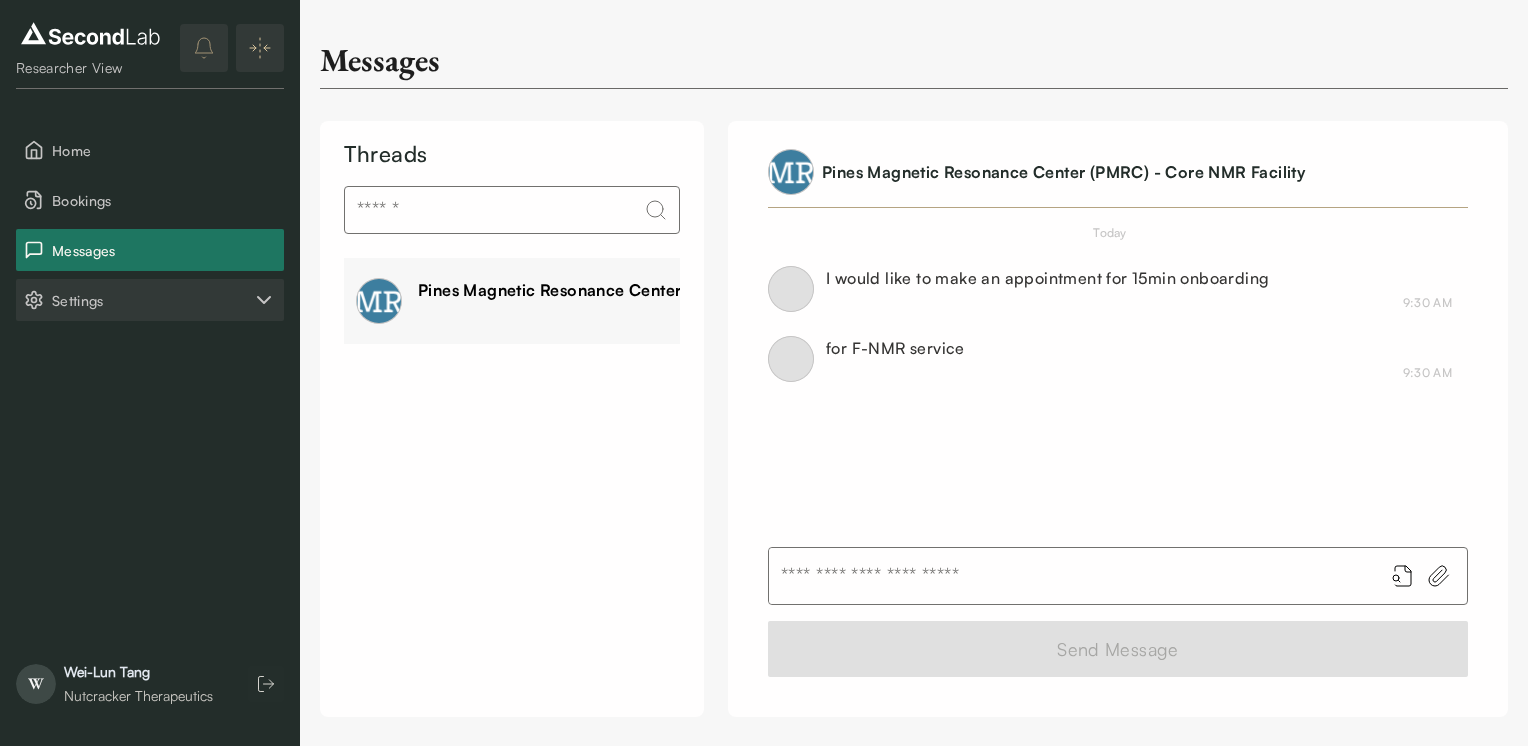 click on "Settings" at bounding box center [150, 300] 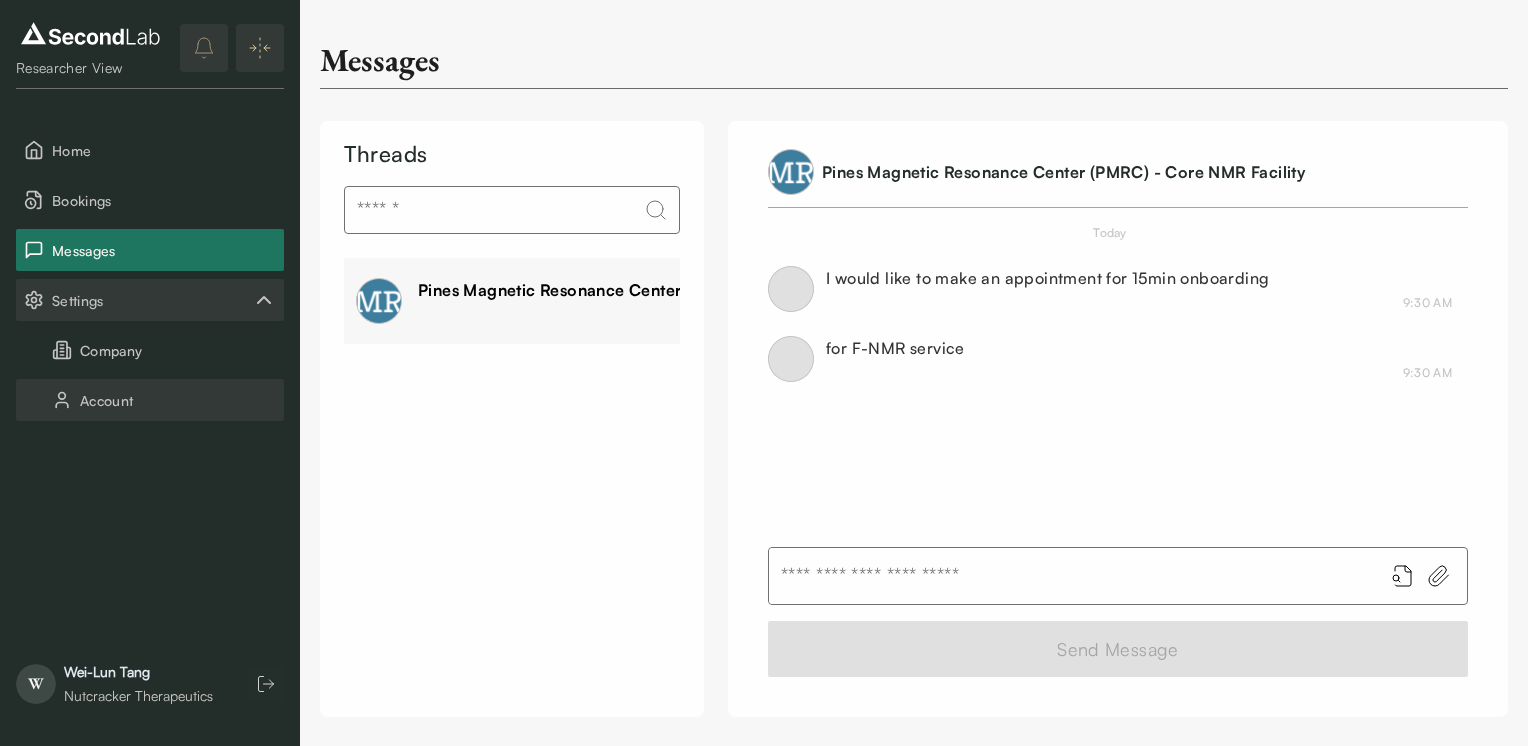 click on "Account" at bounding box center [150, 400] 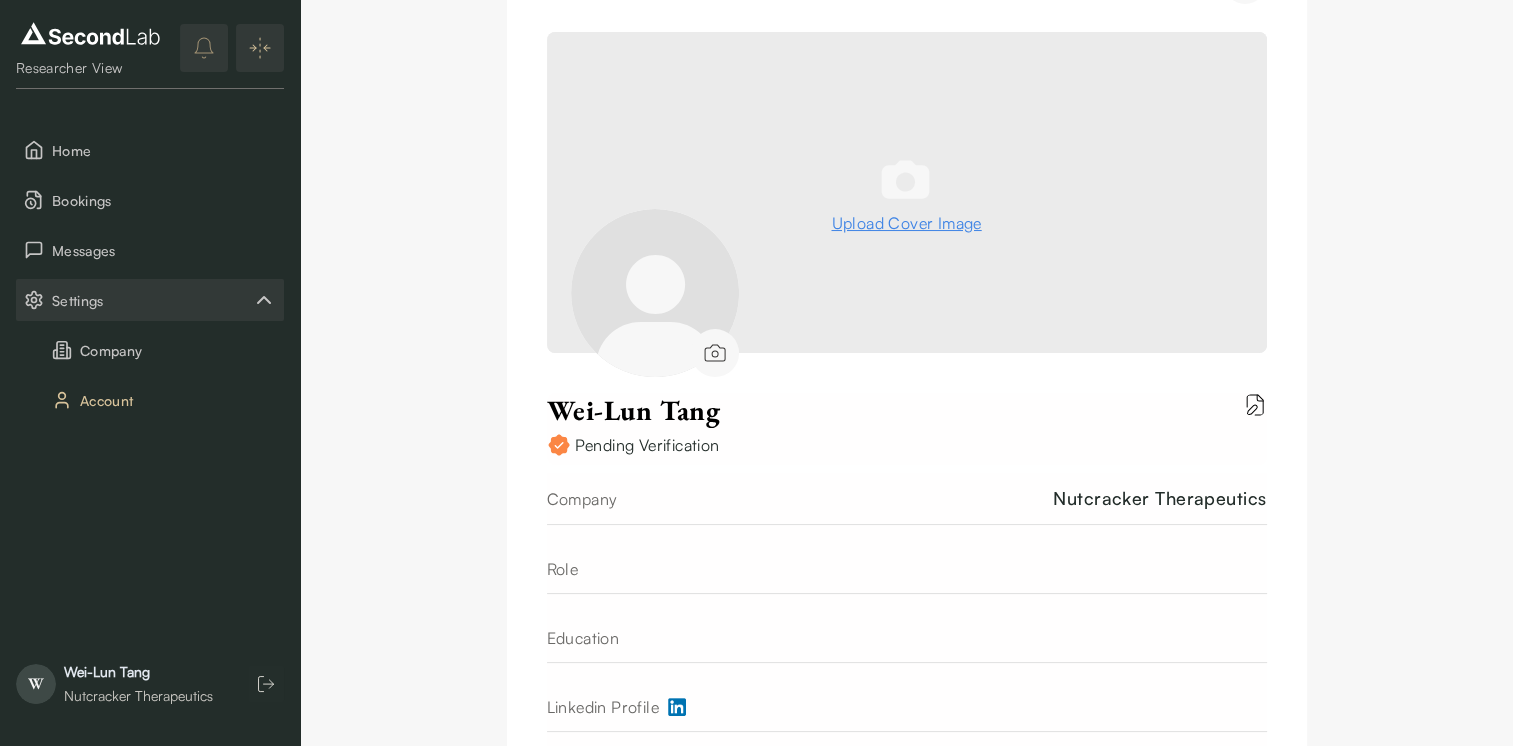 scroll, scrollTop: 132, scrollLeft: 0, axis: vertical 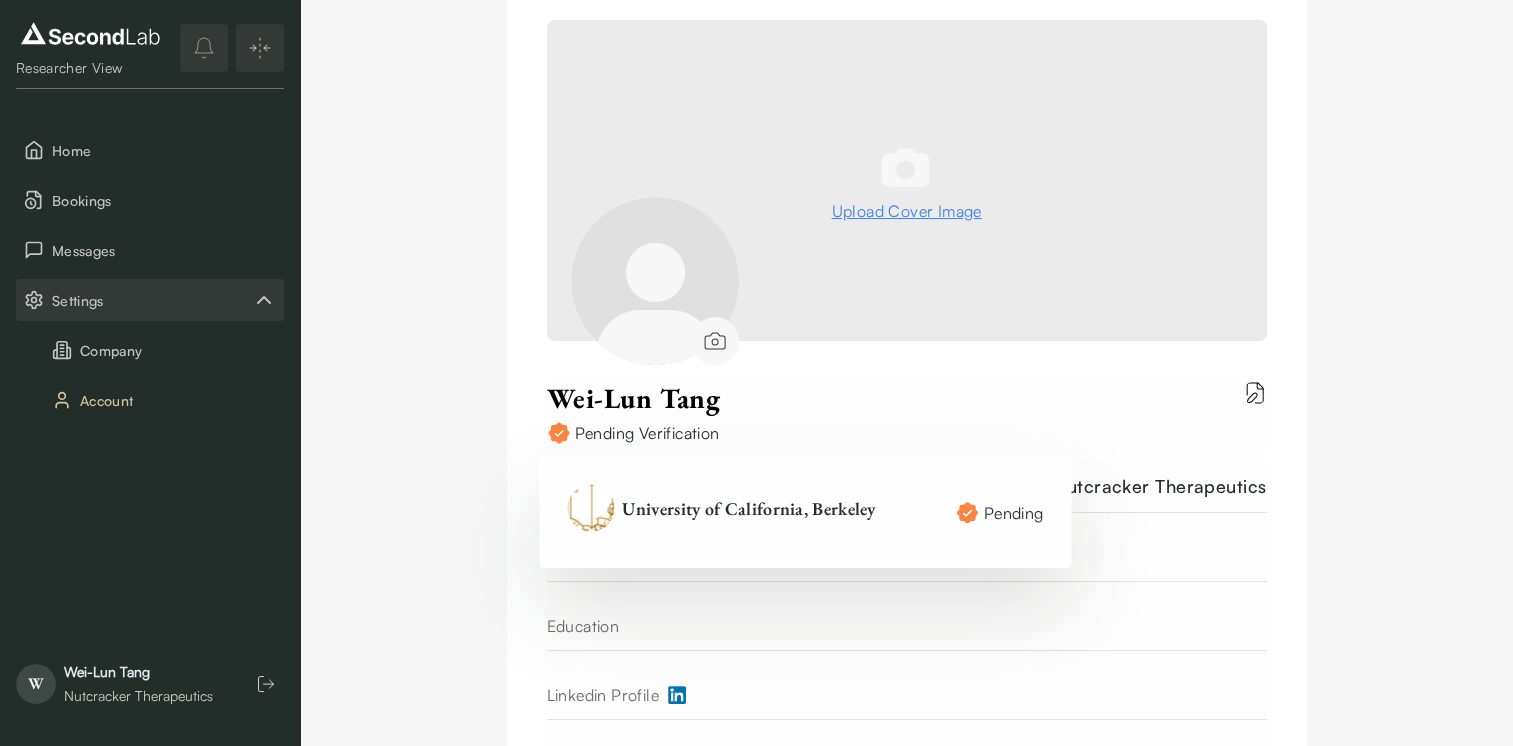 click on "Pending Verification" at bounding box center (647, 433) 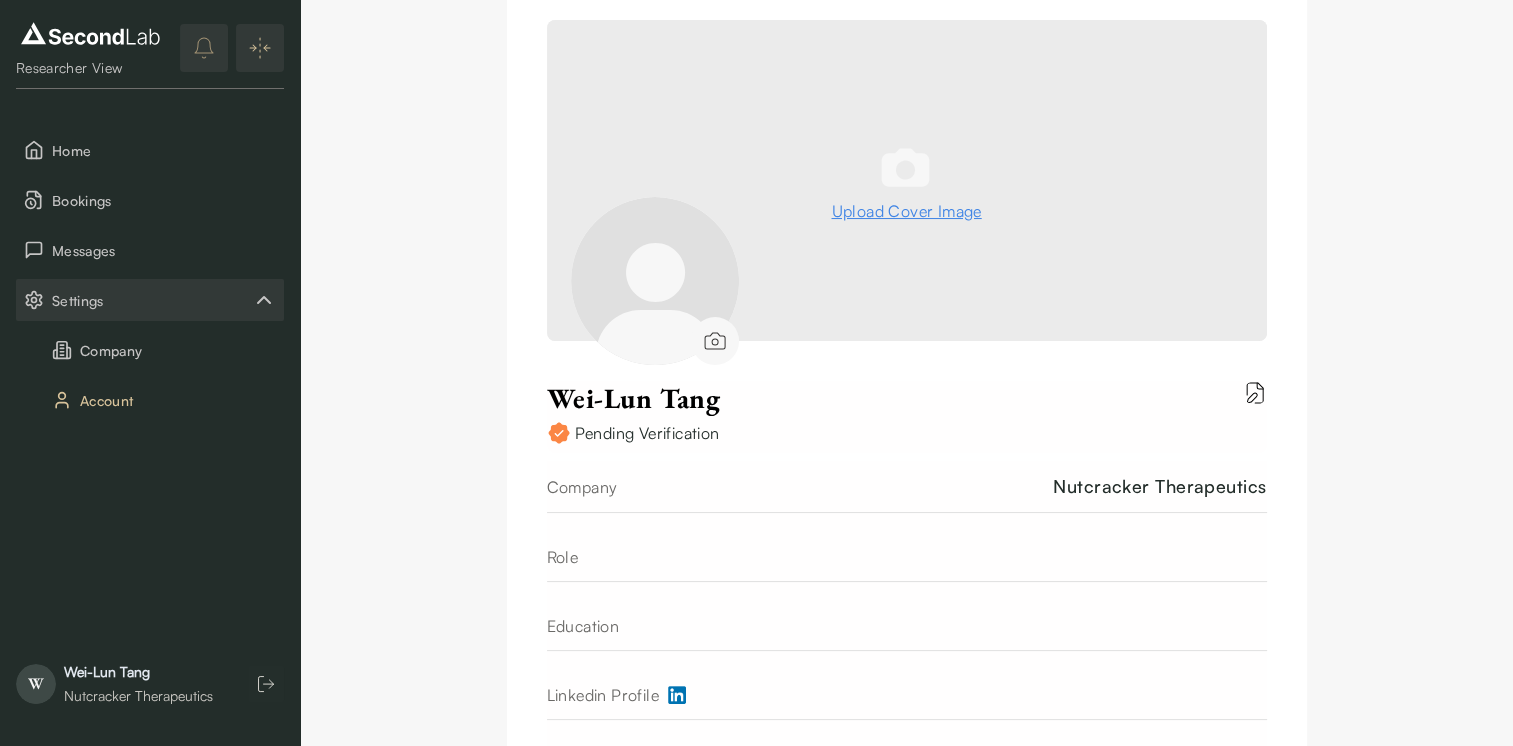 click on "Pending Verification" at bounding box center [647, 433] 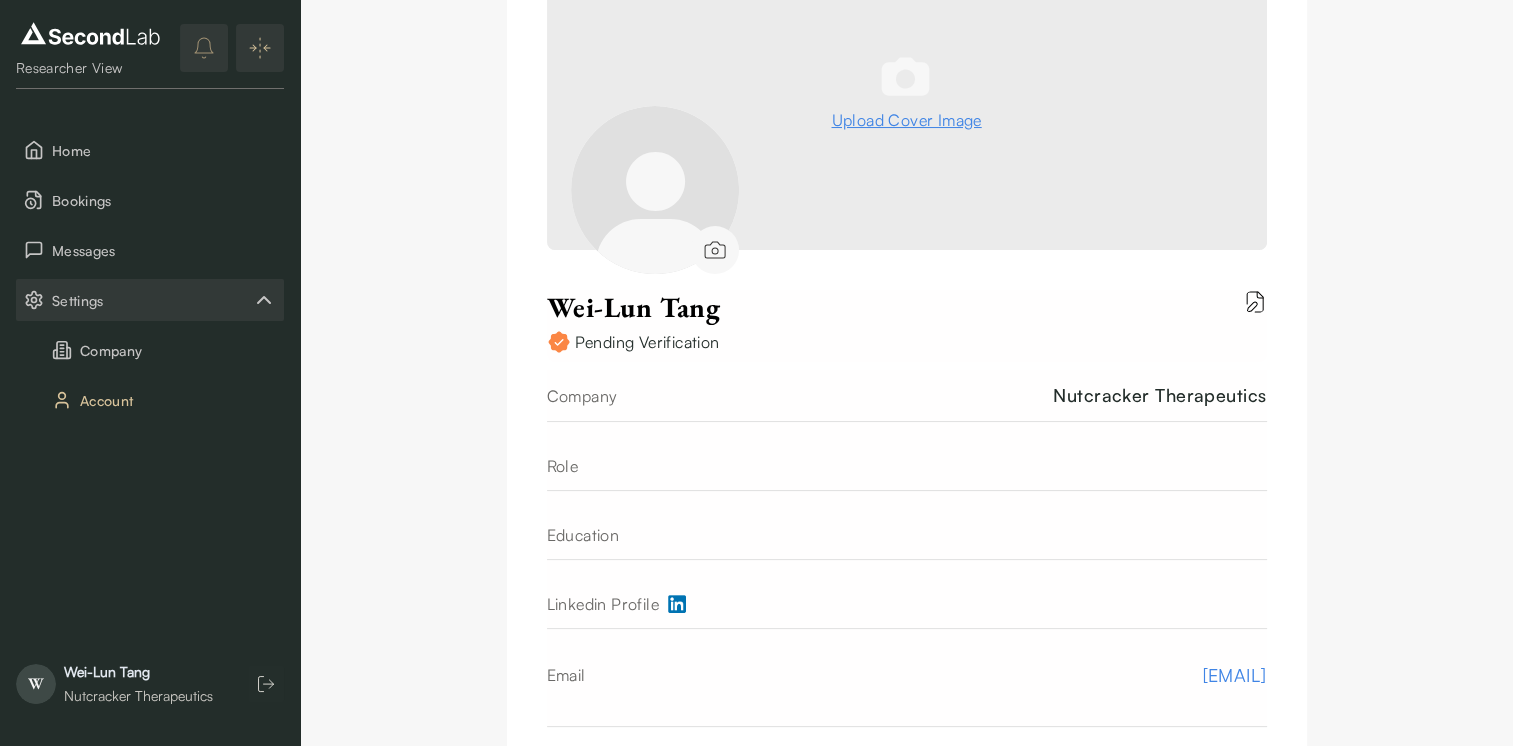 scroll, scrollTop: 208, scrollLeft: 0, axis: vertical 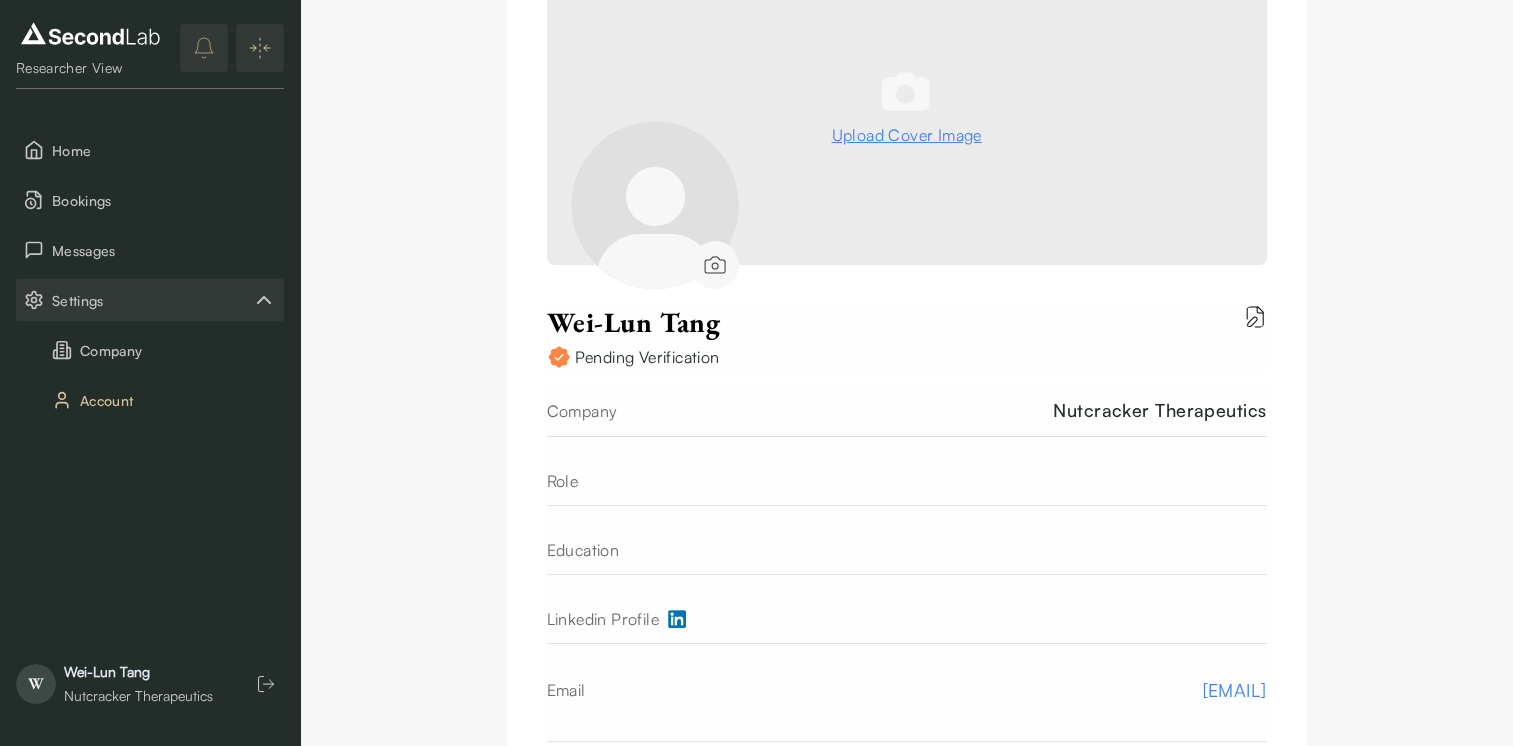 click on "Pending Verification" at bounding box center (647, 357) 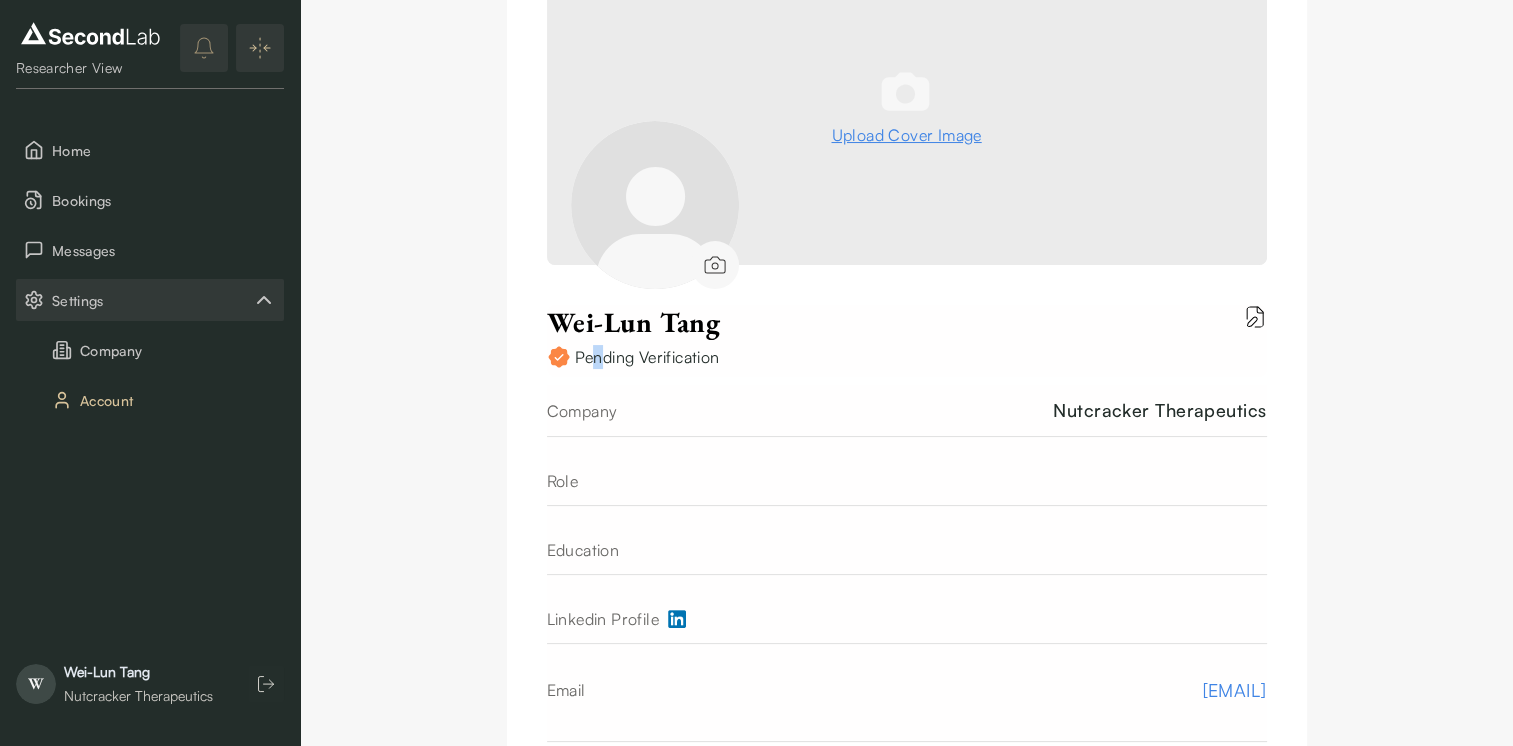 drag, startPoint x: 701, startPoint y: 350, endPoint x: 598, endPoint y: 353, distance: 103.04368 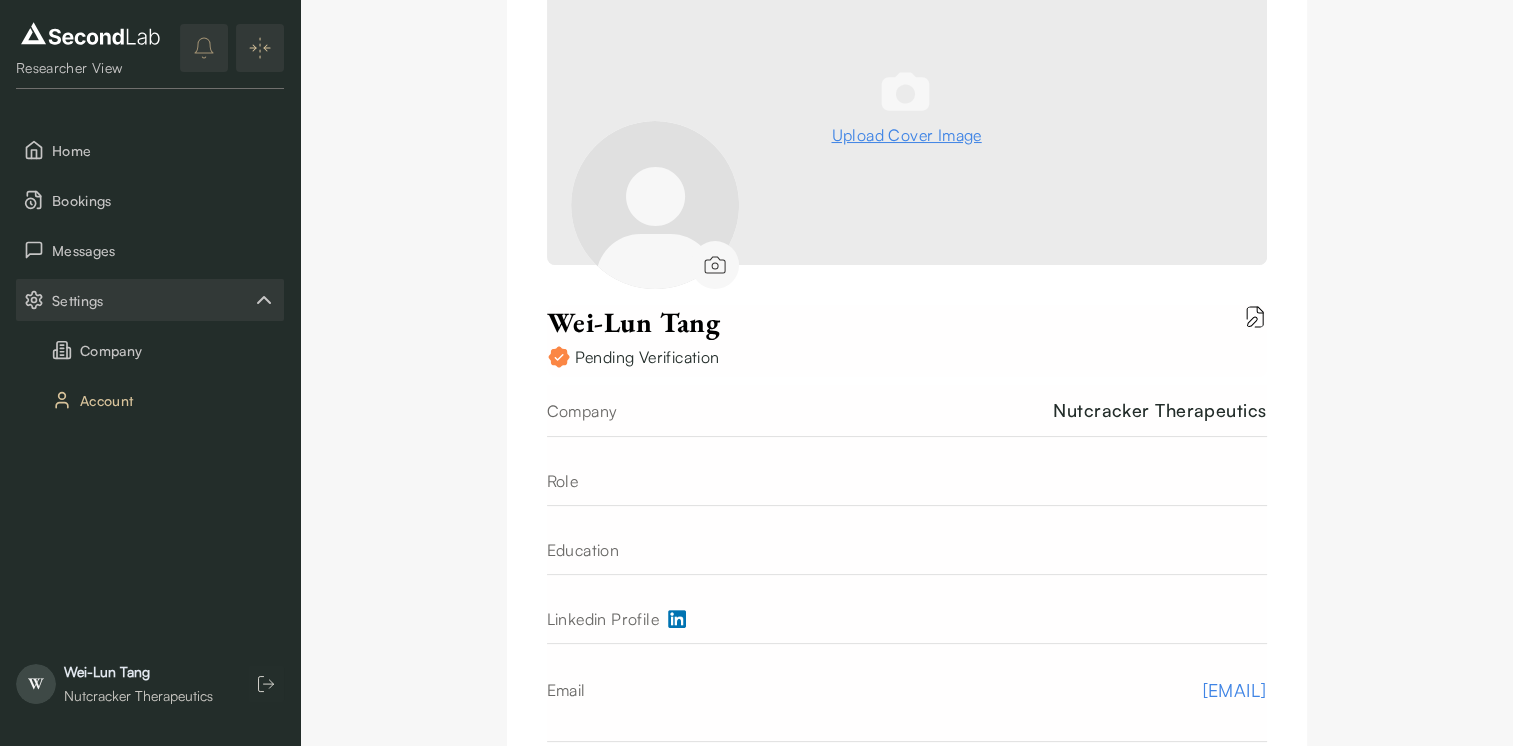 click on "Wei-Lun   Tang" at bounding box center [634, 322] 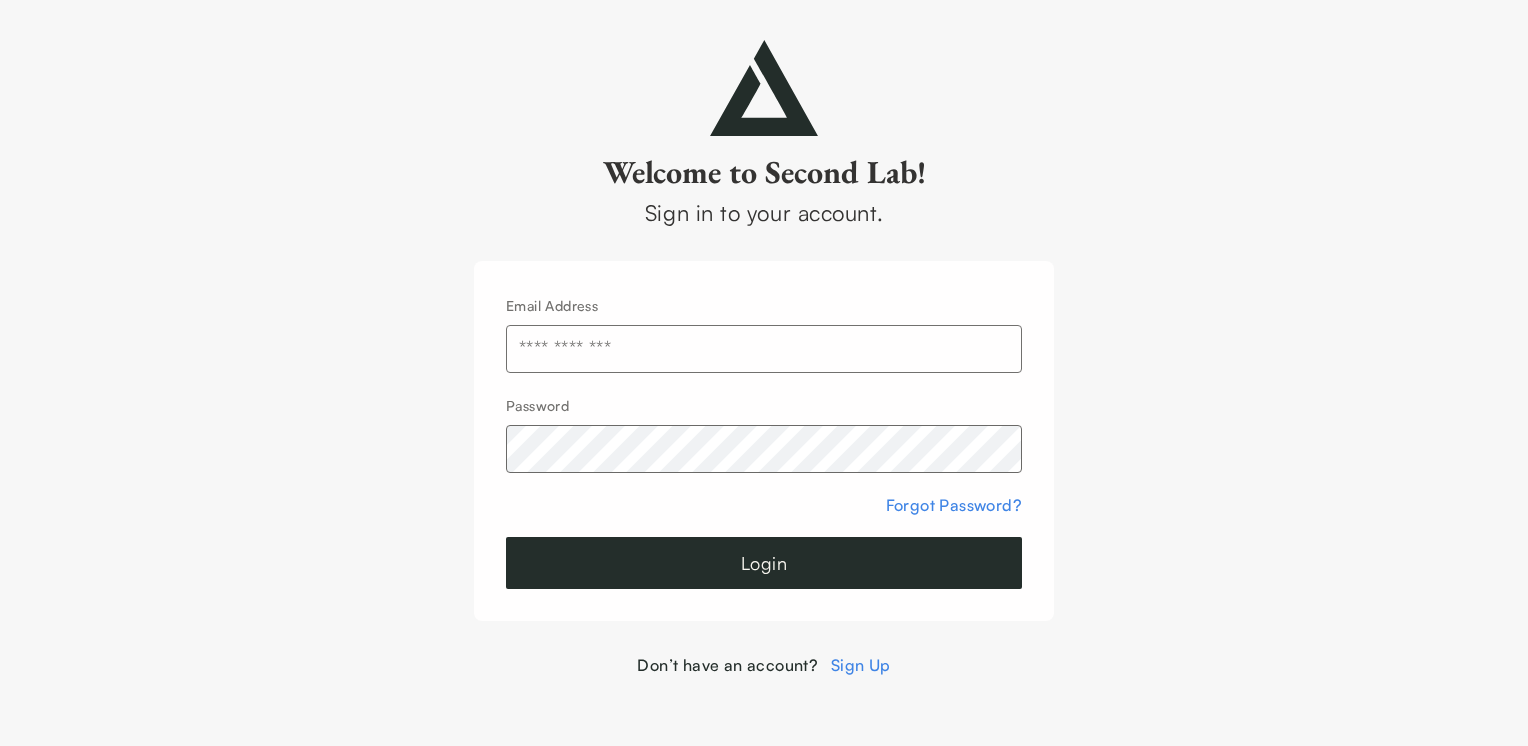 scroll, scrollTop: 0, scrollLeft: 0, axis: both 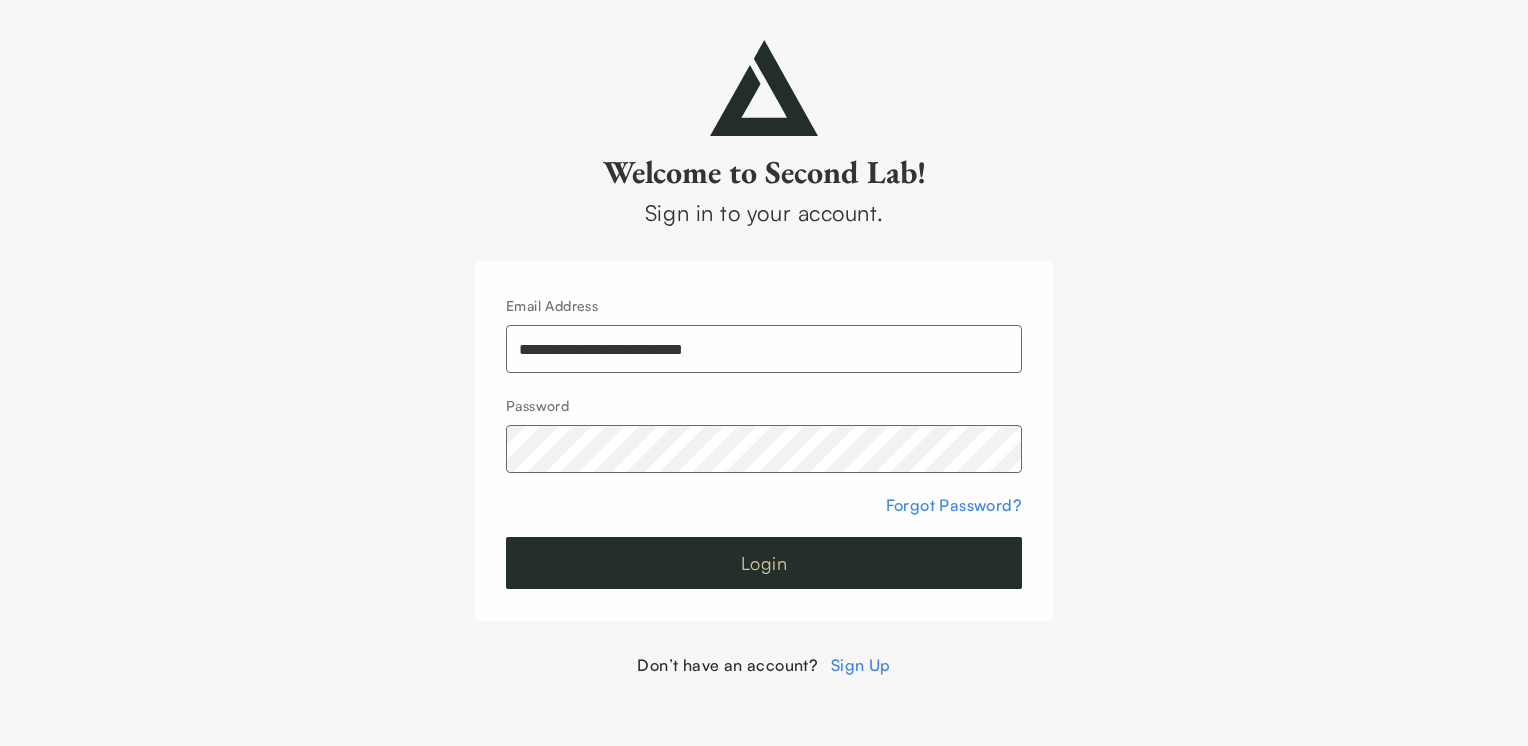 click on "Login" at bounding box center (764, 563) 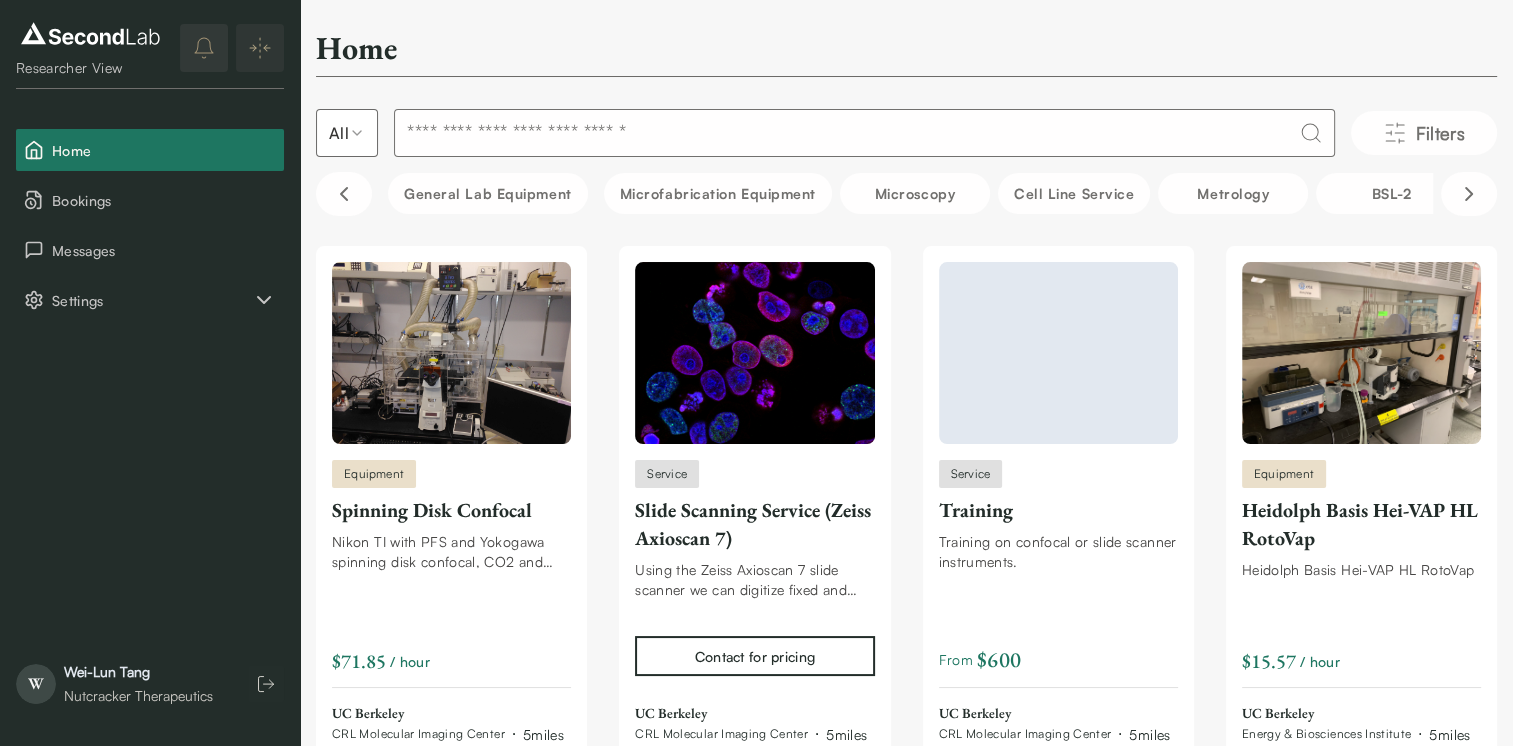 click at bounding box center [260, 48] 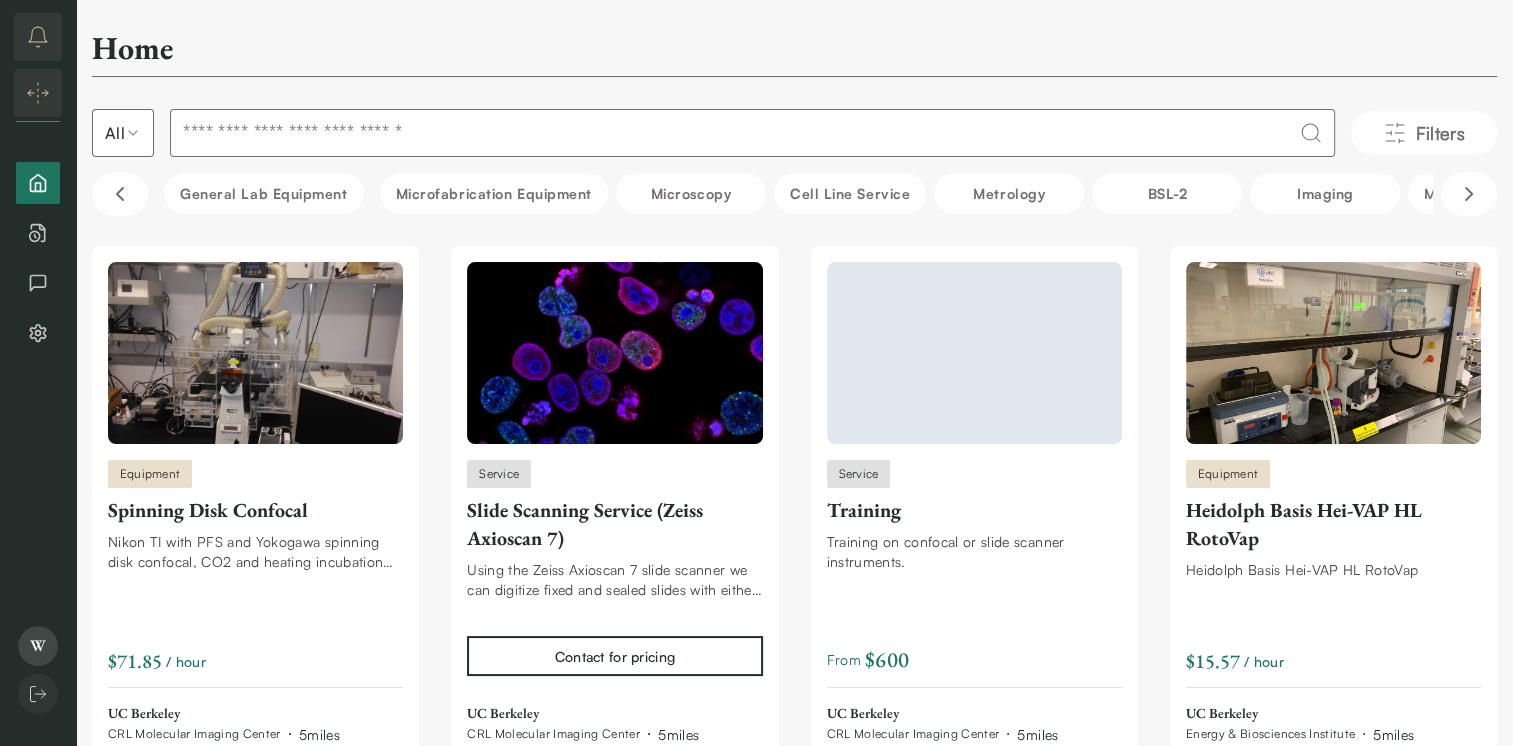 click at bounding box center [38, 37] 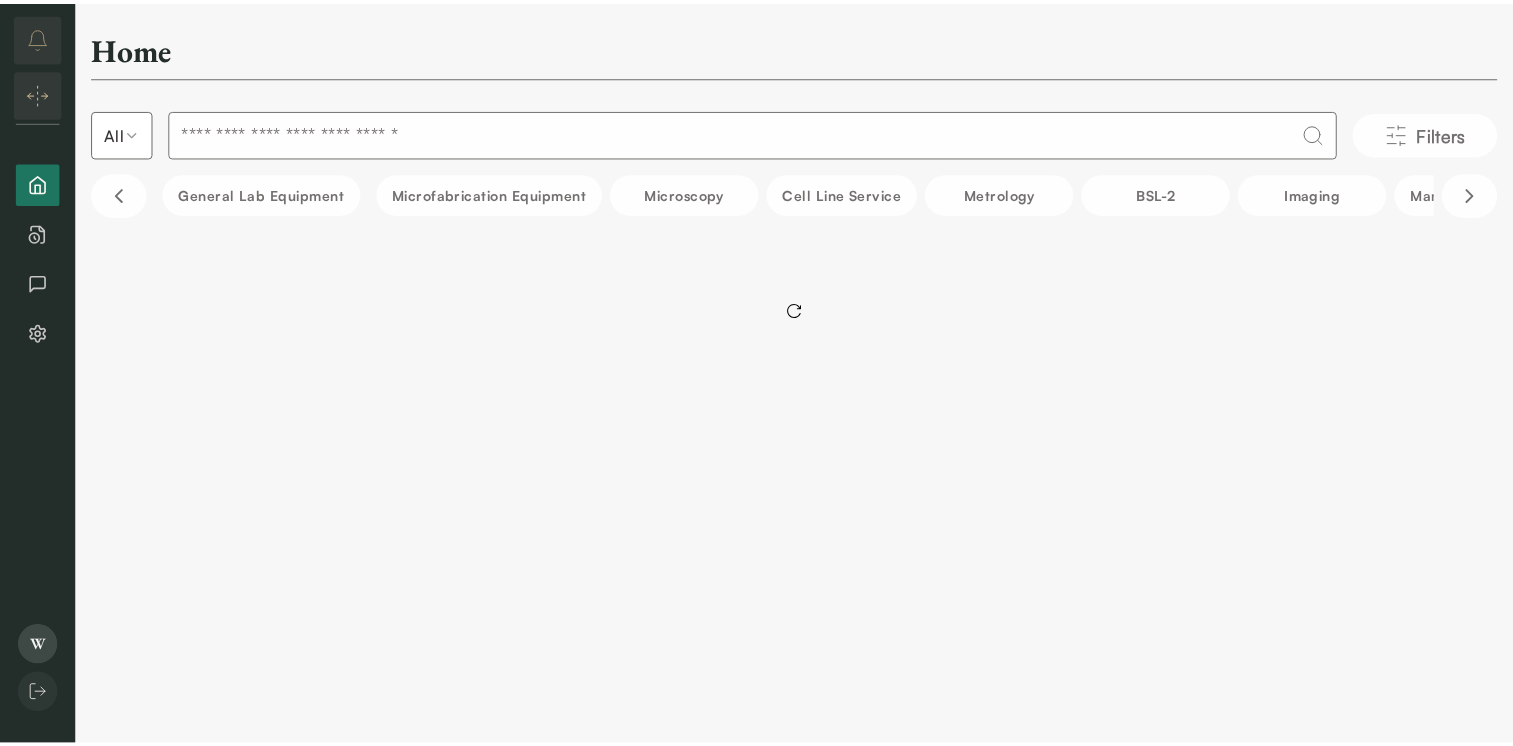 scroll, scrollTop: 0, scrollLeft: 0, axis: both 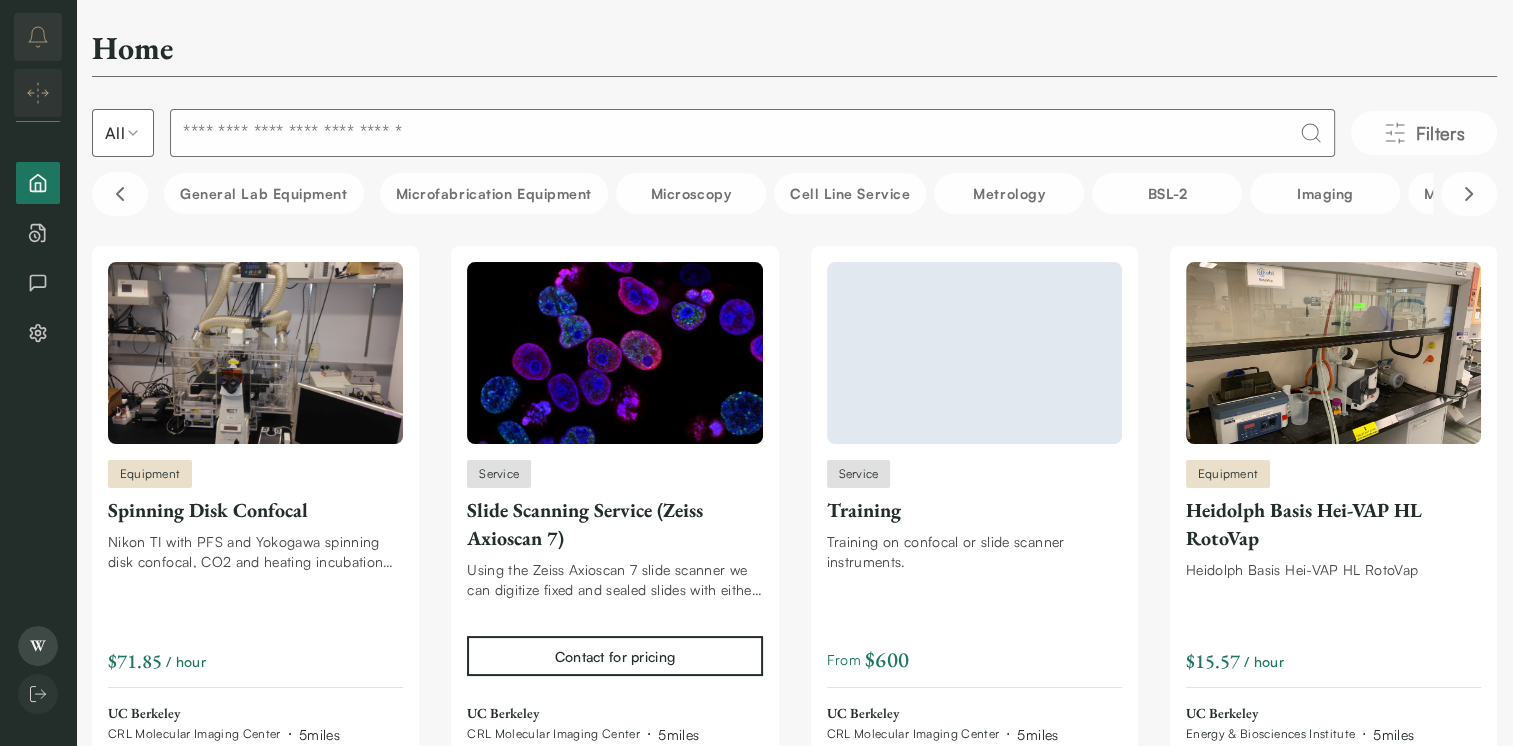 click at bounding box center [38, 93] 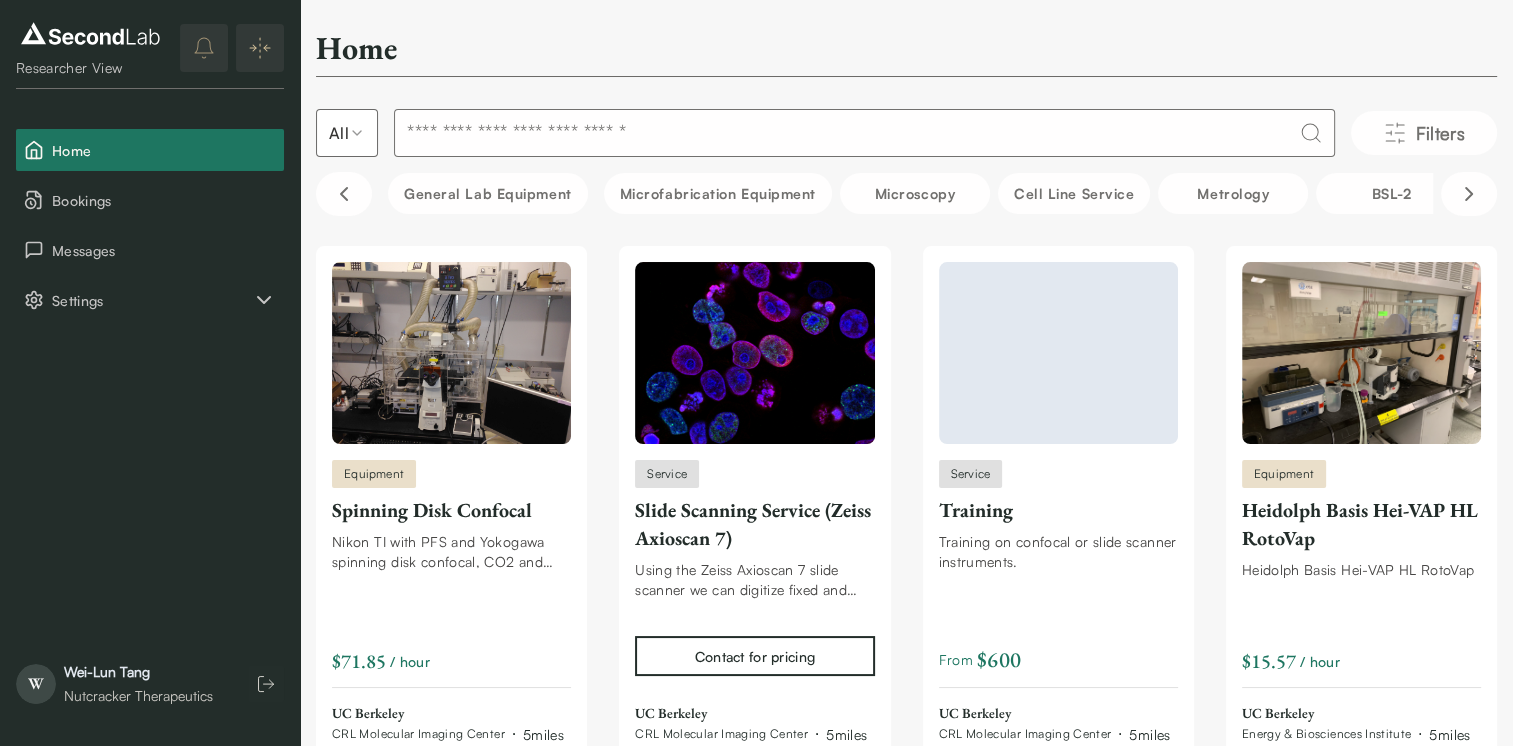 click on "Researcher View" at bounding box center (90, 68) 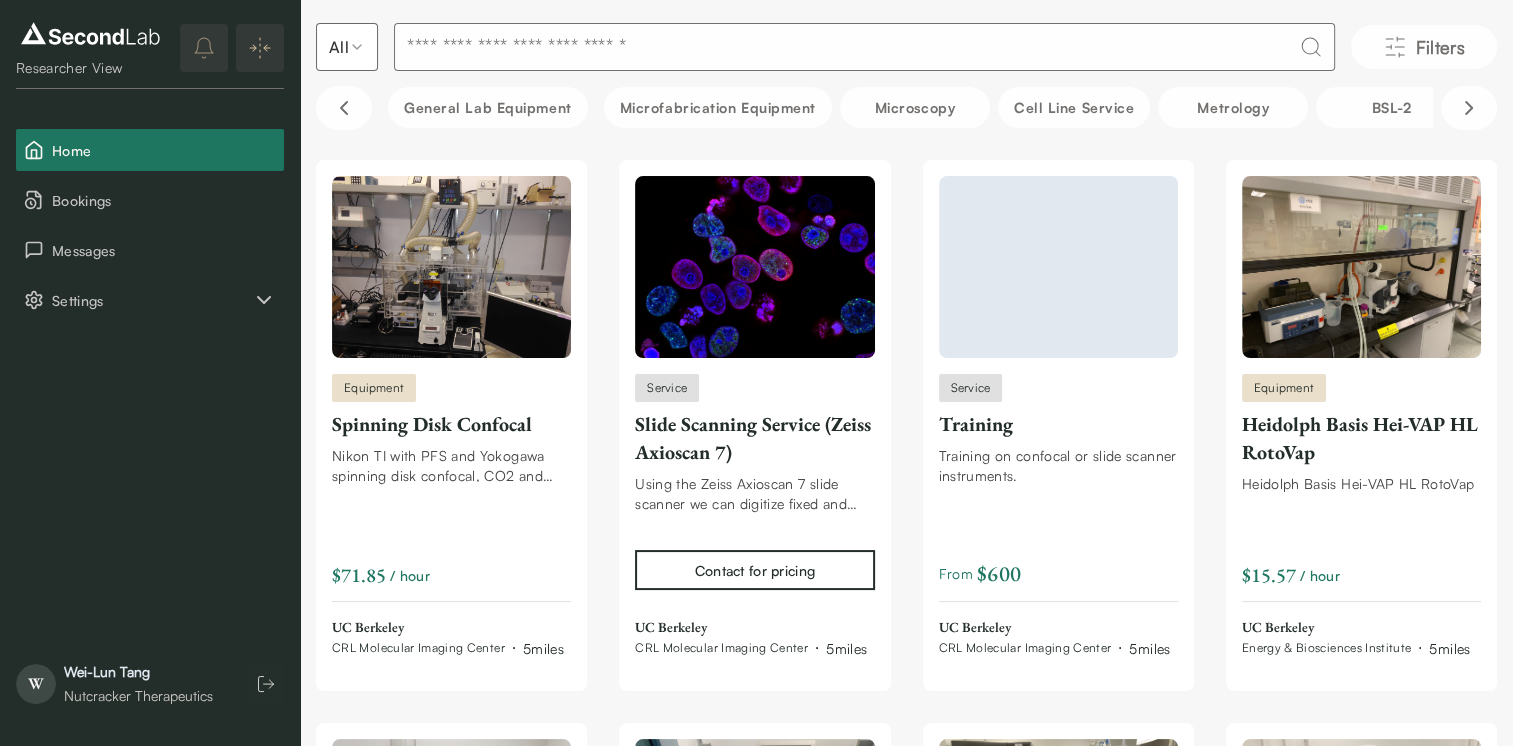 scroll, scrollTop: 88, scrollLeft: 0, axis: vertical 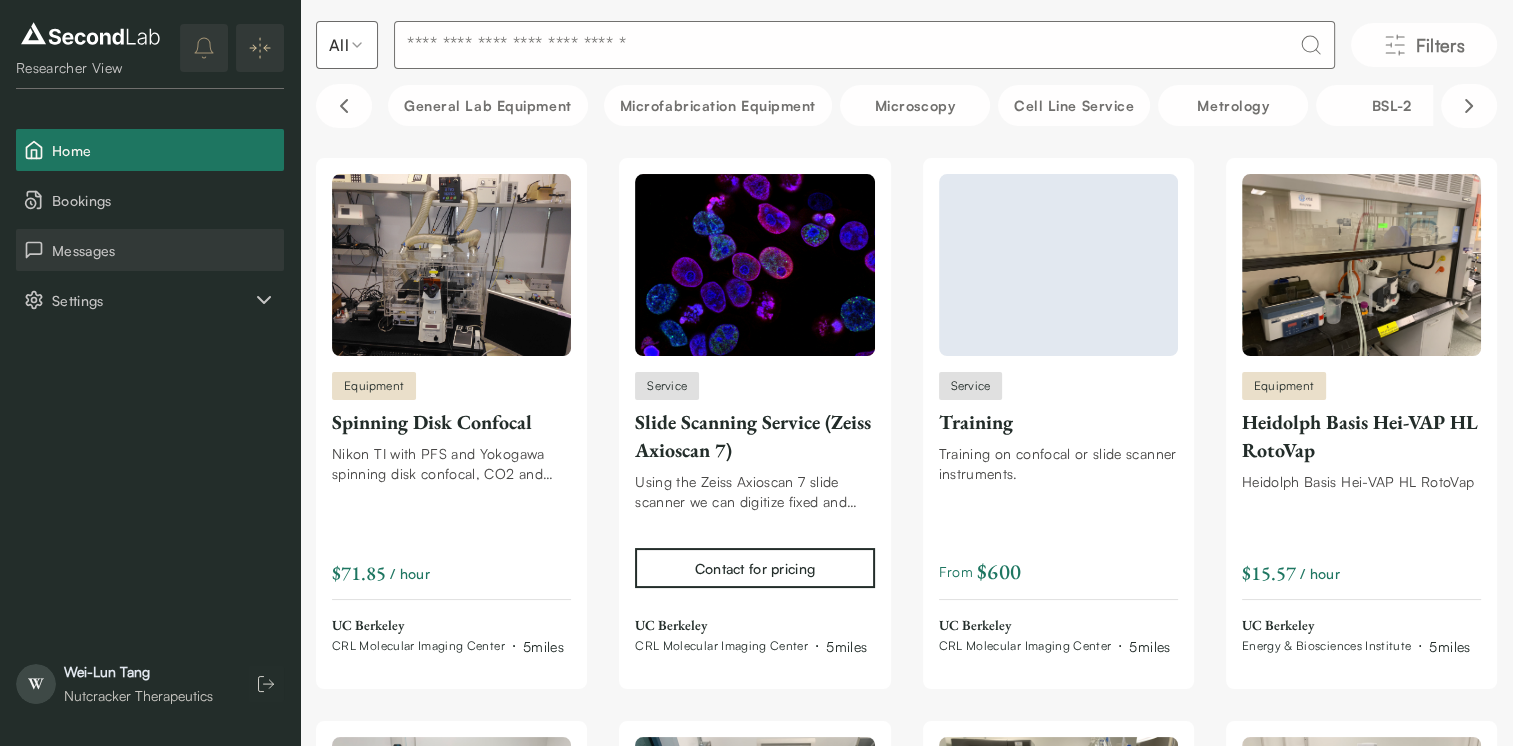 click on "Messages" at bounding box center (150, 250) 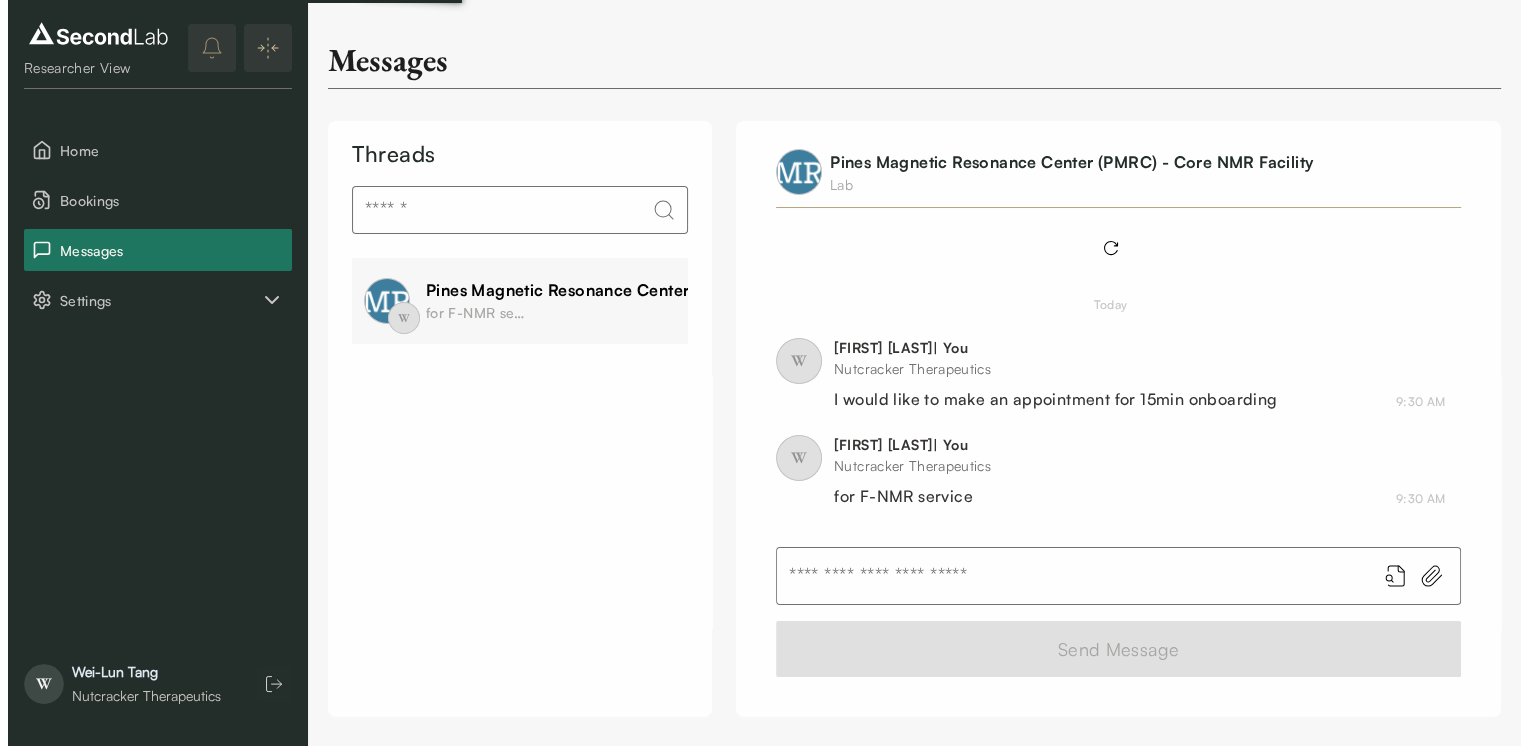 scroll, scrollTop: 0, scrollLeft: 0, axis: both 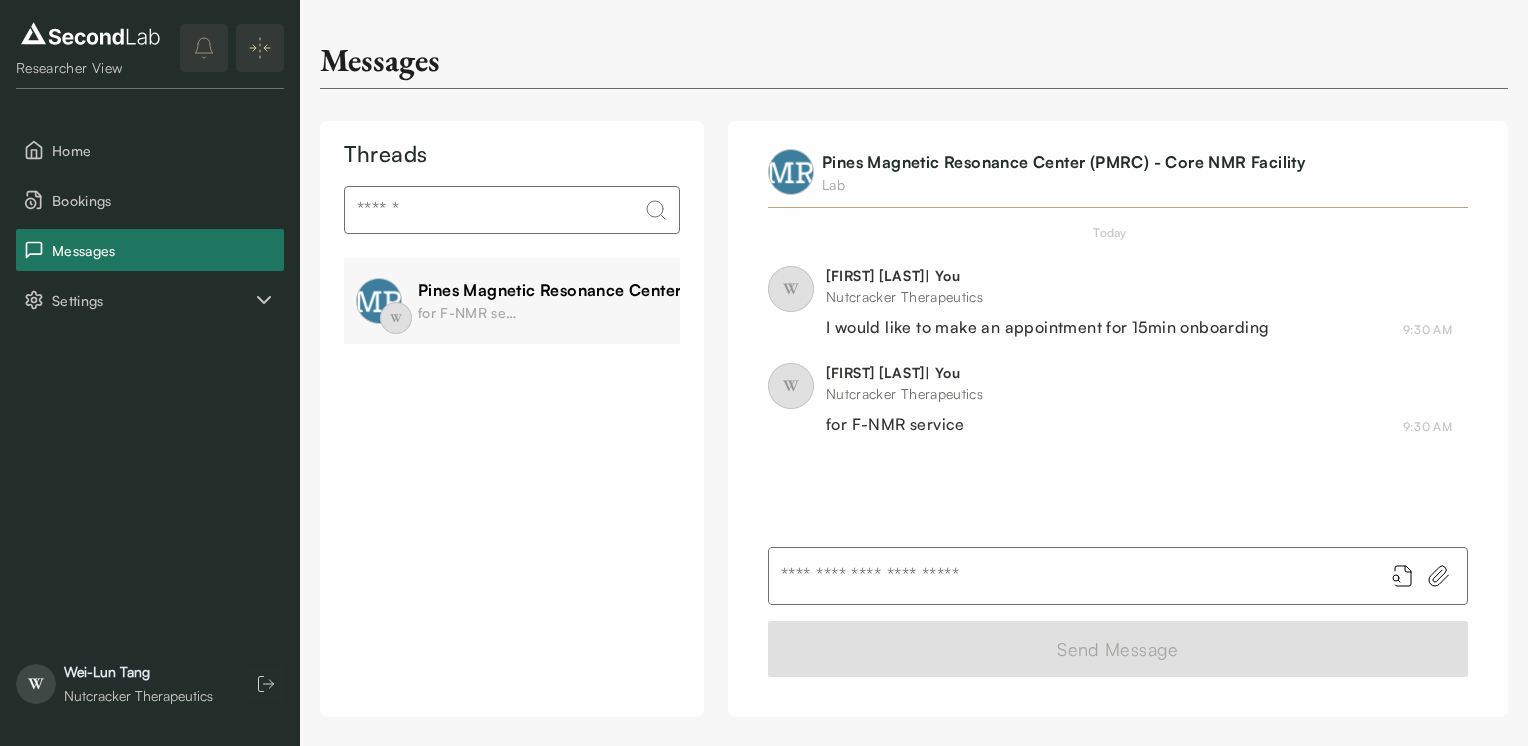 click on "Nutcracker Therapeutics" at bounding box center (138, 696) 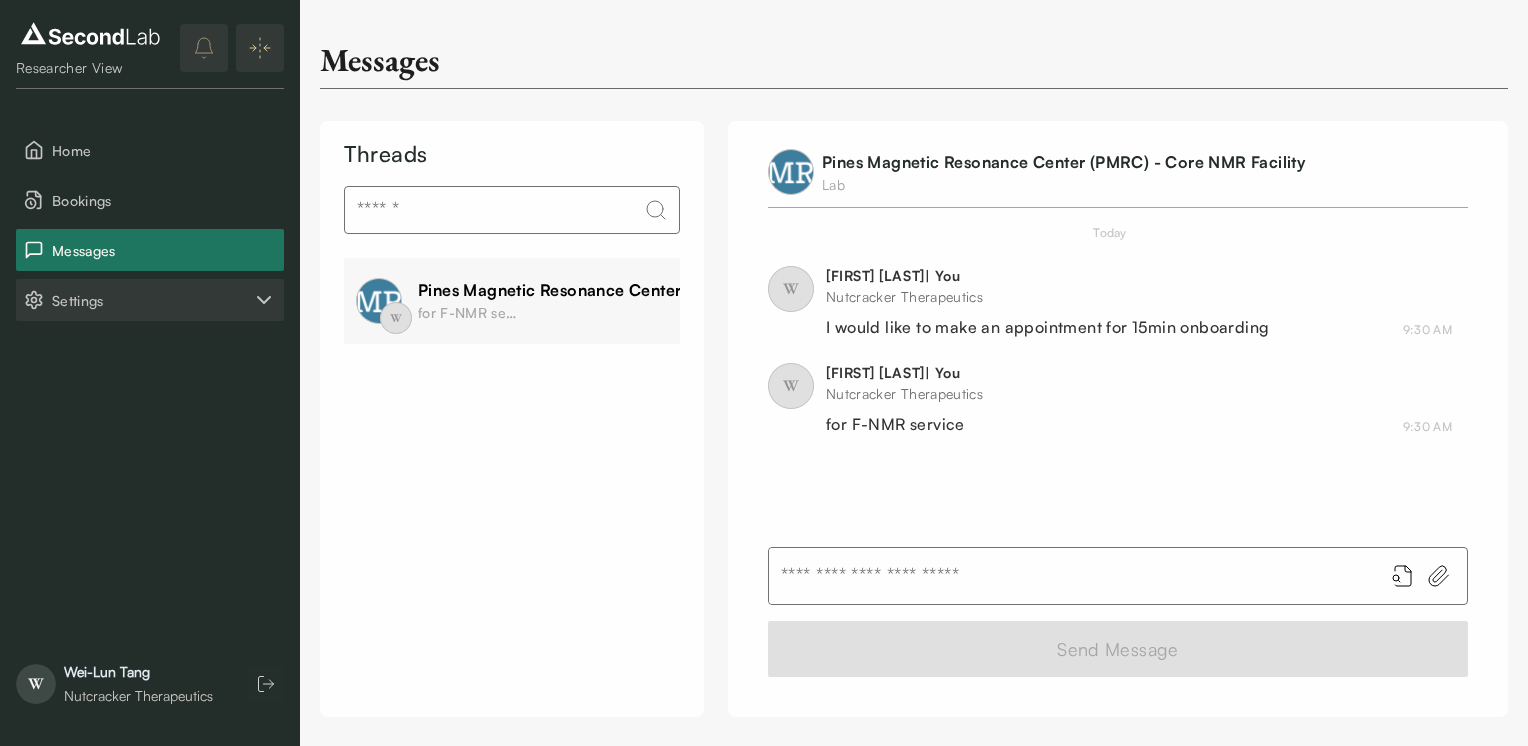 click on "Settings" at bounding box center [152, 300] 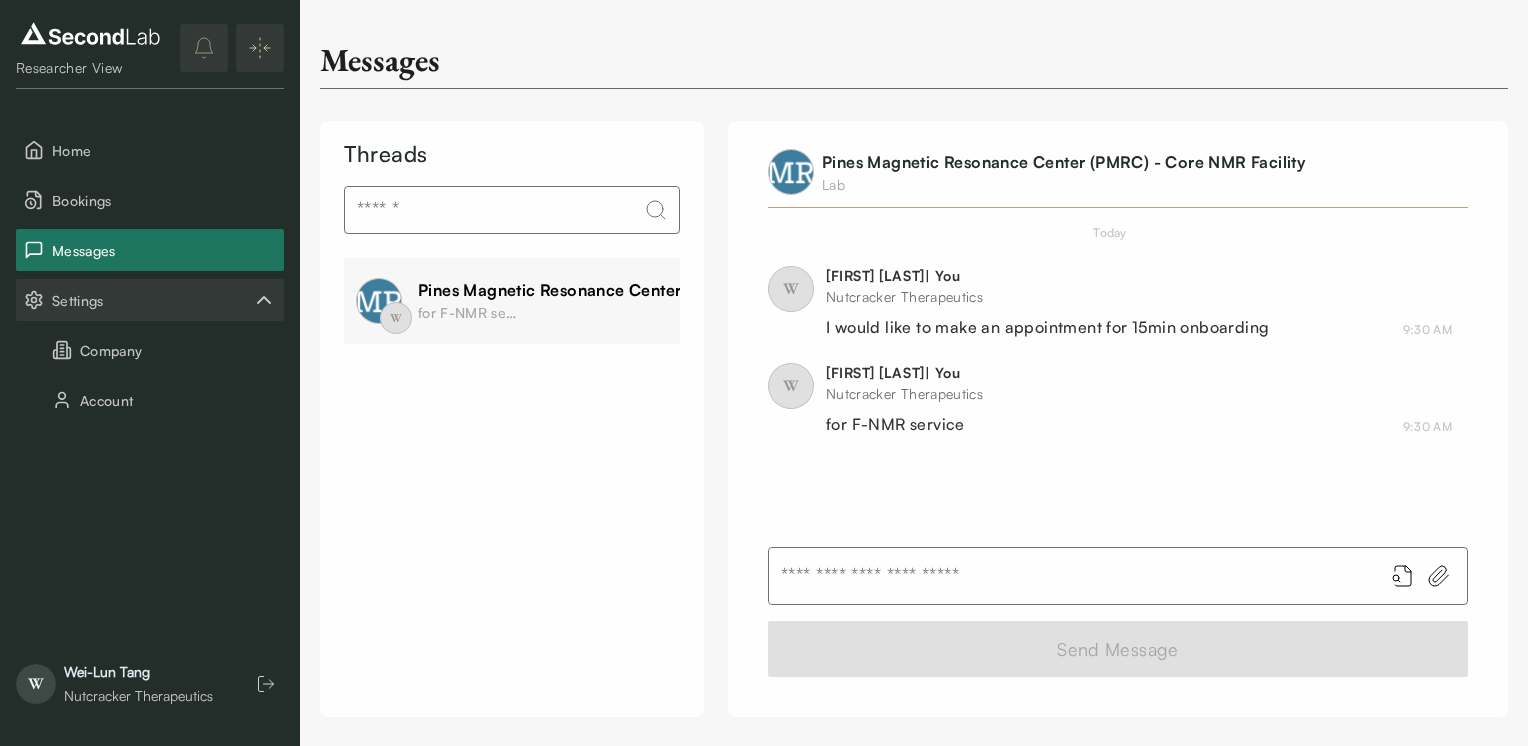 click on "Messages Threads W Pines Magnetic Resonance Center (PMRC) - Core NMR Facility for F-NMR service 9:30 AM Pines Magnetic Resonance Center (PMRC) - Core NMR Facility Lab Today W [FIRST] [LAST]  | You Nutcracker Therapeutics I would like to make an appointment for 15min onboarding 9:30 AM W [FIRST] [LAST]  | You Nutcracker Therapeutics for F-NMR service 9:30 AM Send Message" at bounding box center [914, 358] 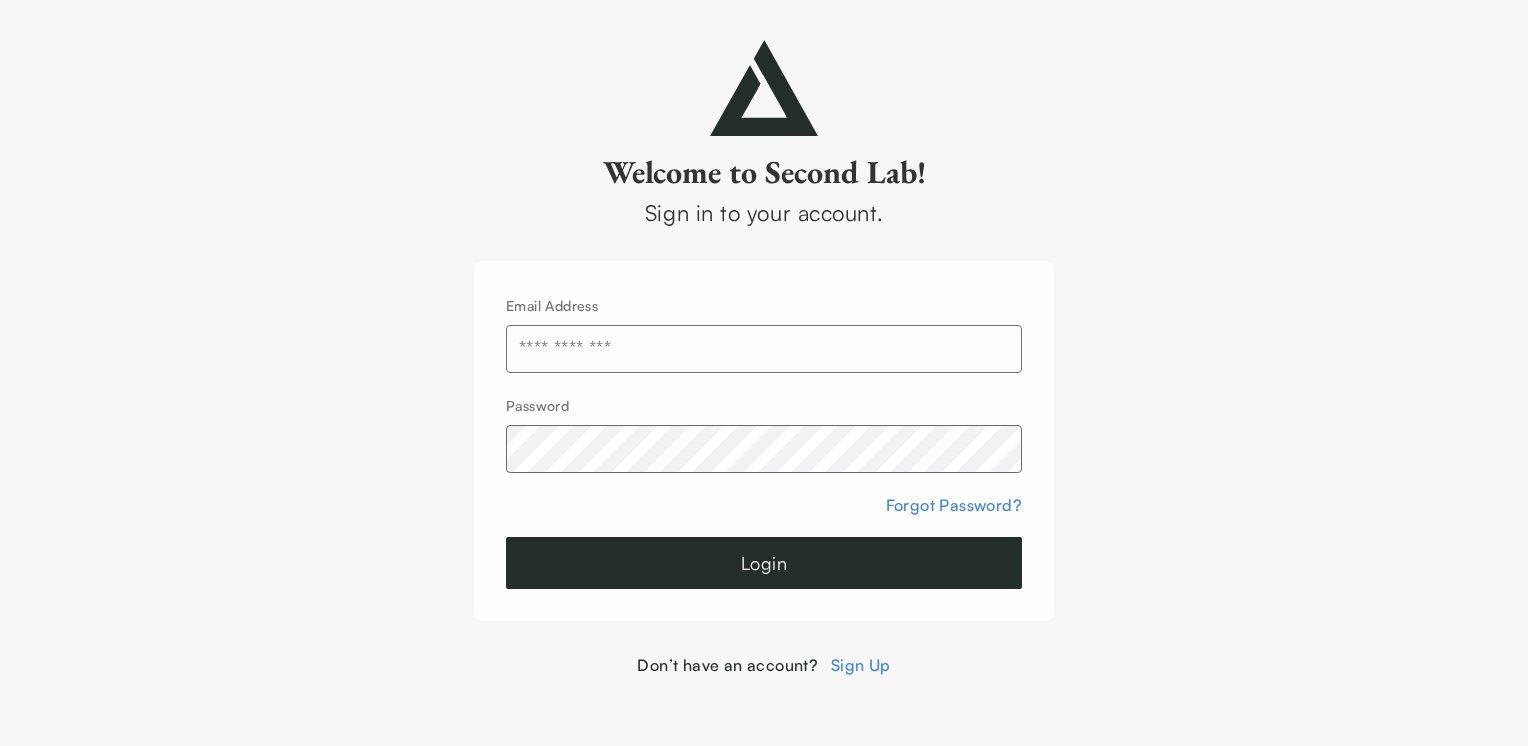 scroll, scrollTop: 0, scrollLeft: 0, axis: both 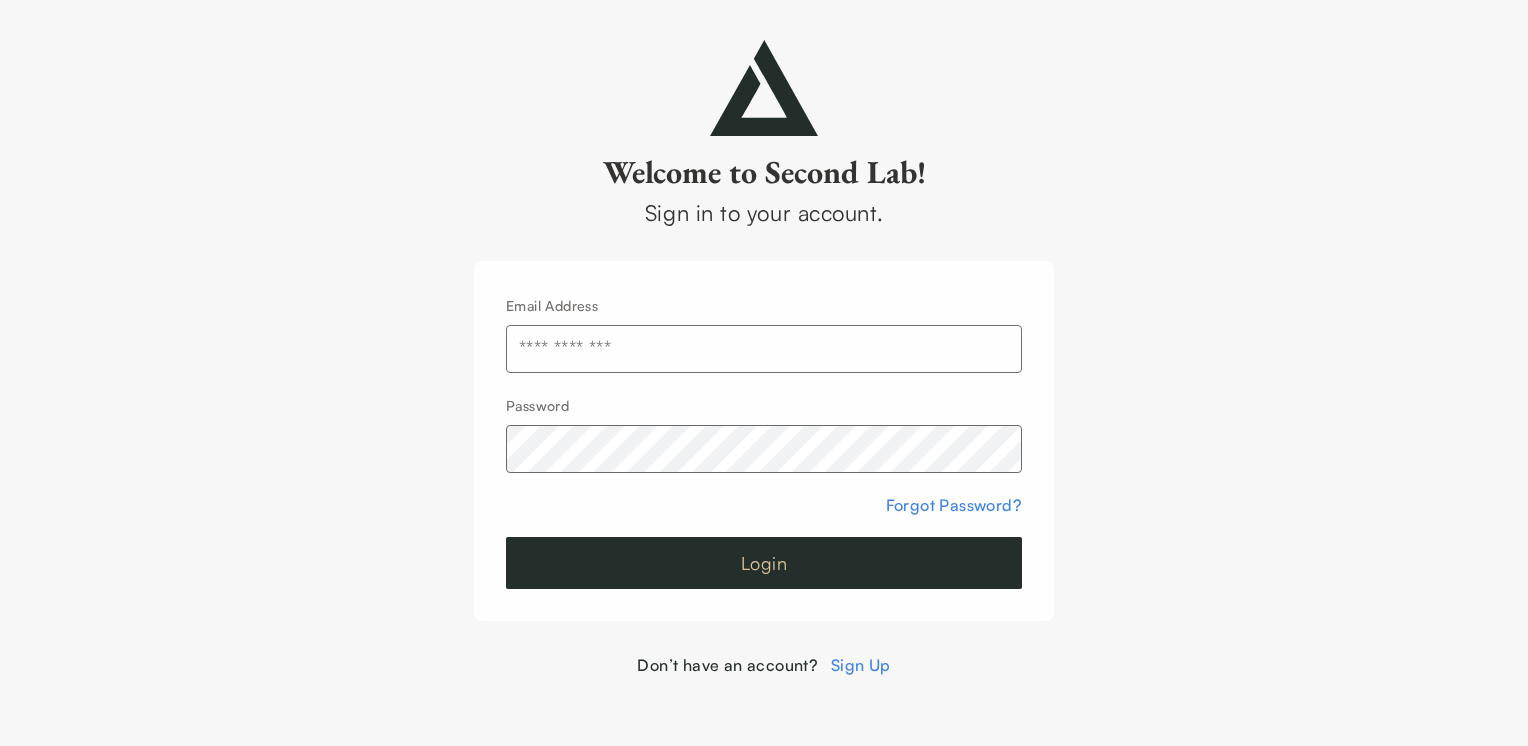 type on "**********" 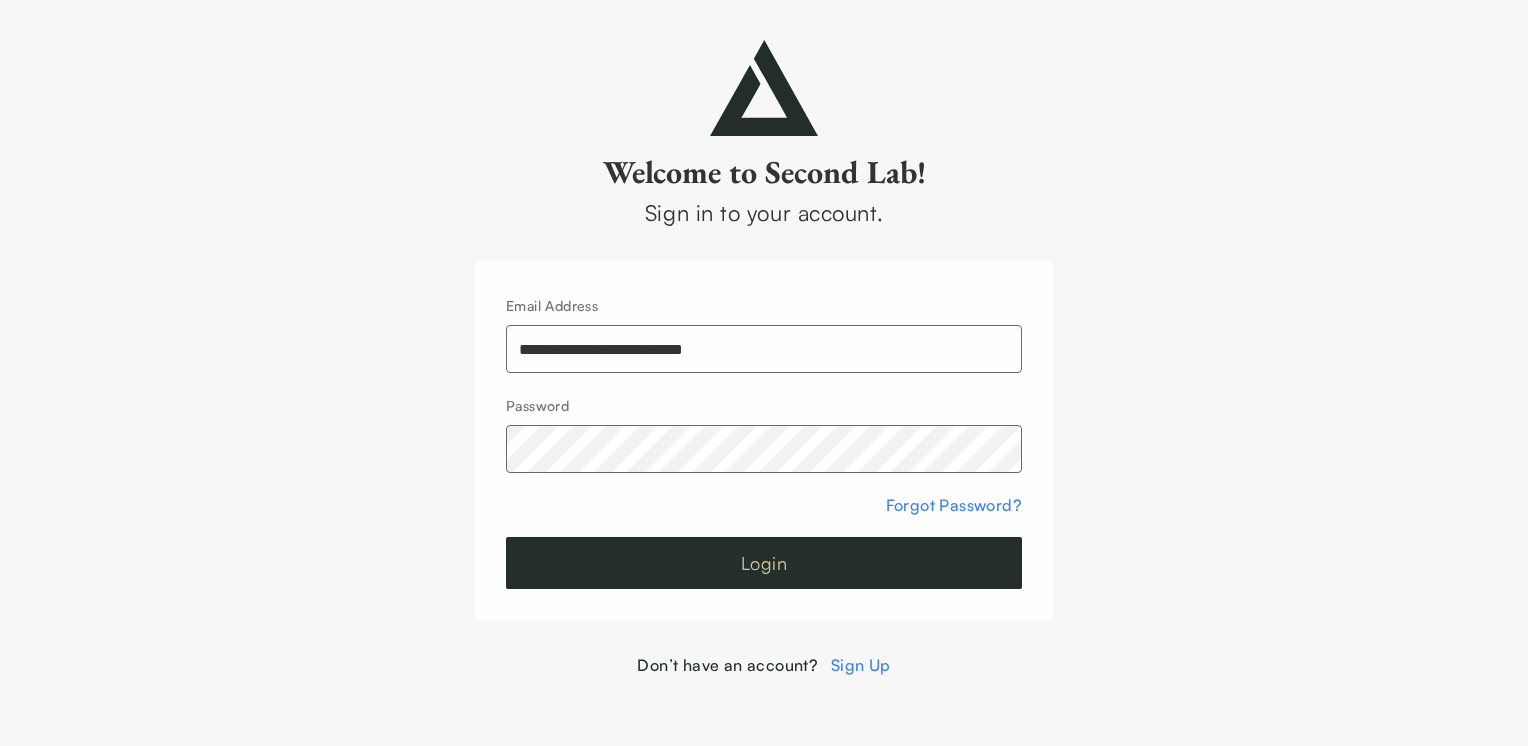 click on "Login" at bounding box center [764, 563] 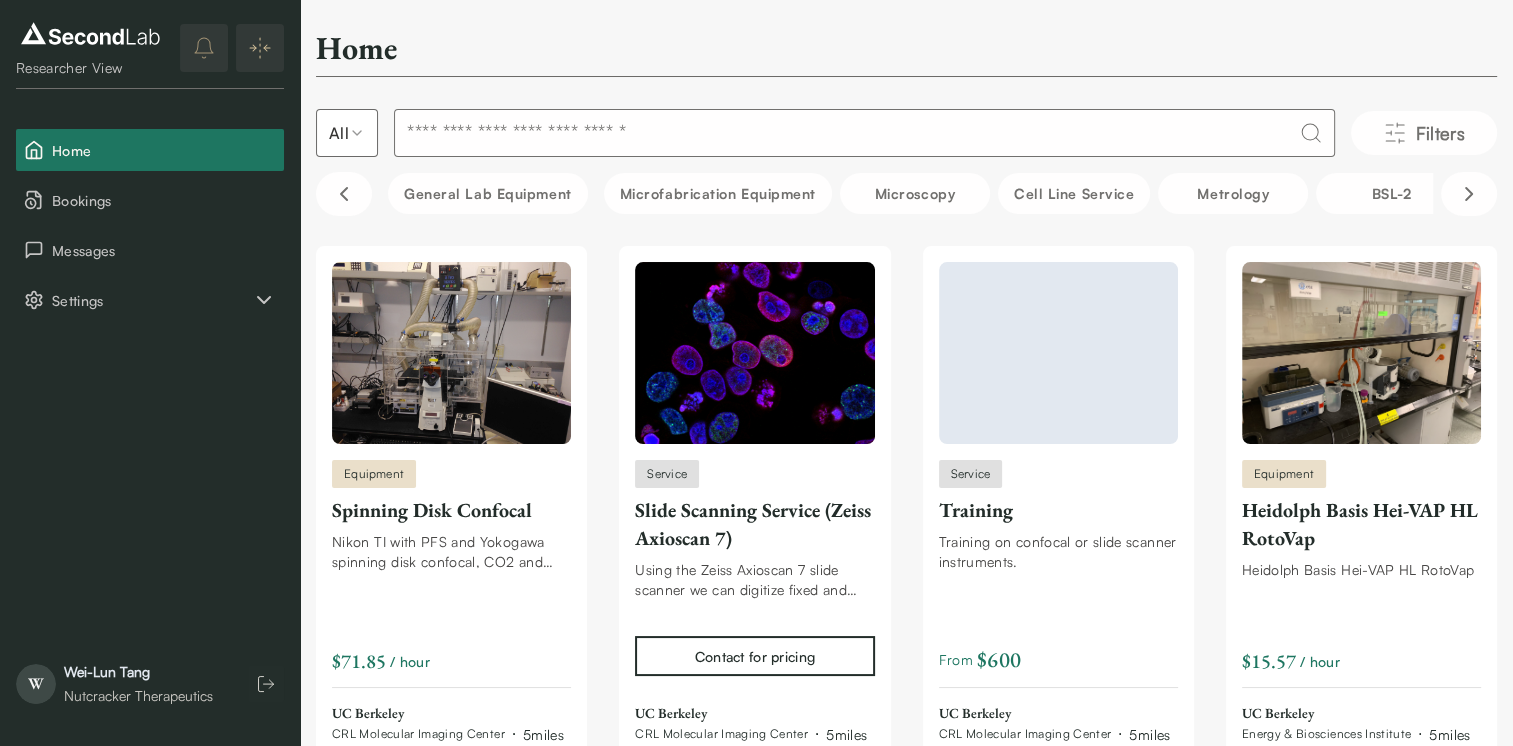 click on "Wei-Lun   Tang Nutcracker Therapeutics" at bounding box center (138, 684) 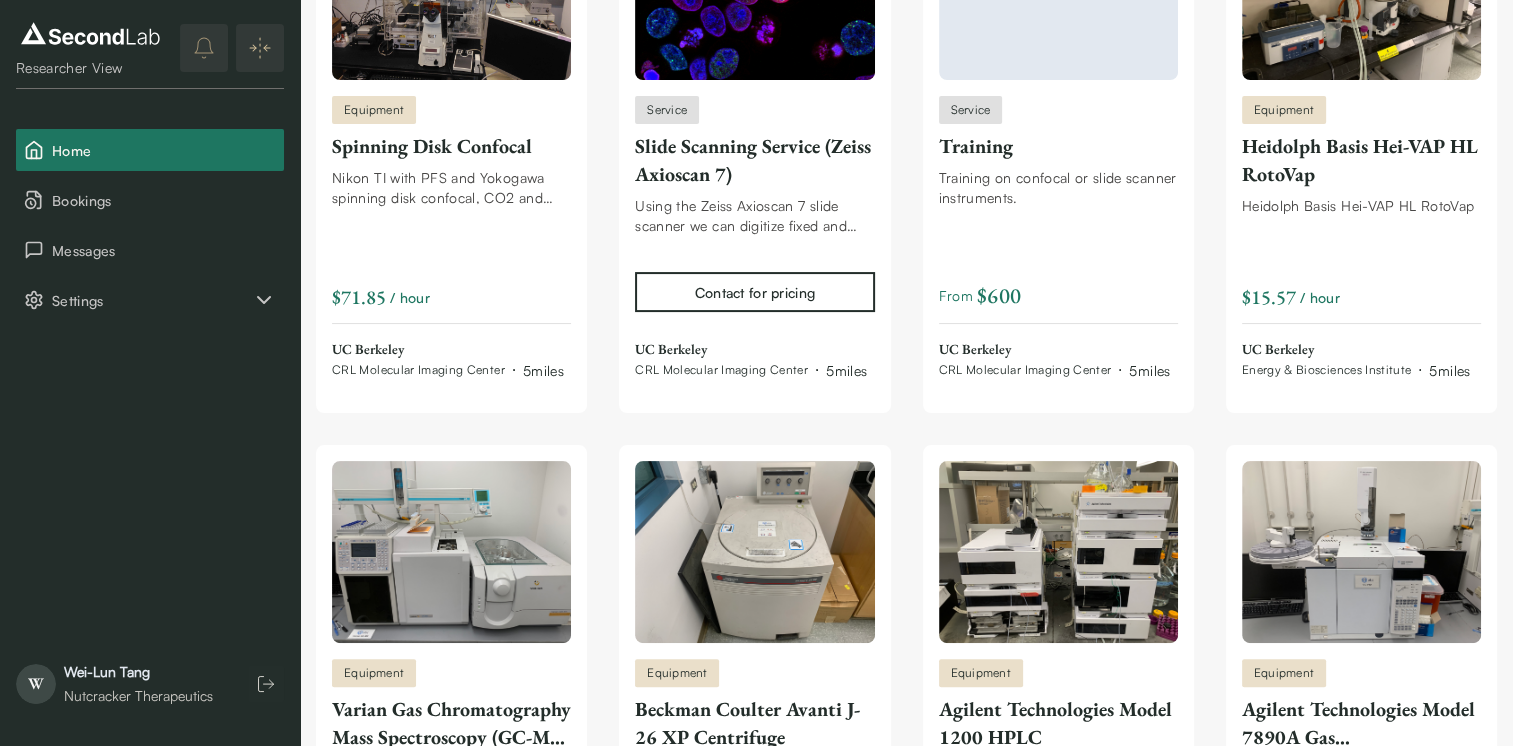 scroll, scrollTop: 430, scrollLeft: 0, axis: vertical 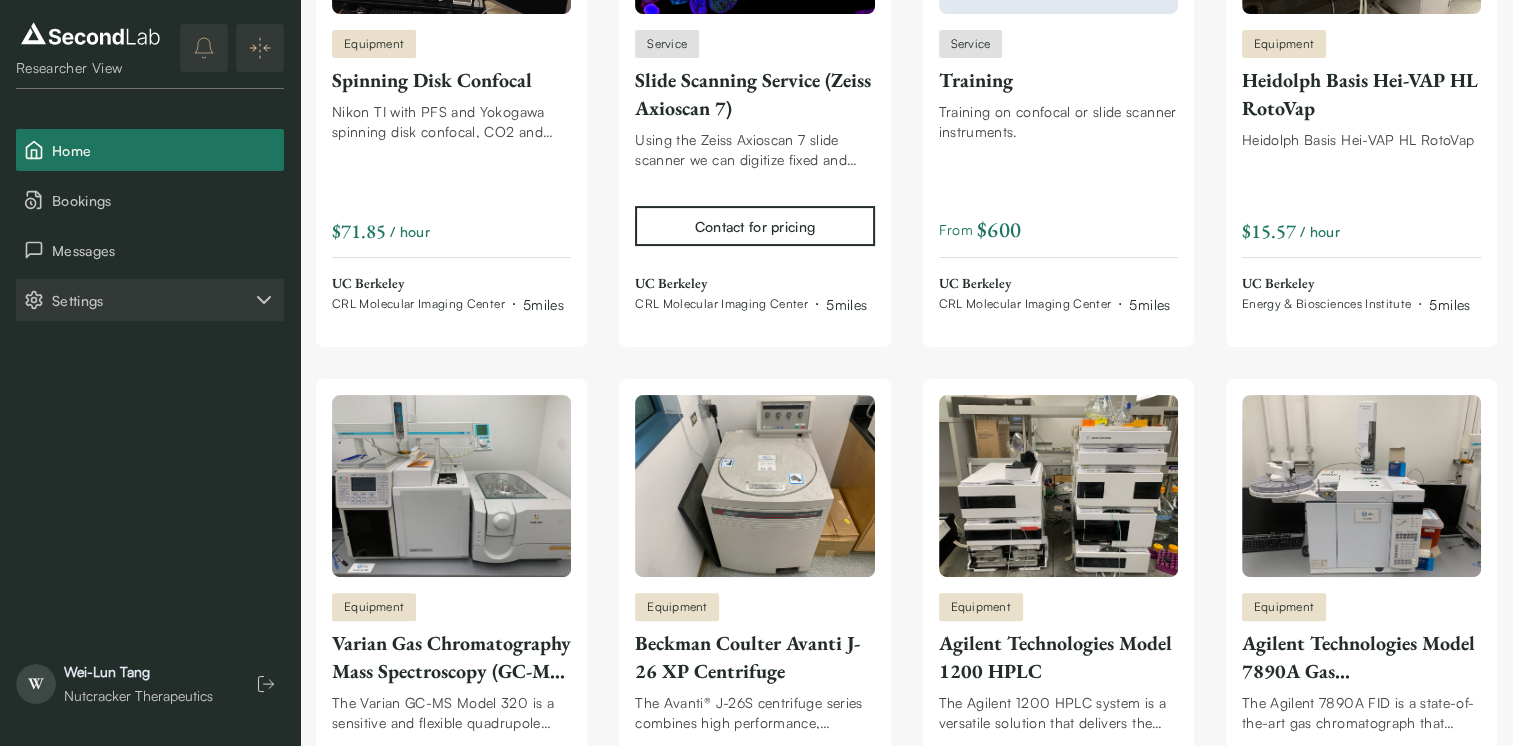 click on "Settings" at bounding box center (152, 300) 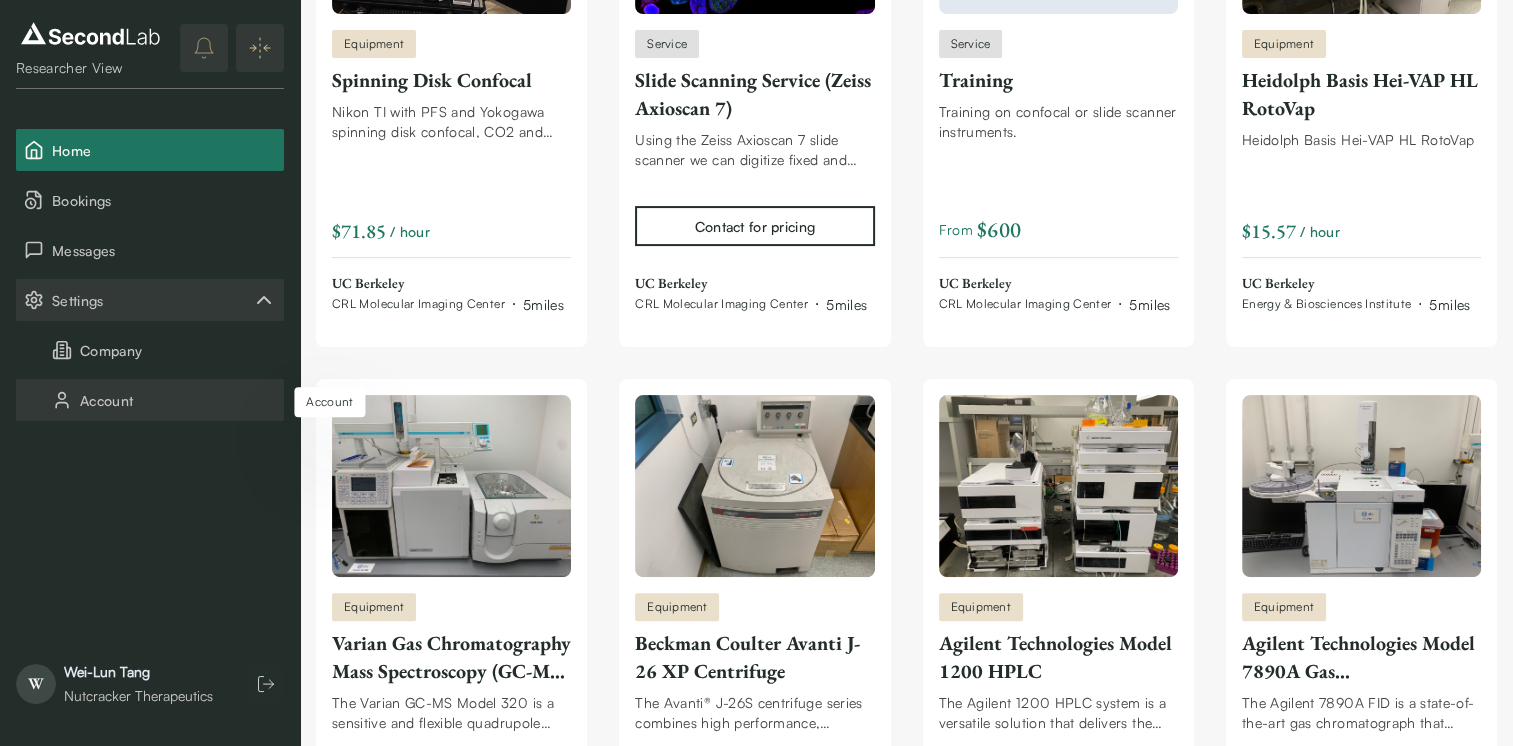 click on "Account" at bounding box center [150, 400] 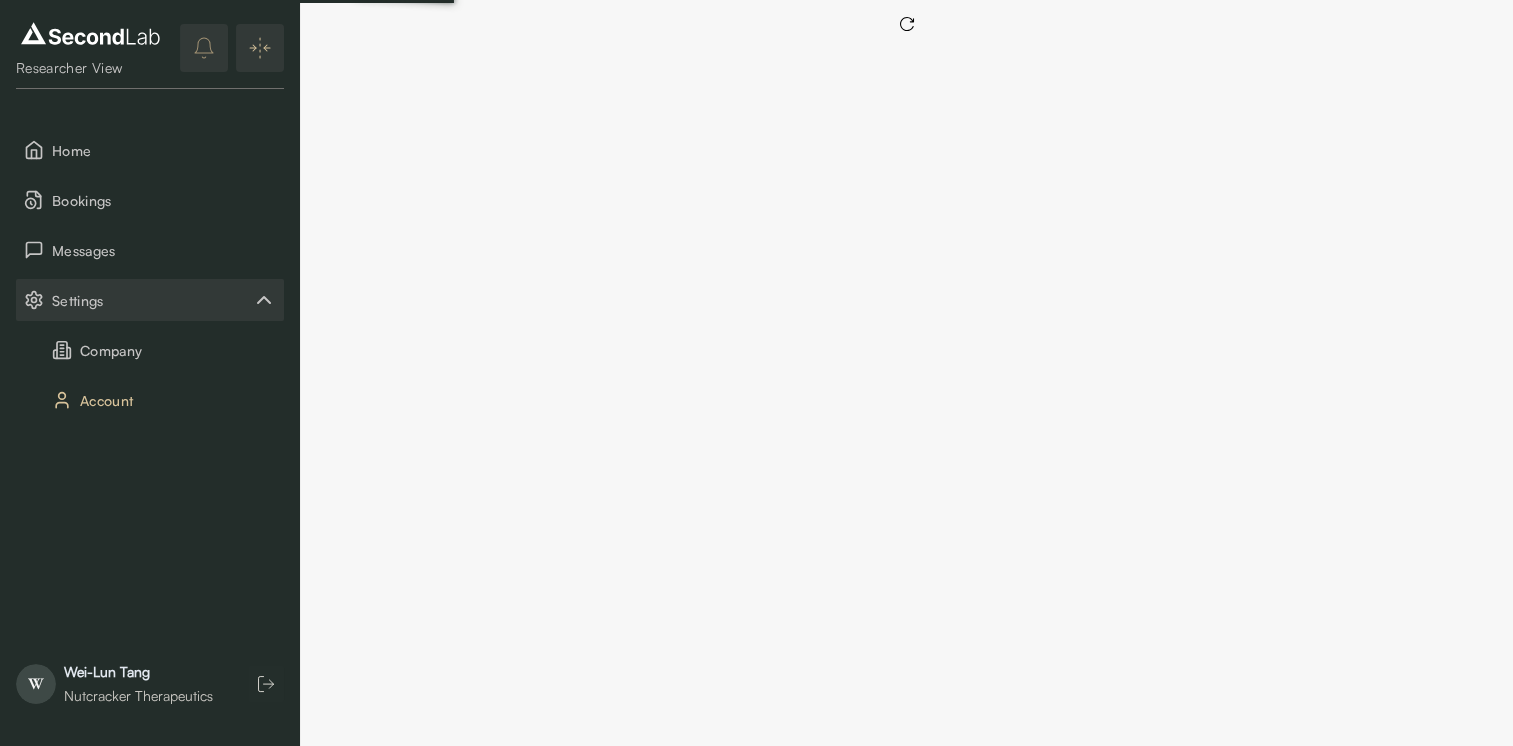 scroll, scrollTop: 0, scrollLeft: 0, axis: both 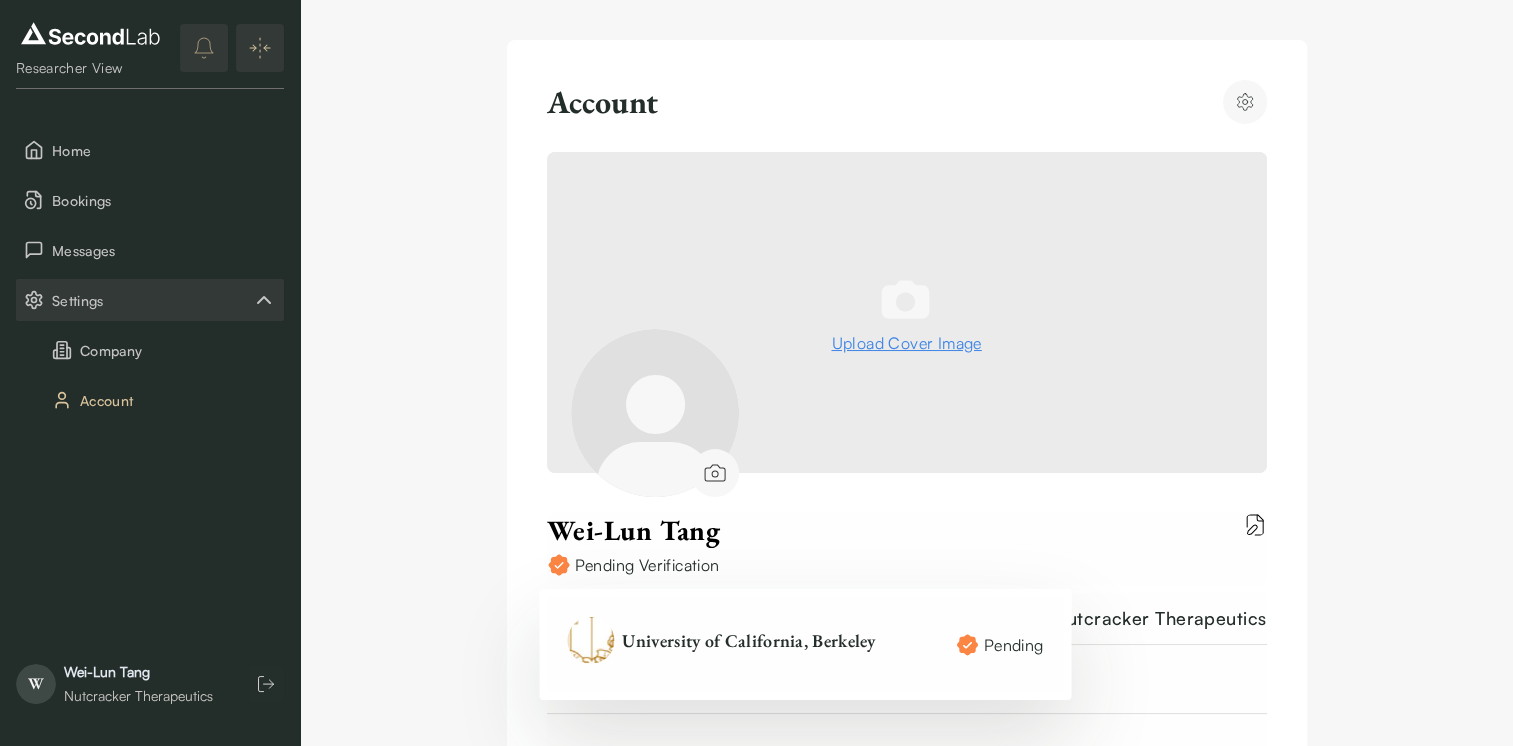 click on "Pending Verification" at bounding box center [647, 565] 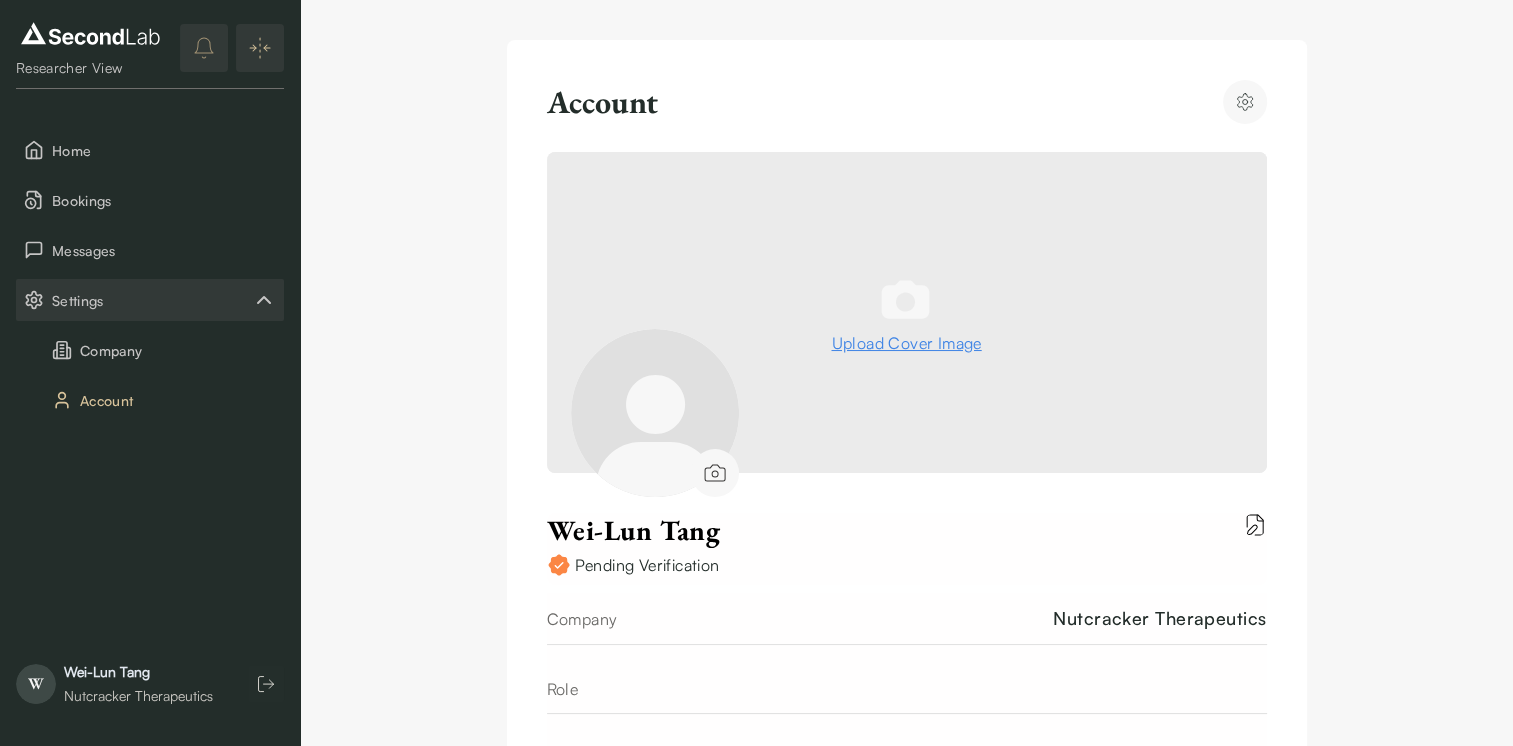 click on "Pending Verification" at bounding box center (647, 565) 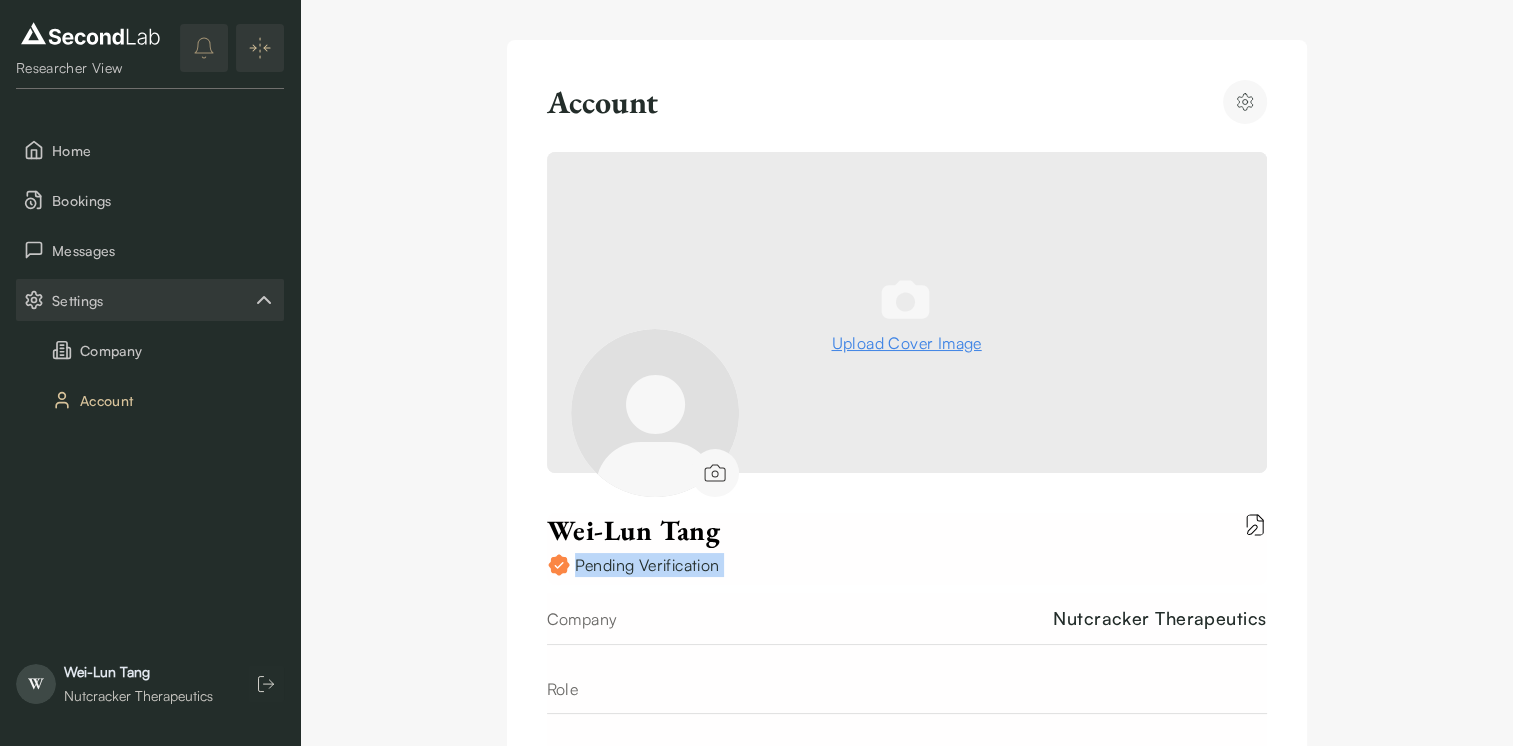 click on "Pending Verification" at bounding box center (647, 565) 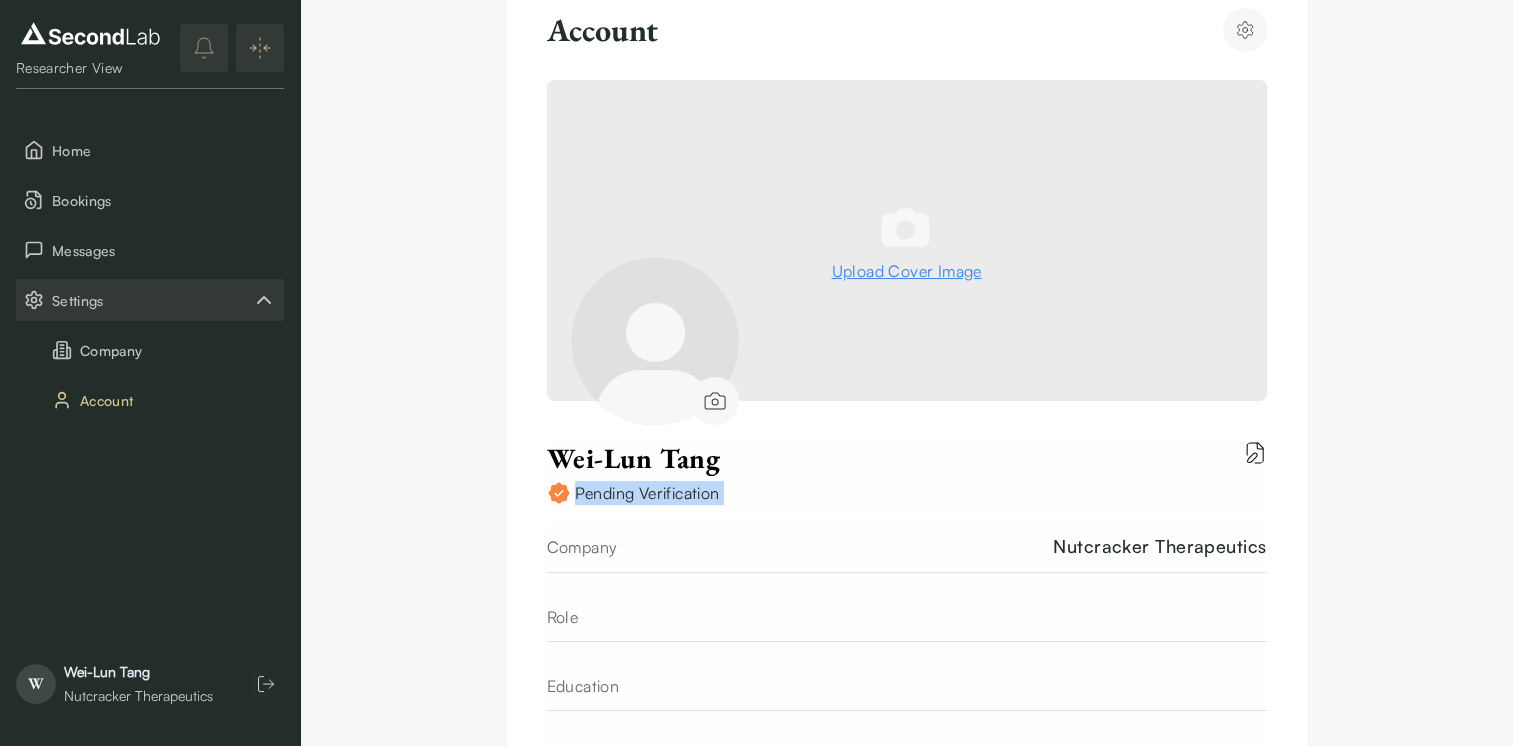 scroll, scrollTop: 74, scrollLeft: 0, axis: vertical 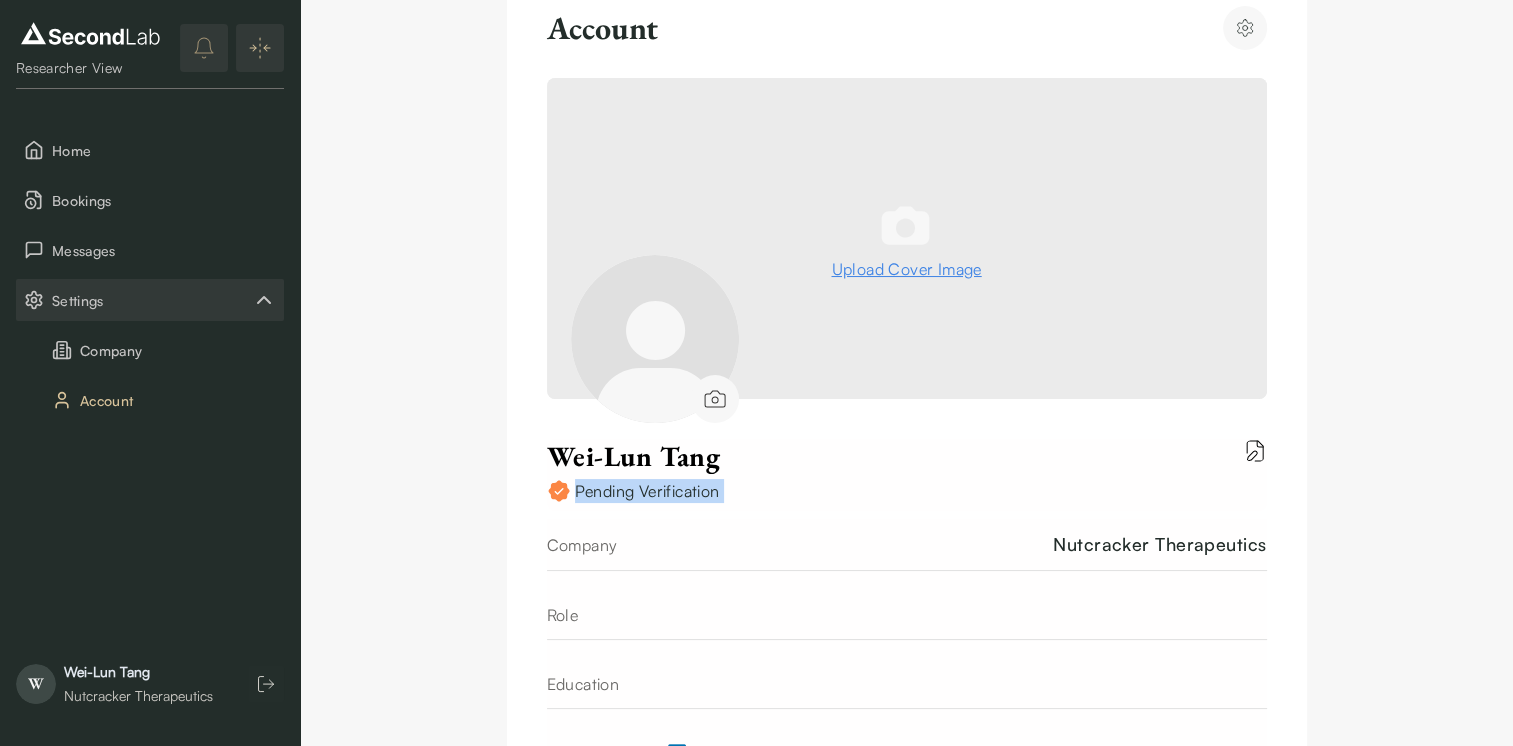 click 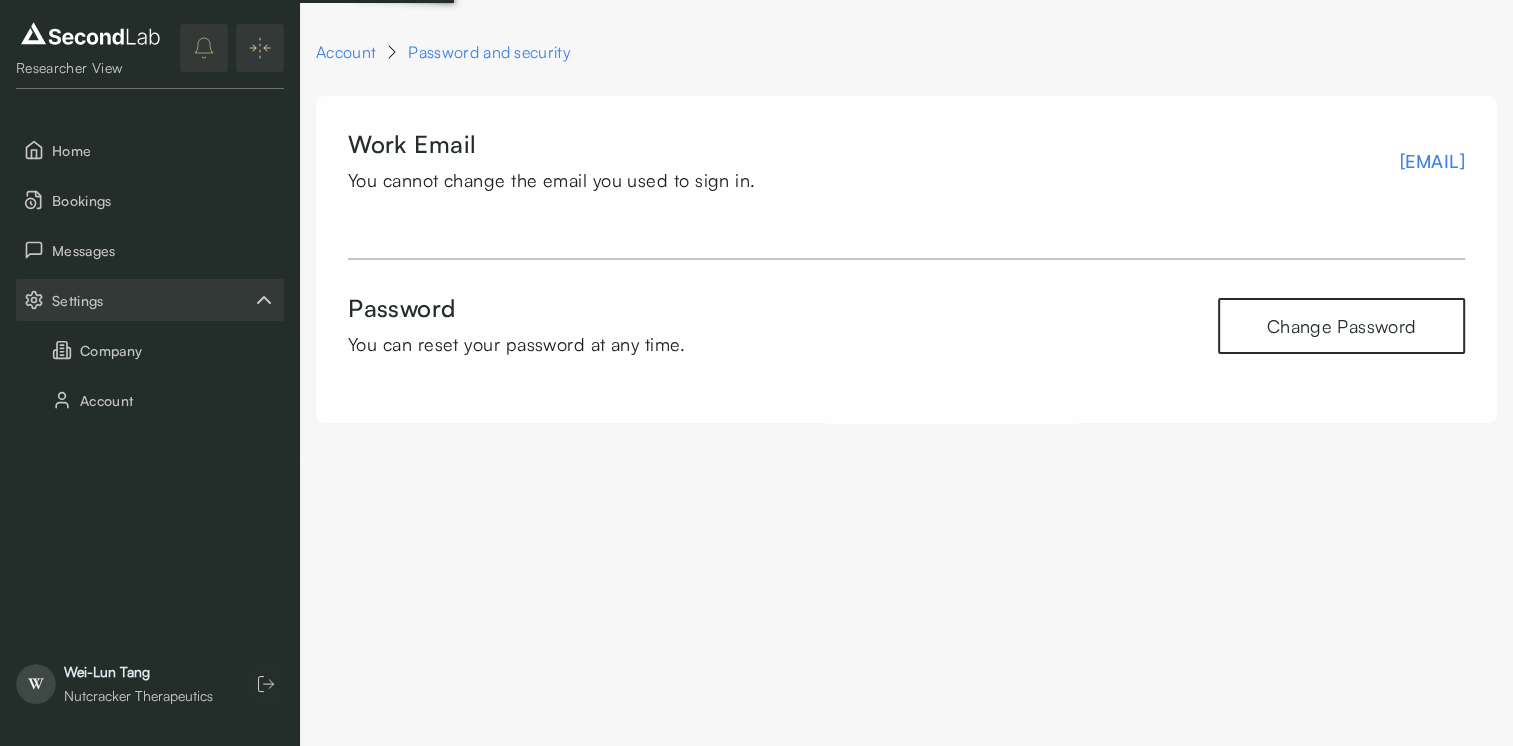 scroll, scrollTop: 0, scrollLeft: 0, axis: both 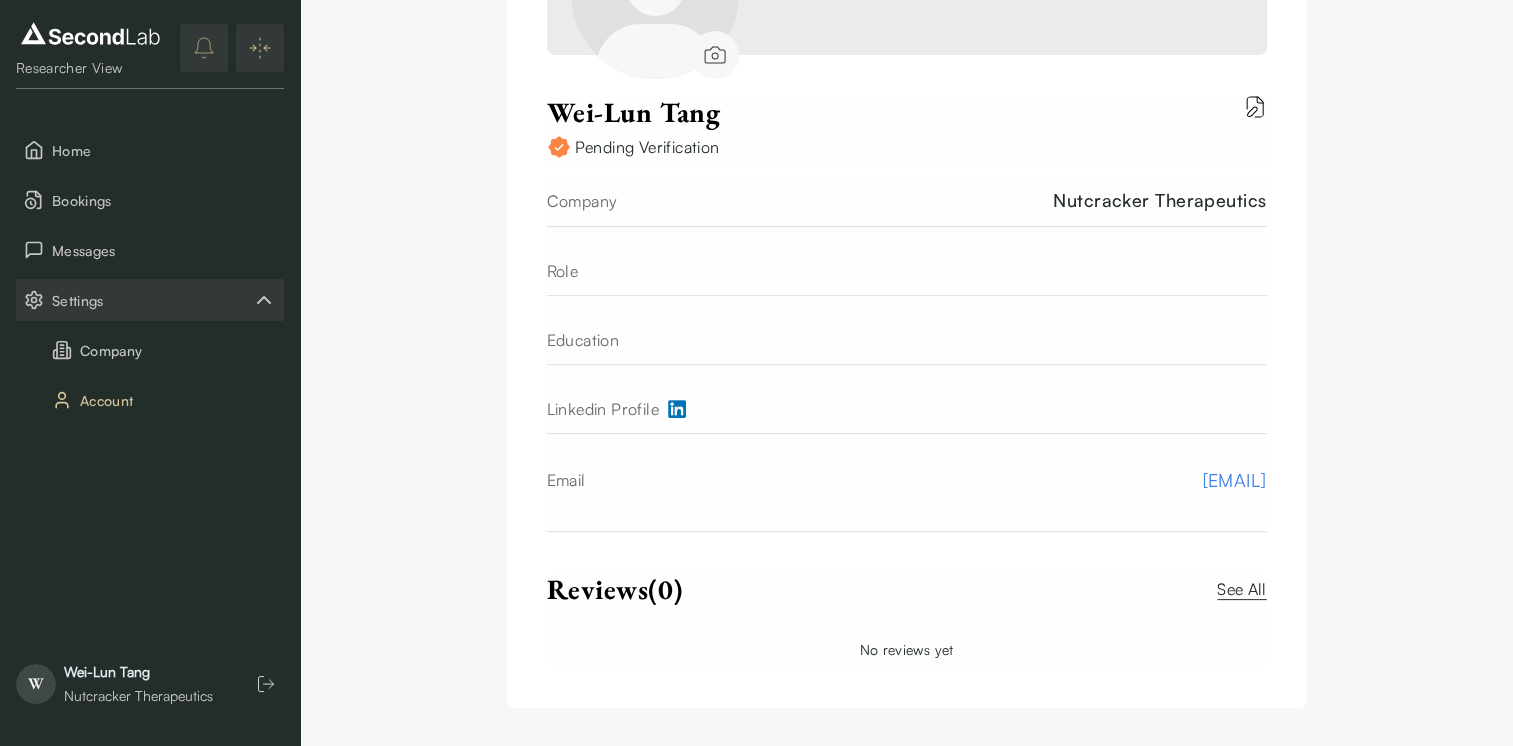 click on "Role" at bounding box center [907, 271] 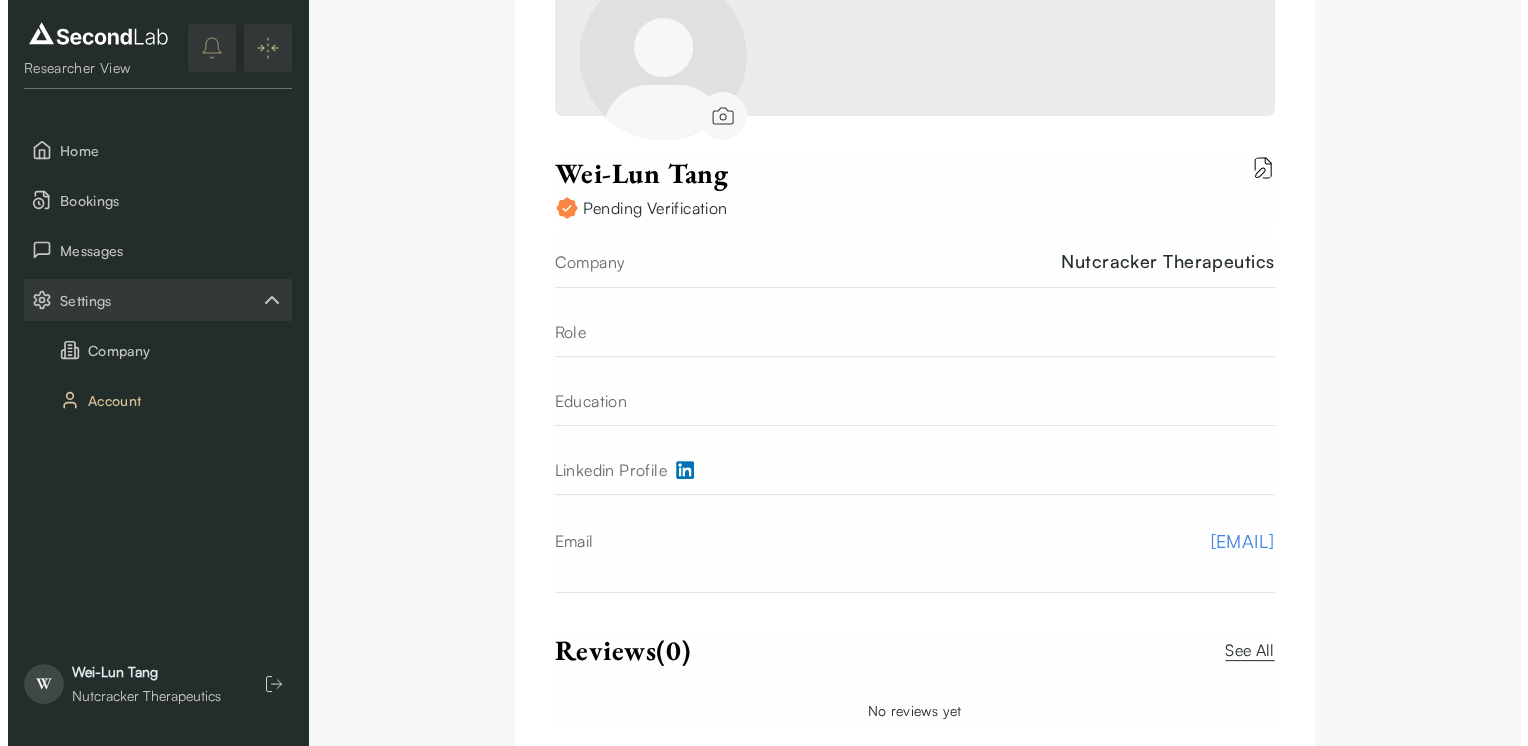 scroll, scrollTop: 324, scrollLeft: 0, axis: vertical 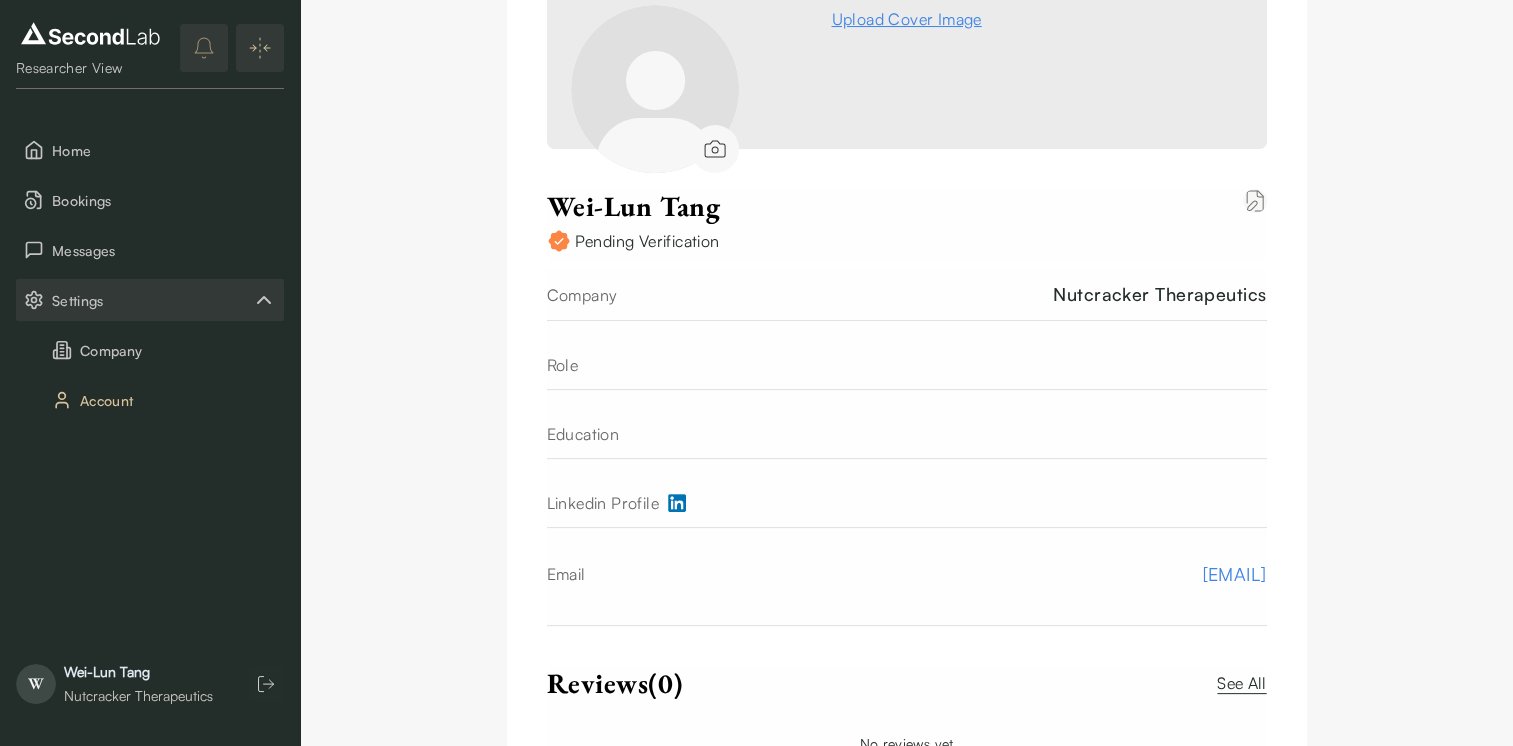 click 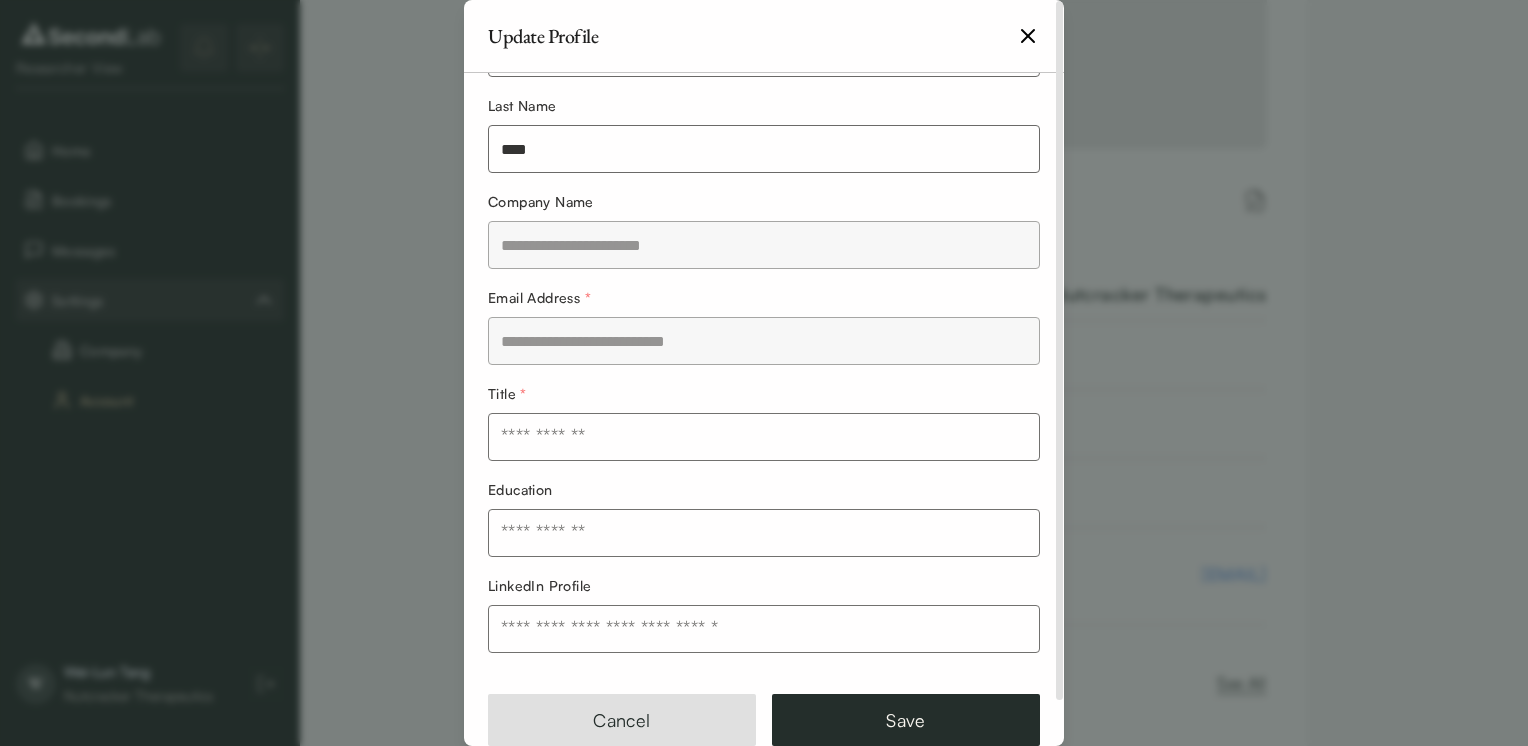 scroll, scrollTop: 98, scrollLeft: 0, axis: vertical 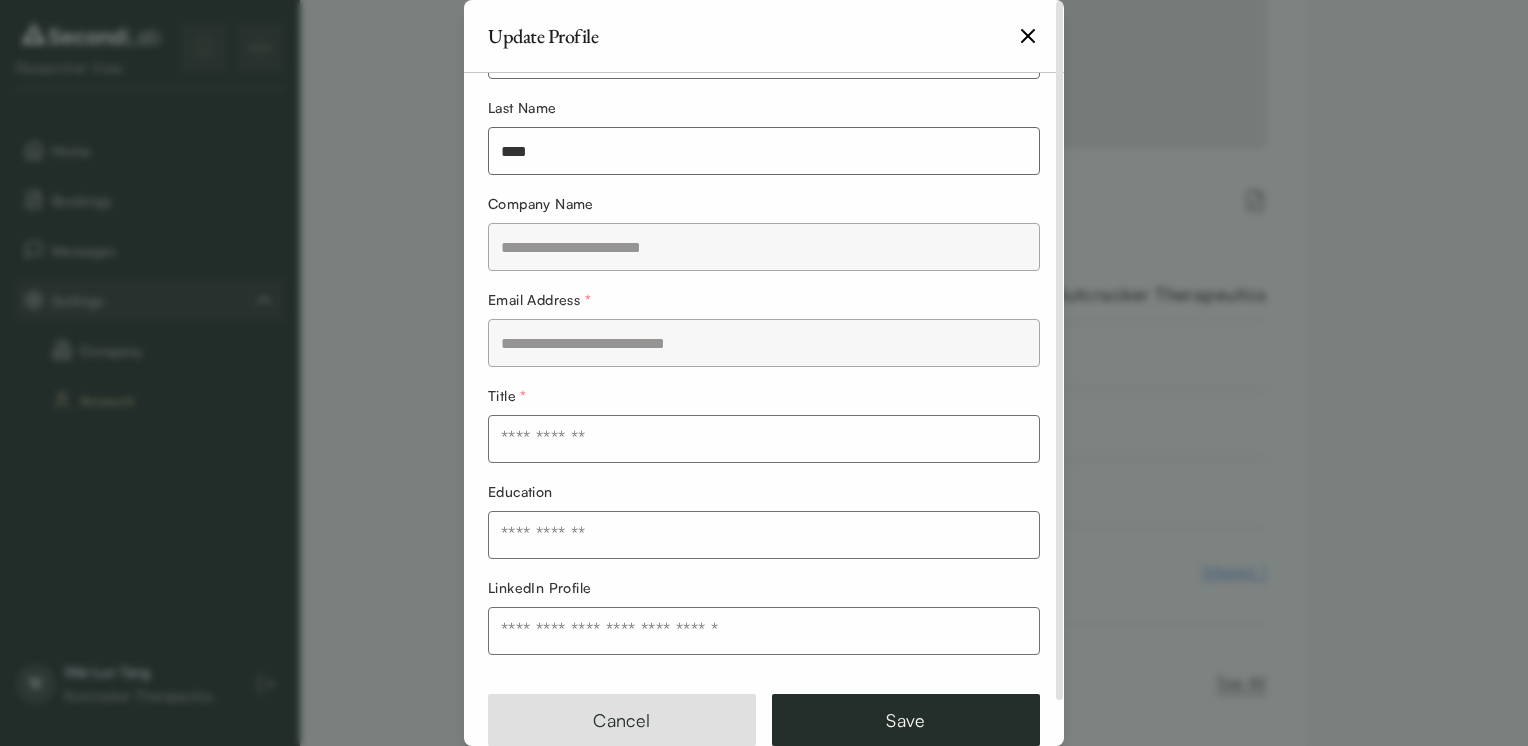 click at bounding box center (764, 439) 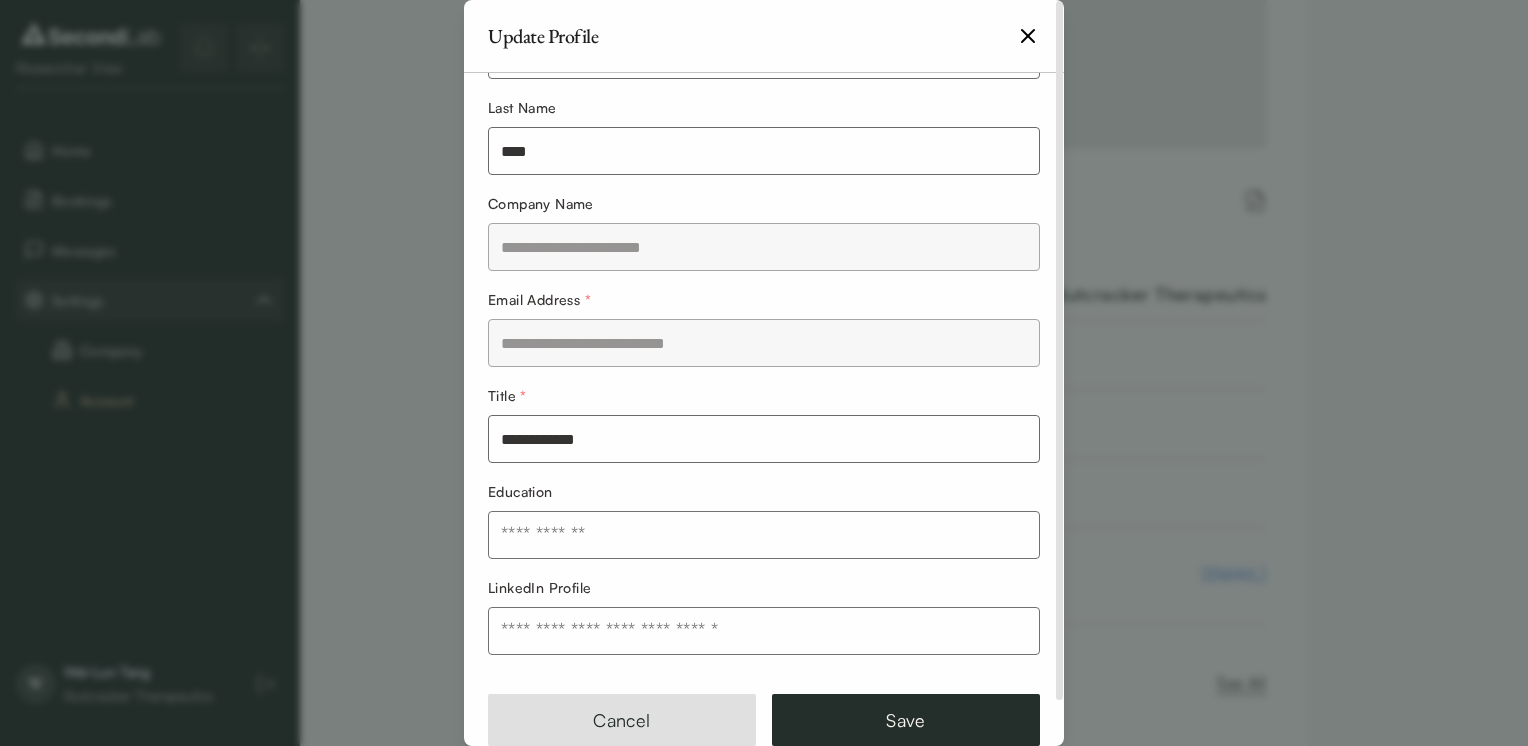 type on "**********" 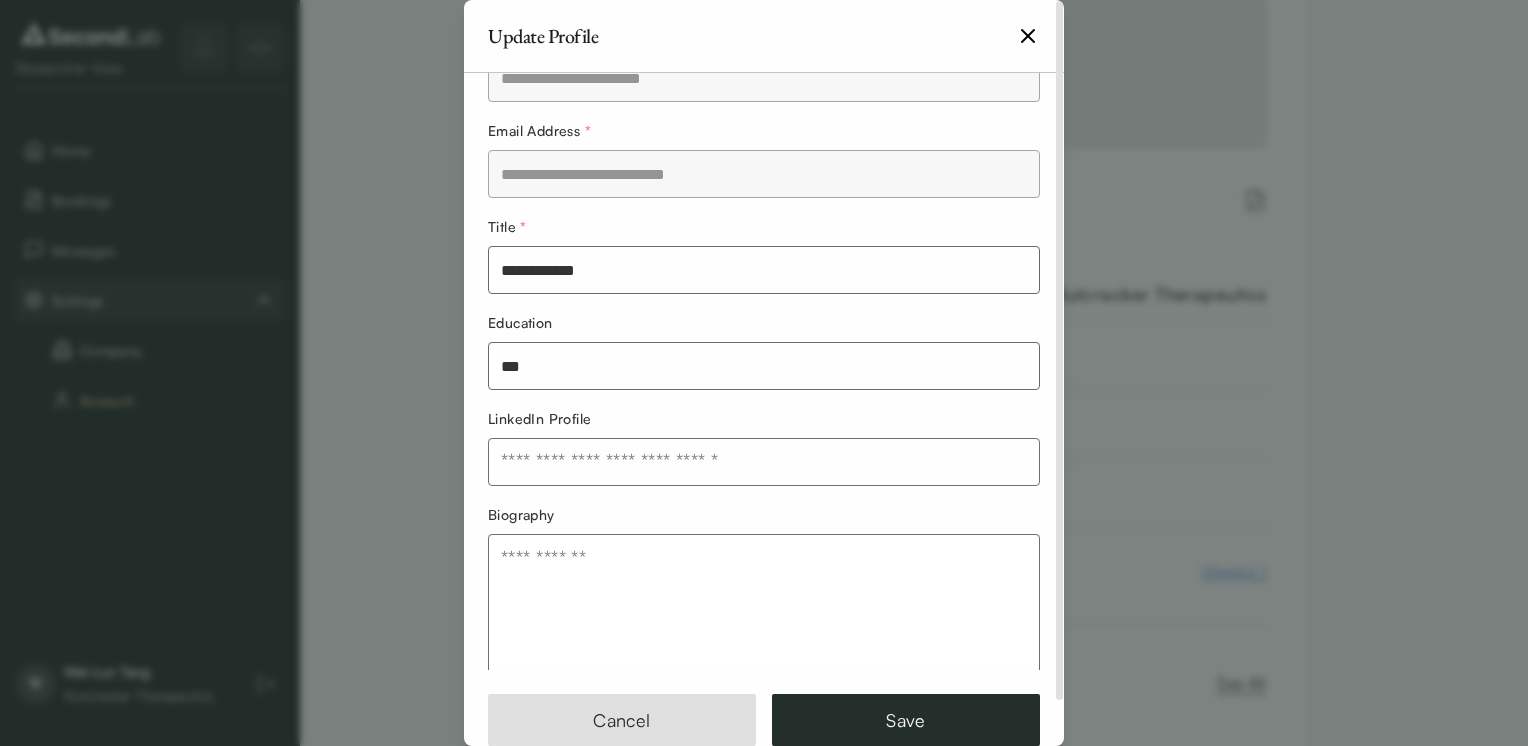scroll, scrollTop: 264, scrollLeft: 0, axis: vertical 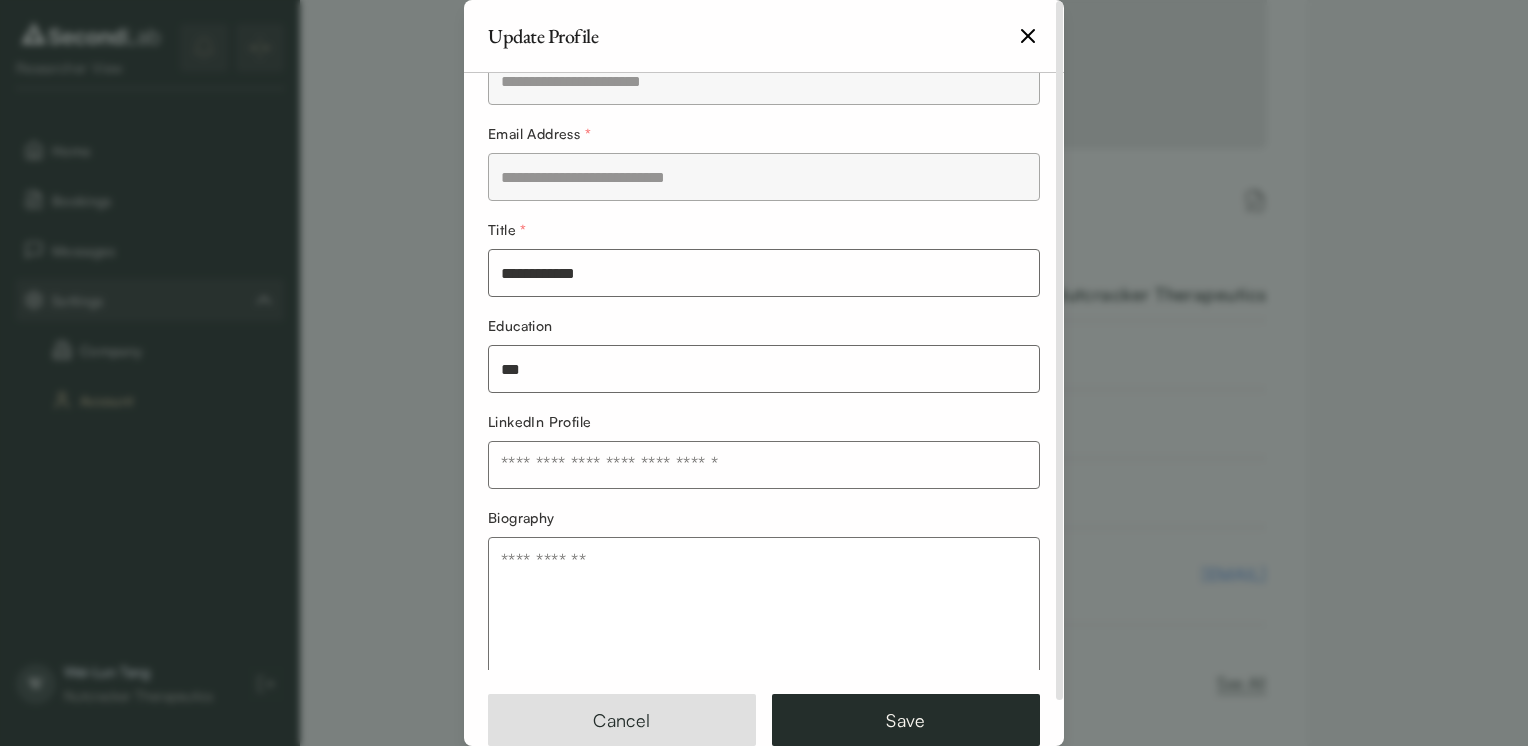 type on "***" 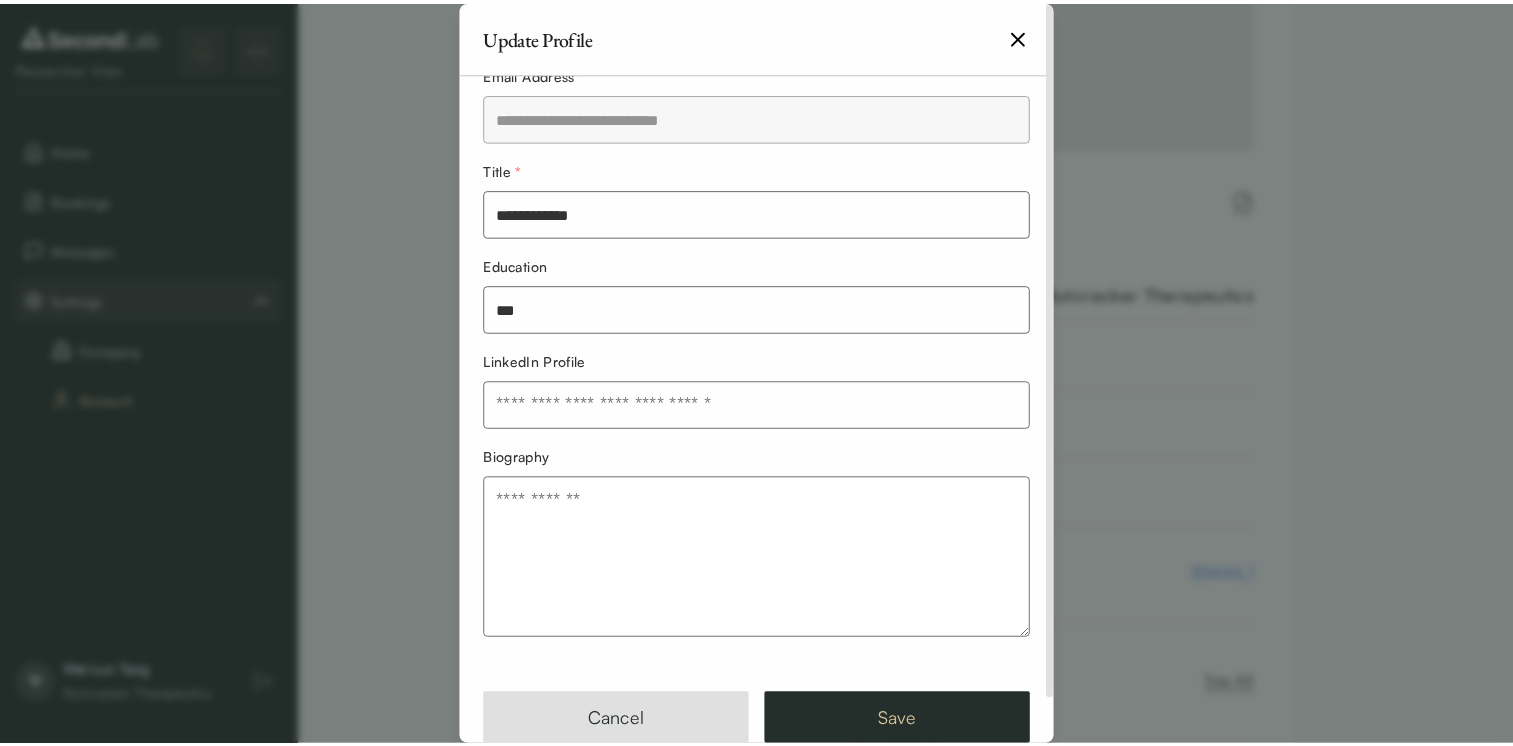 scroll, scrollTop: 317, scrollLeft: 0, axis: vertical 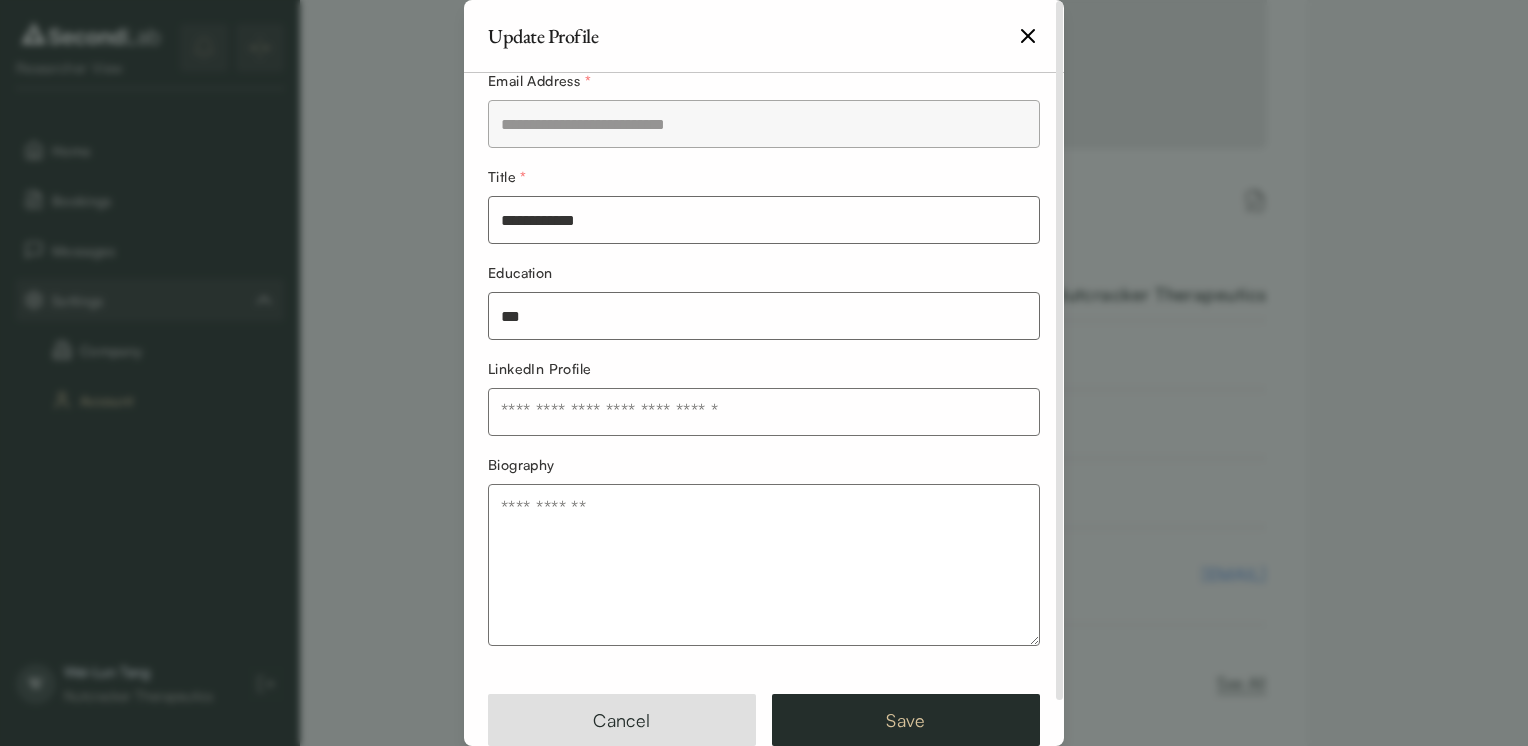 click on "Save" at bounding box center (906, 720) 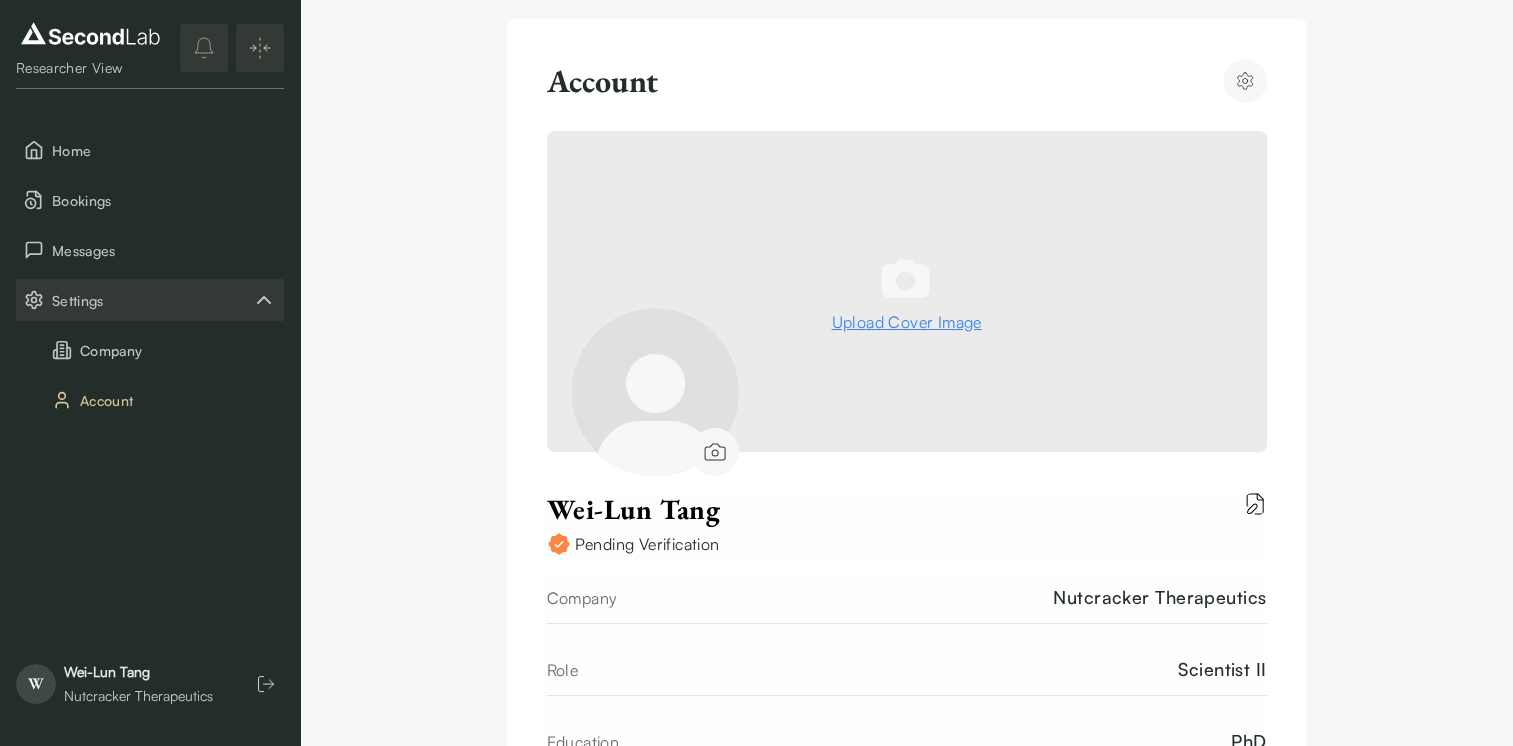 scroll, scrollTop: 20, scrollLeft: 0, axis: vertical 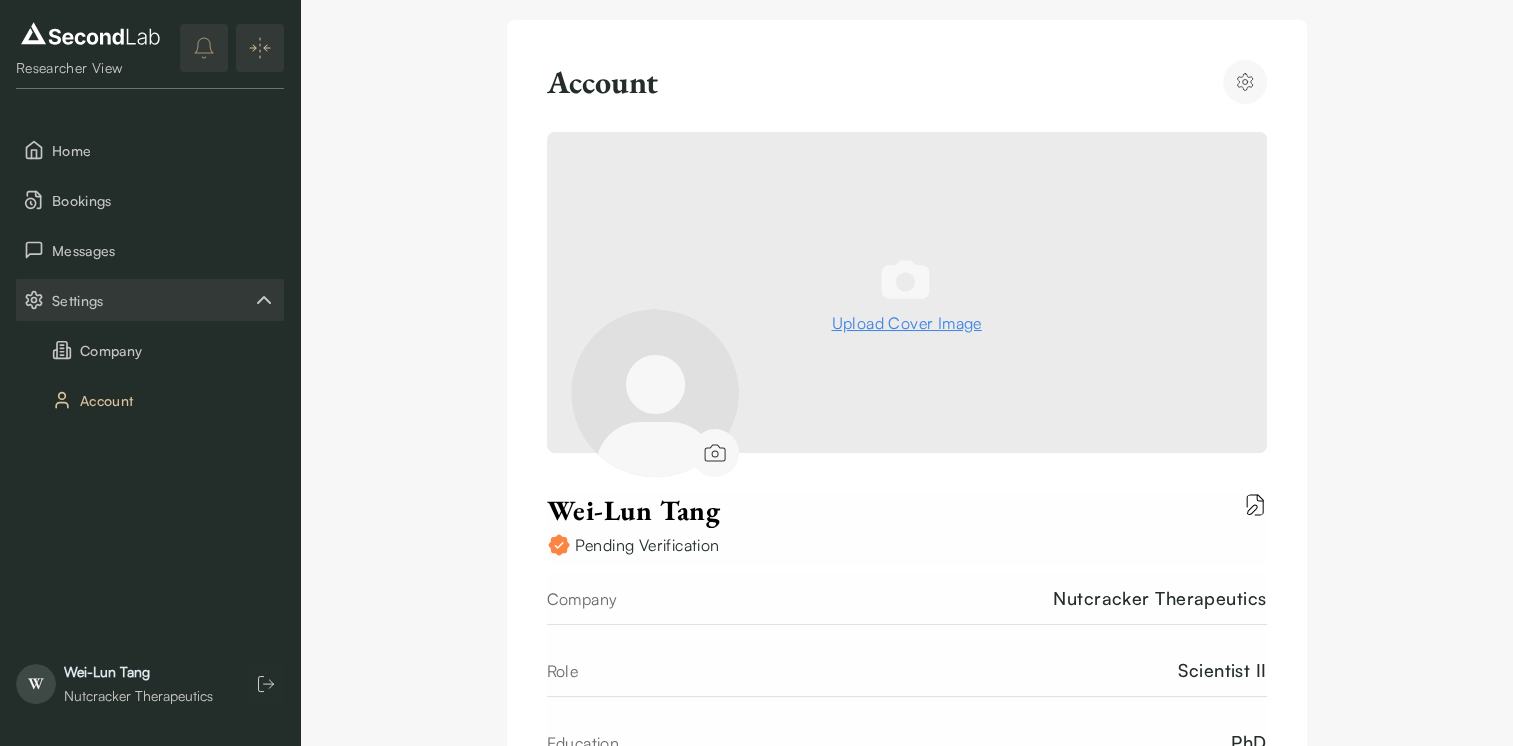 click 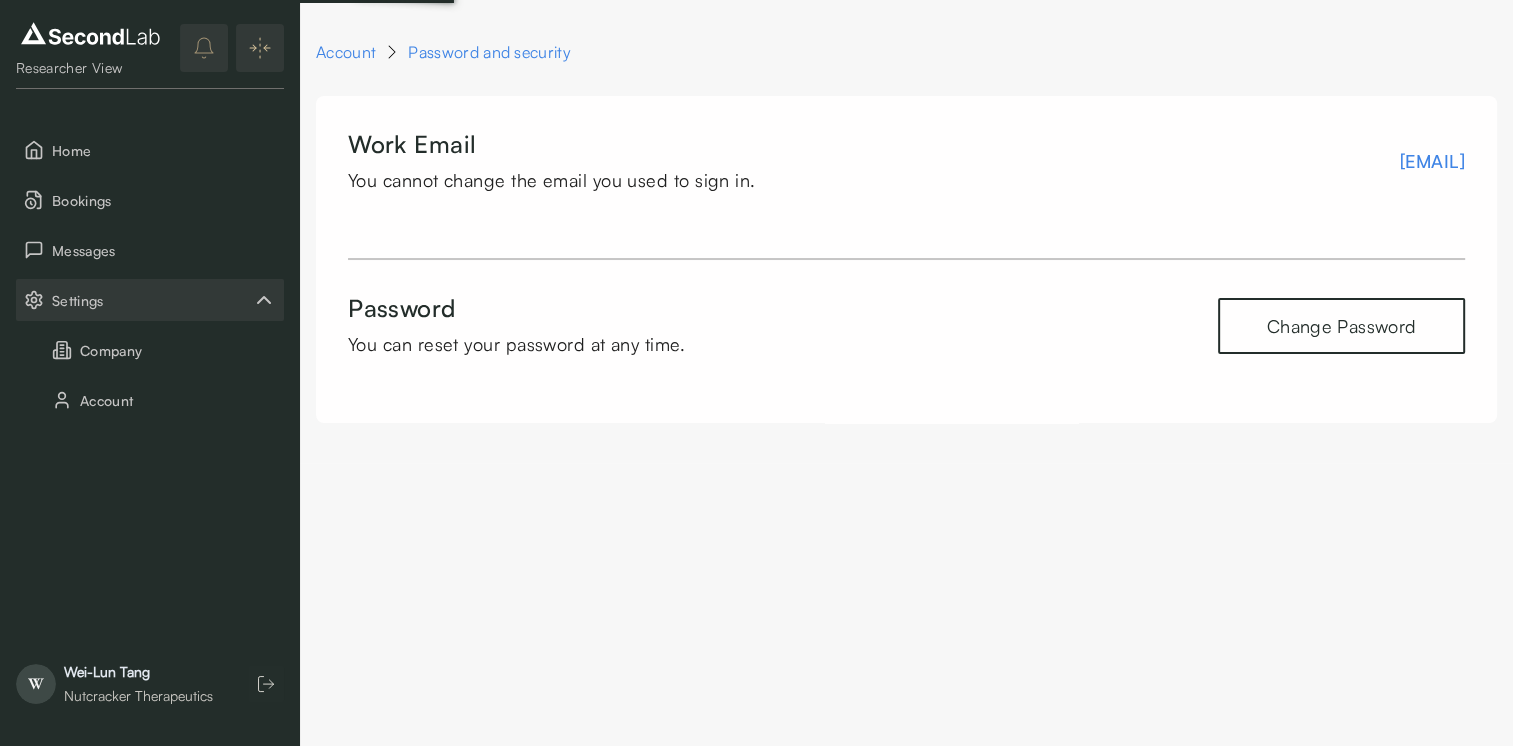 scroll, scrollTop: 0, scrollLeft: 0, axis: both 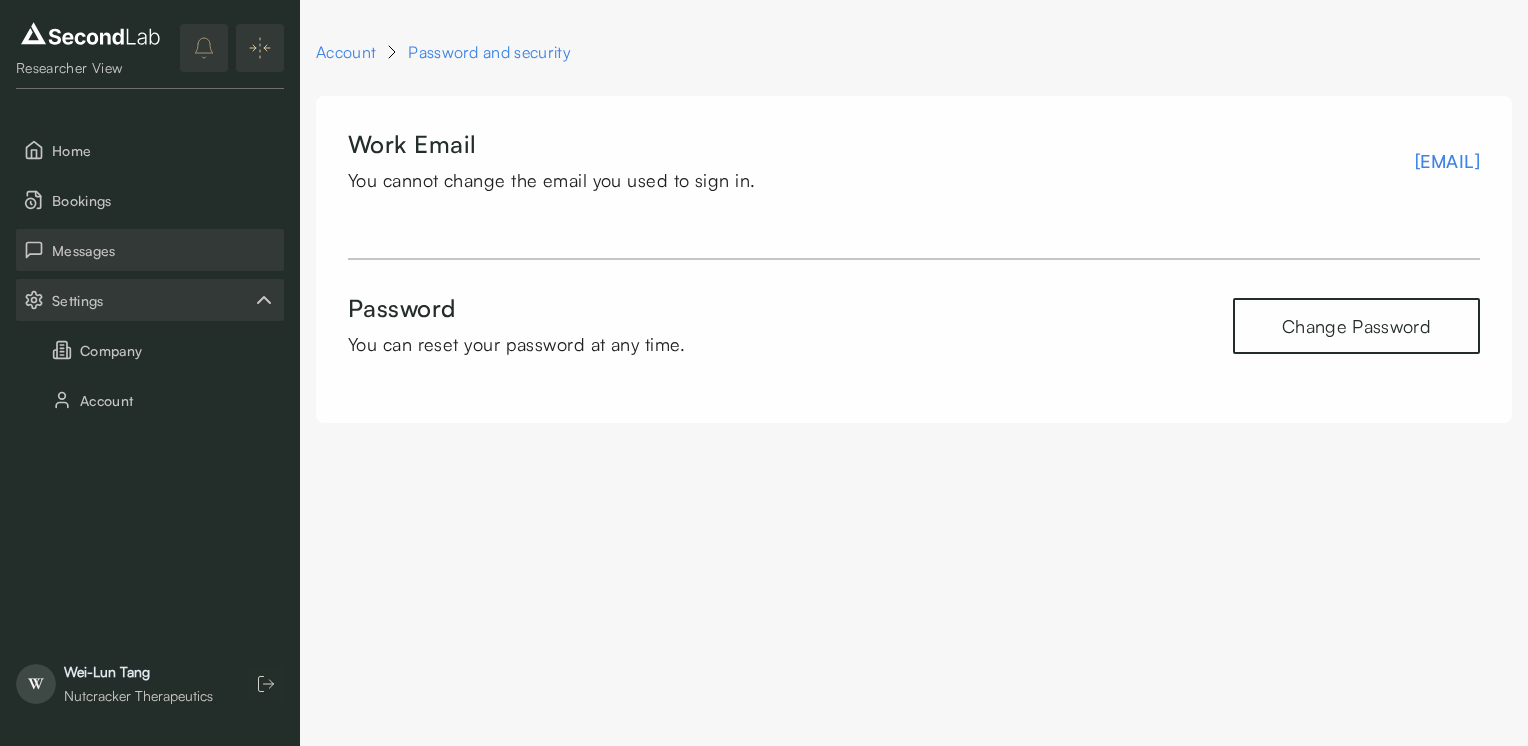 click on "Messages" at bounding box center (150, 250) 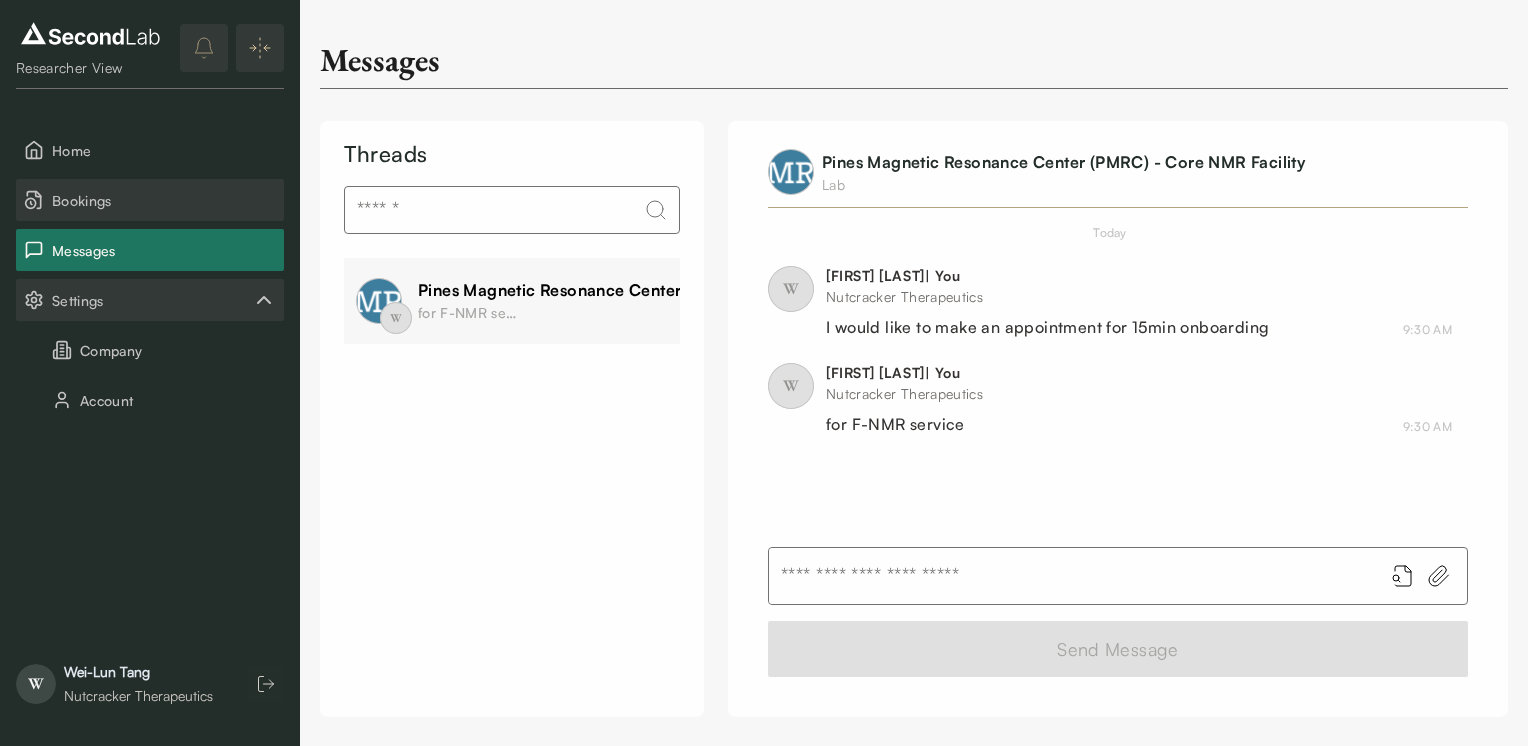 click on "Bookings" at bounding box center (164, 200) 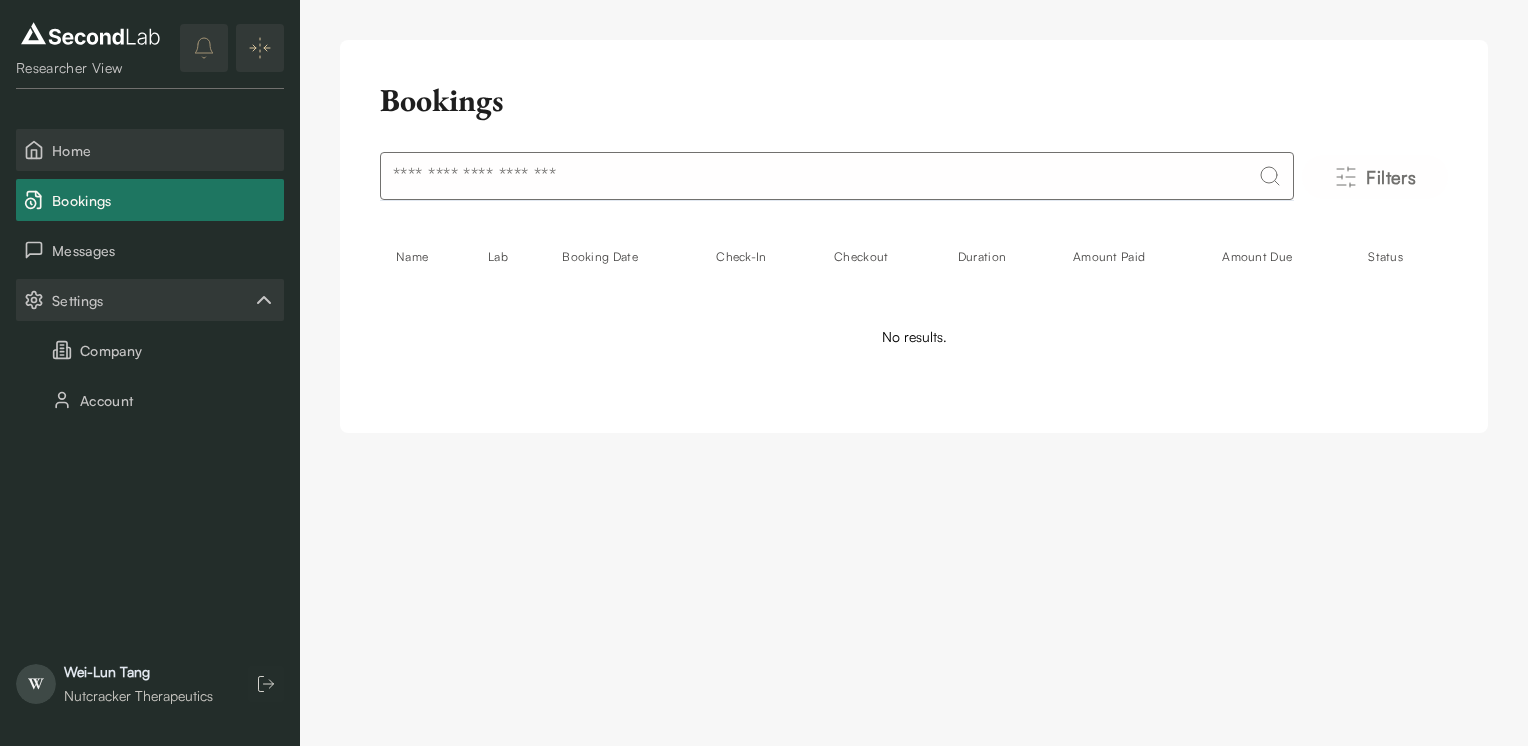 click on "Home" at bounding box center (150, 150) 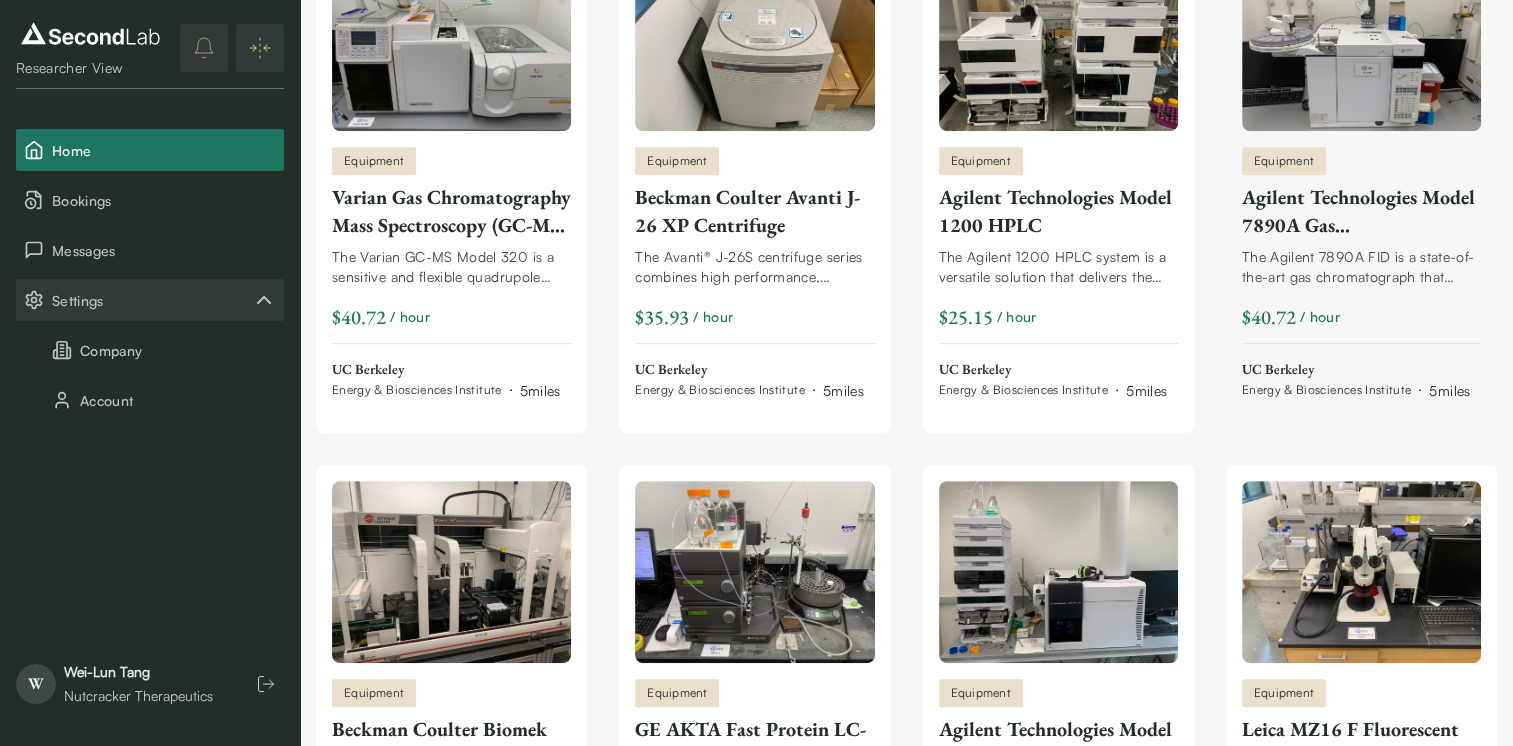 scroll, scrollTop: 875, scrollLeft: 0, axis: vertical 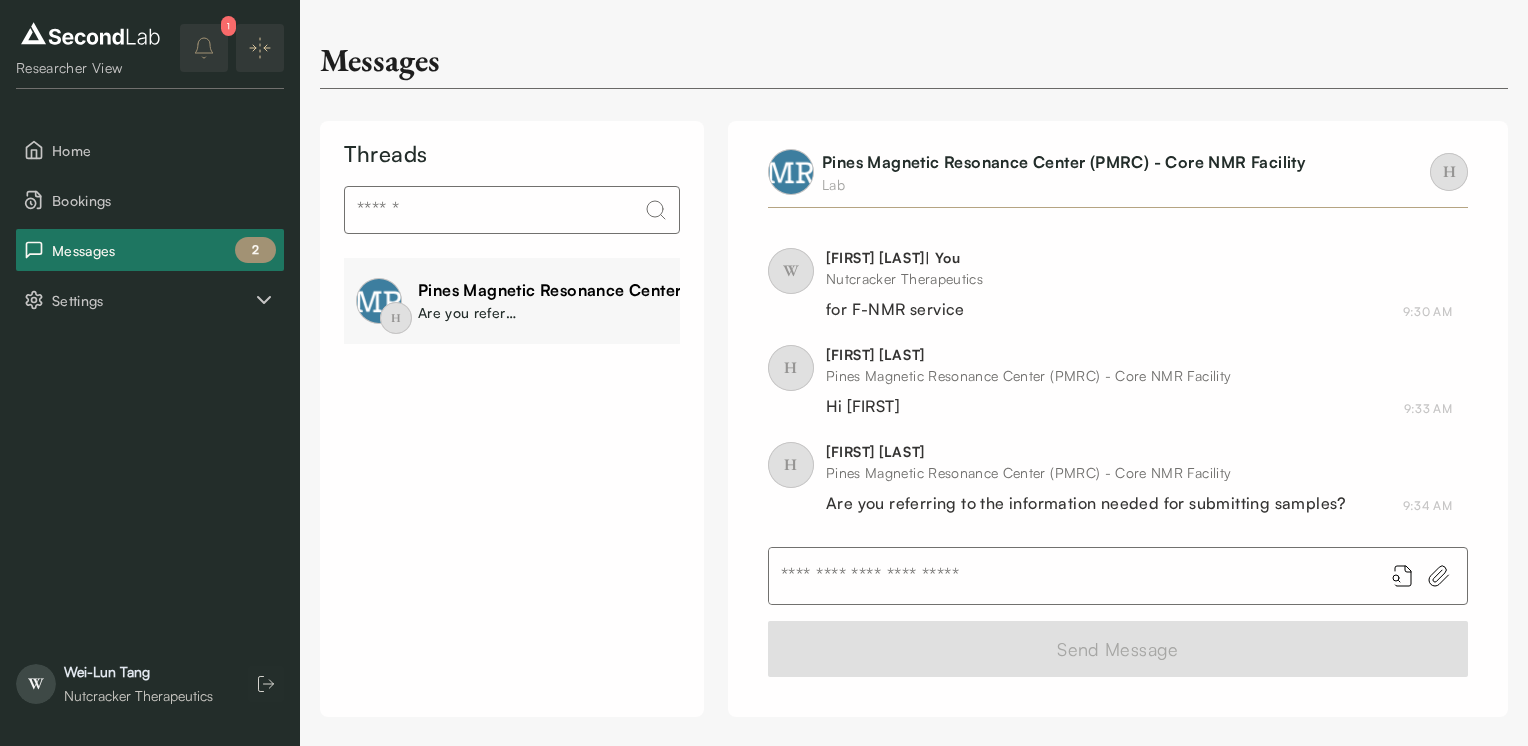 click at bounding box center (1068, 576) 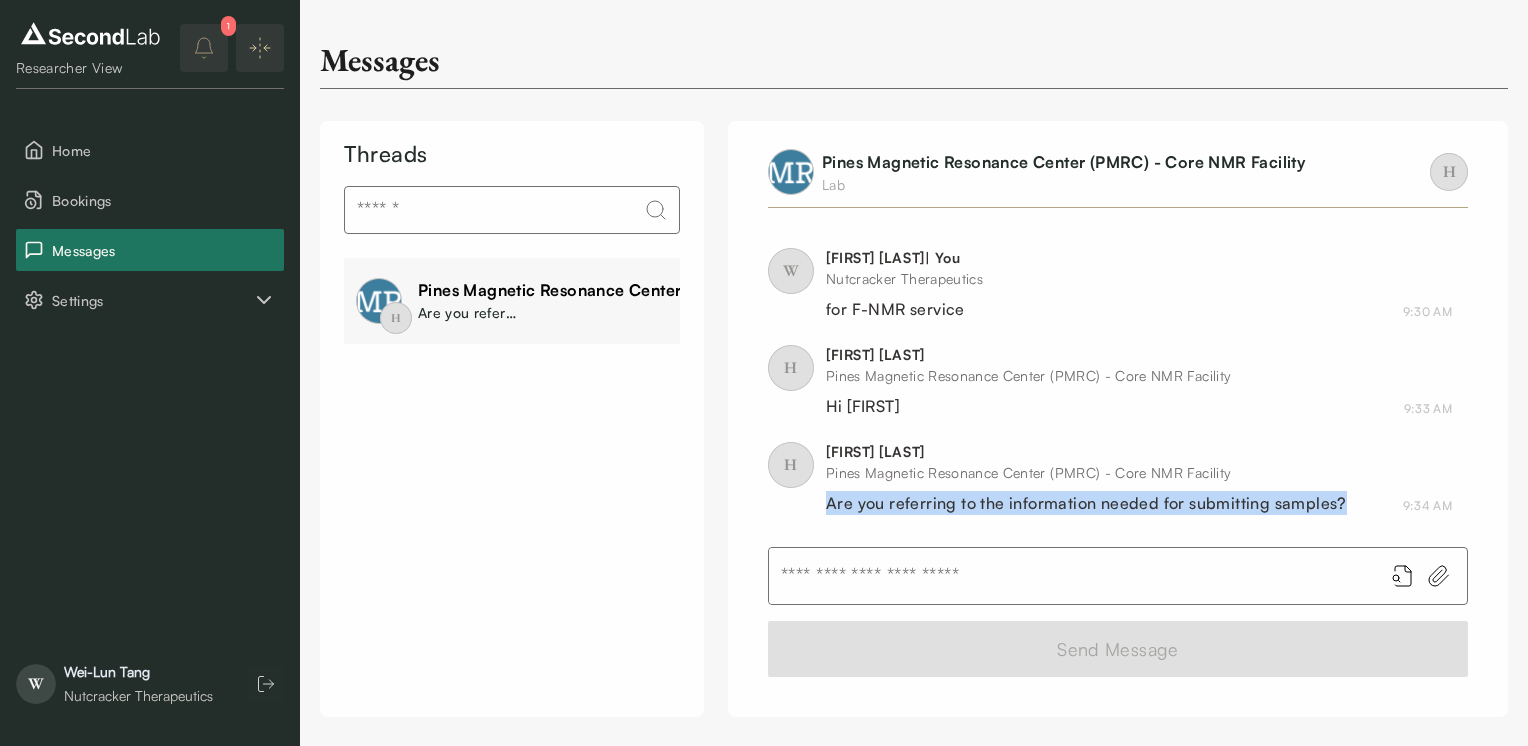 scroll, scrollTop: 116, scrollLeft: 0, axis: vertical 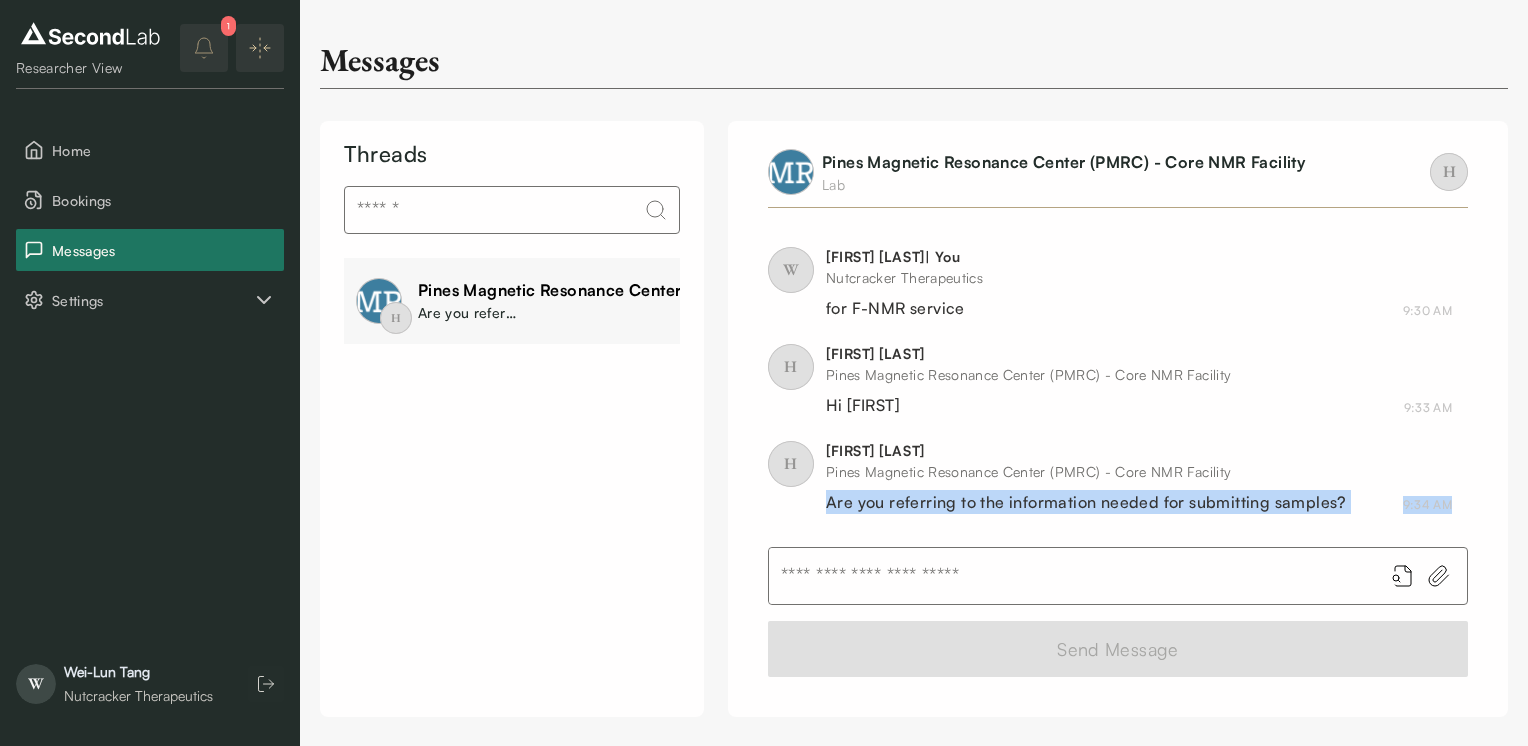 drag, startPoint x: 827, startPoint y: 502, endPoint x: 891, endPoint y: 572, distance: 94.847244 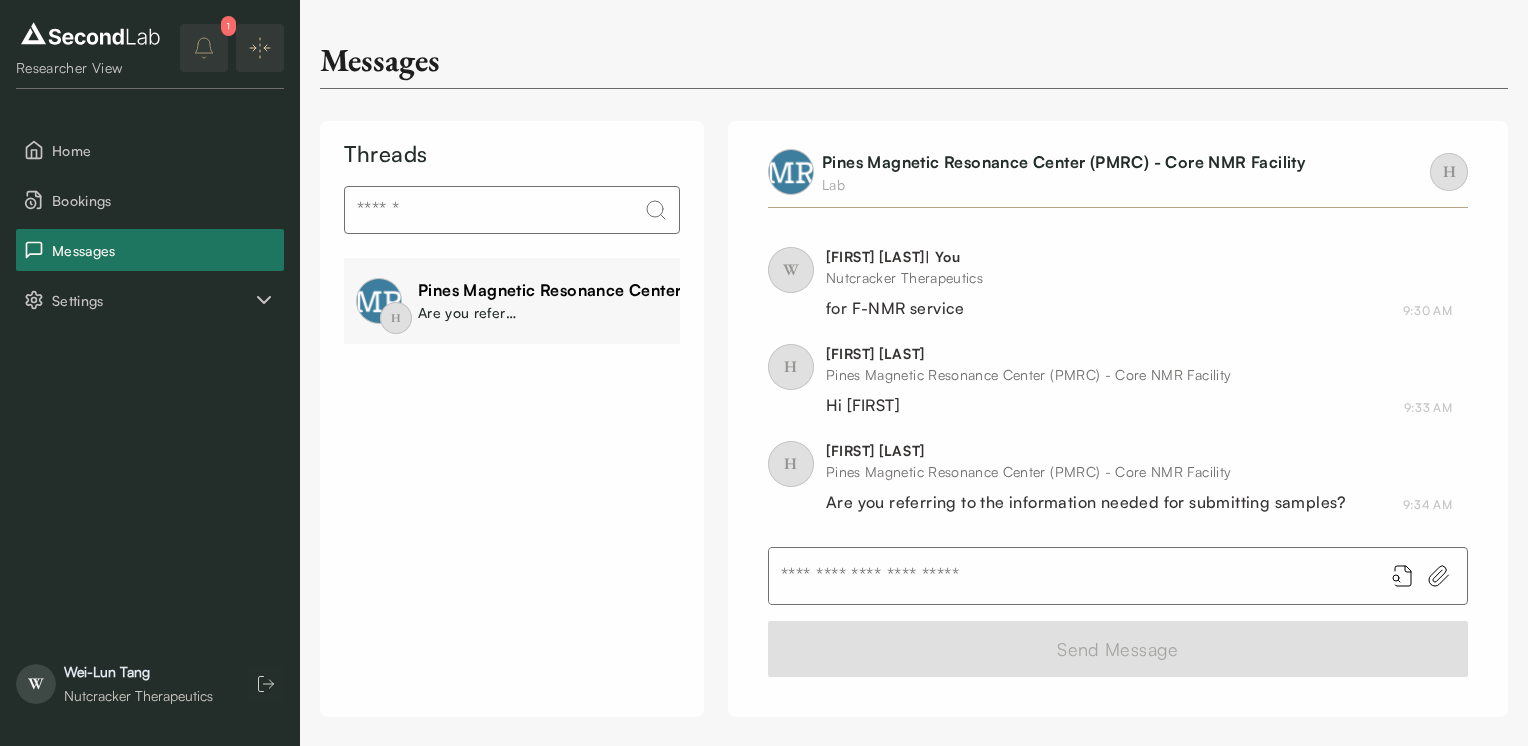 click at bounding box center [1068, 576] 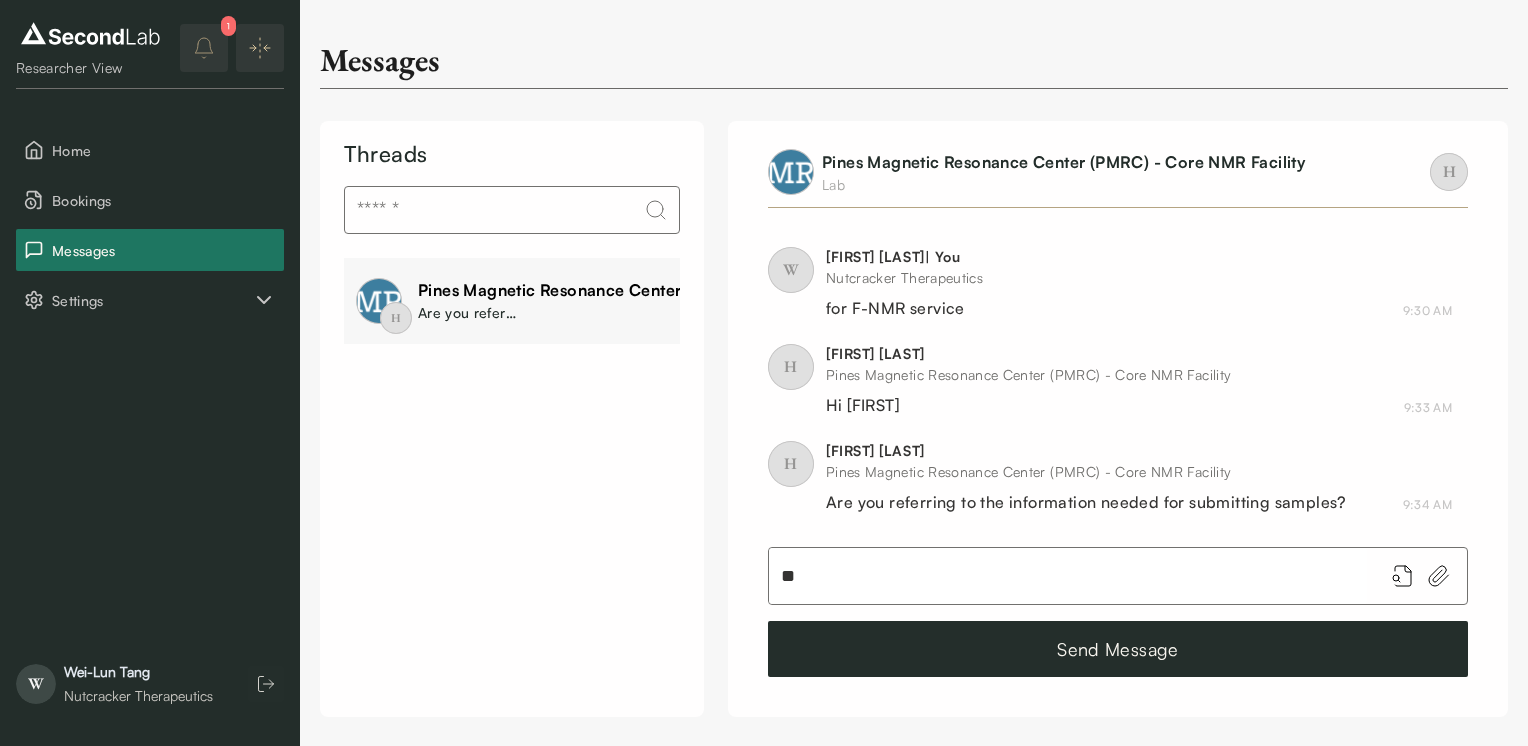 type on "***" 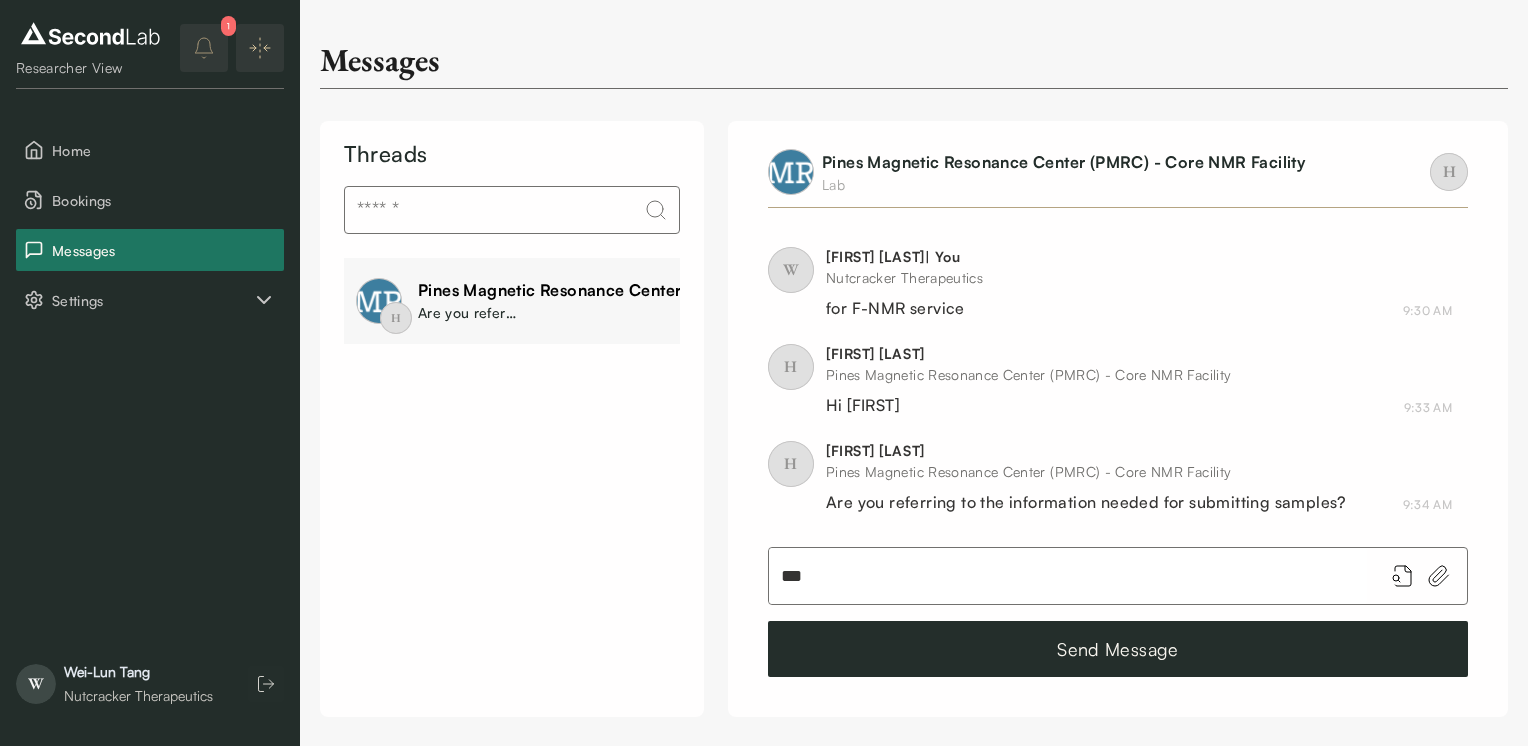 type 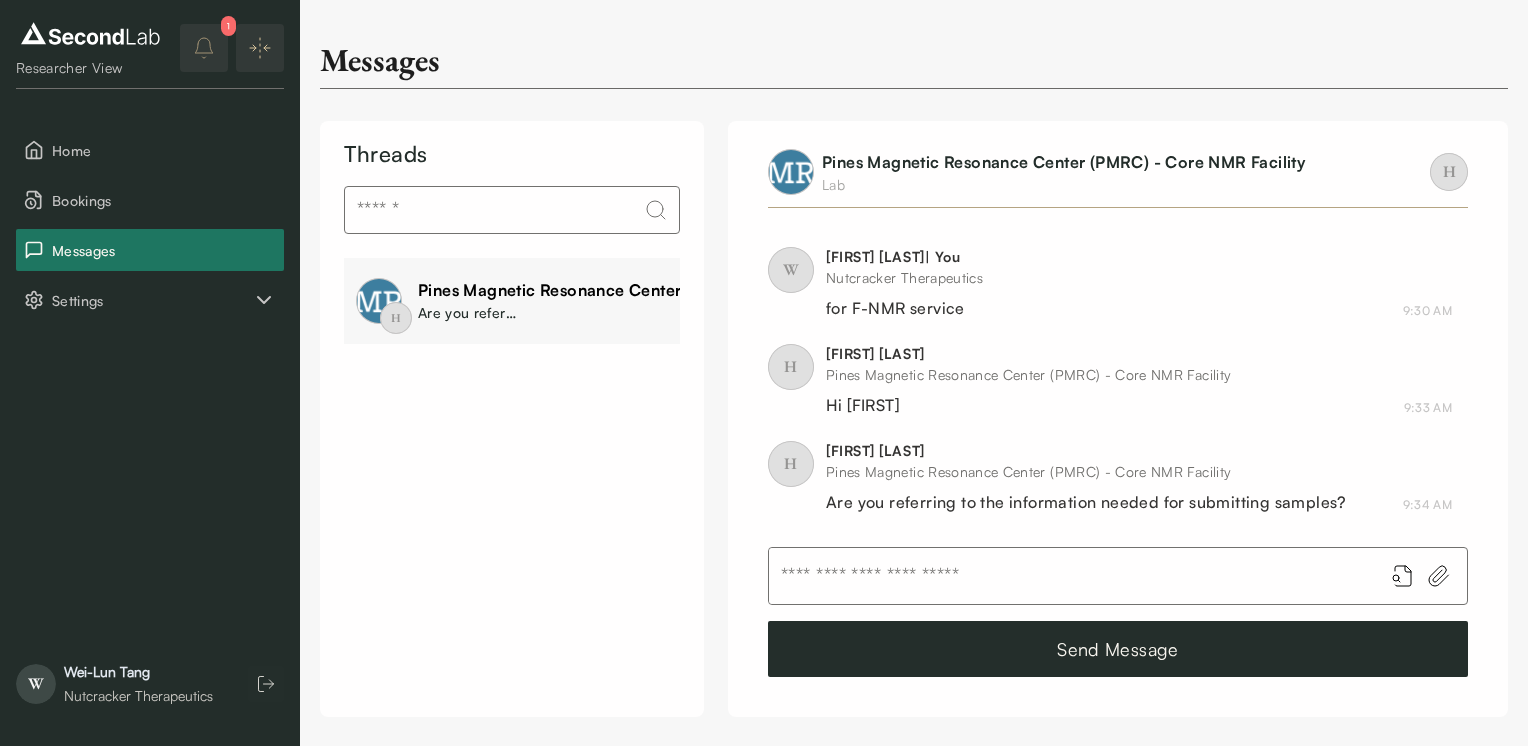 scroll, scrollTop: 212, scrollLeft: 0, axis: vertical 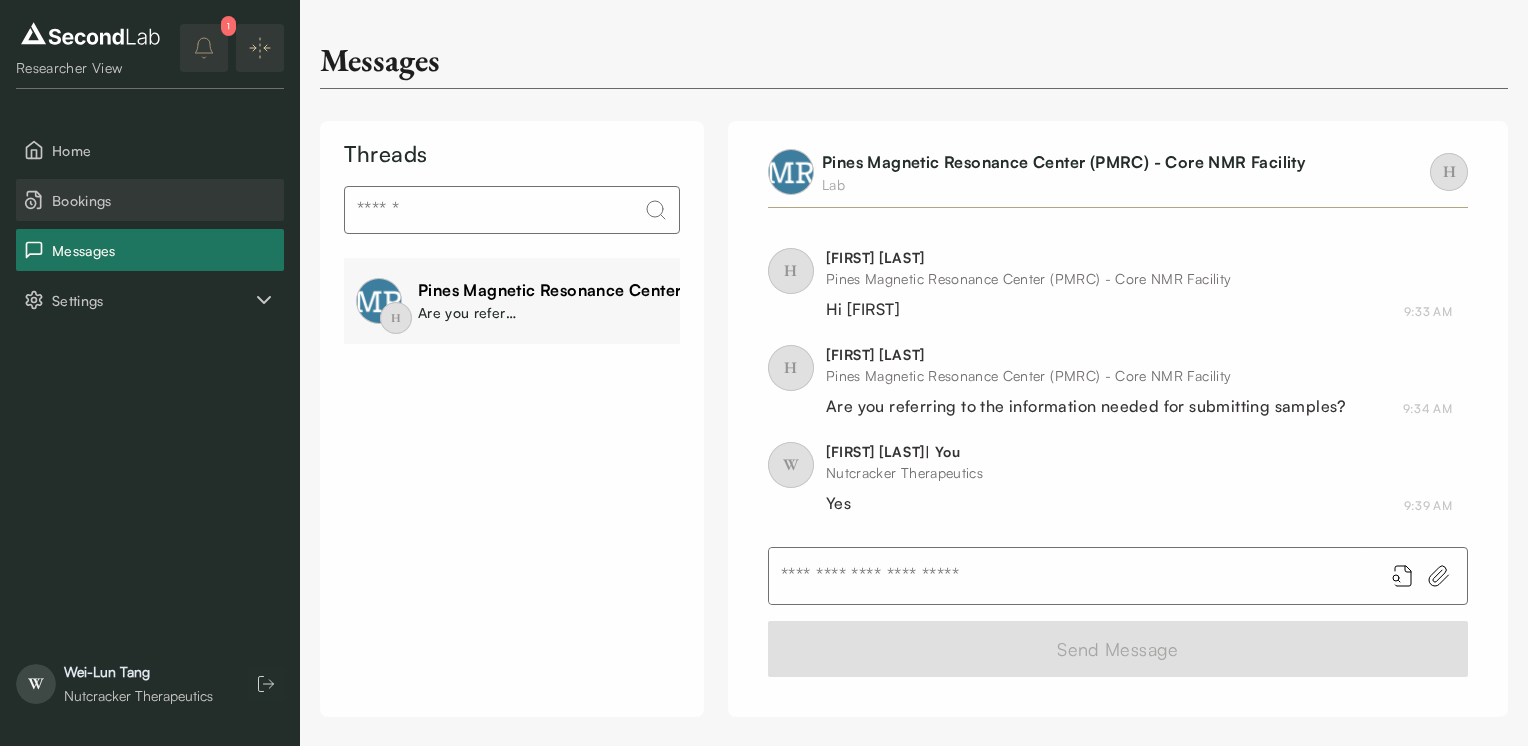 click on "Bookings" at bounding box center (150, 200) 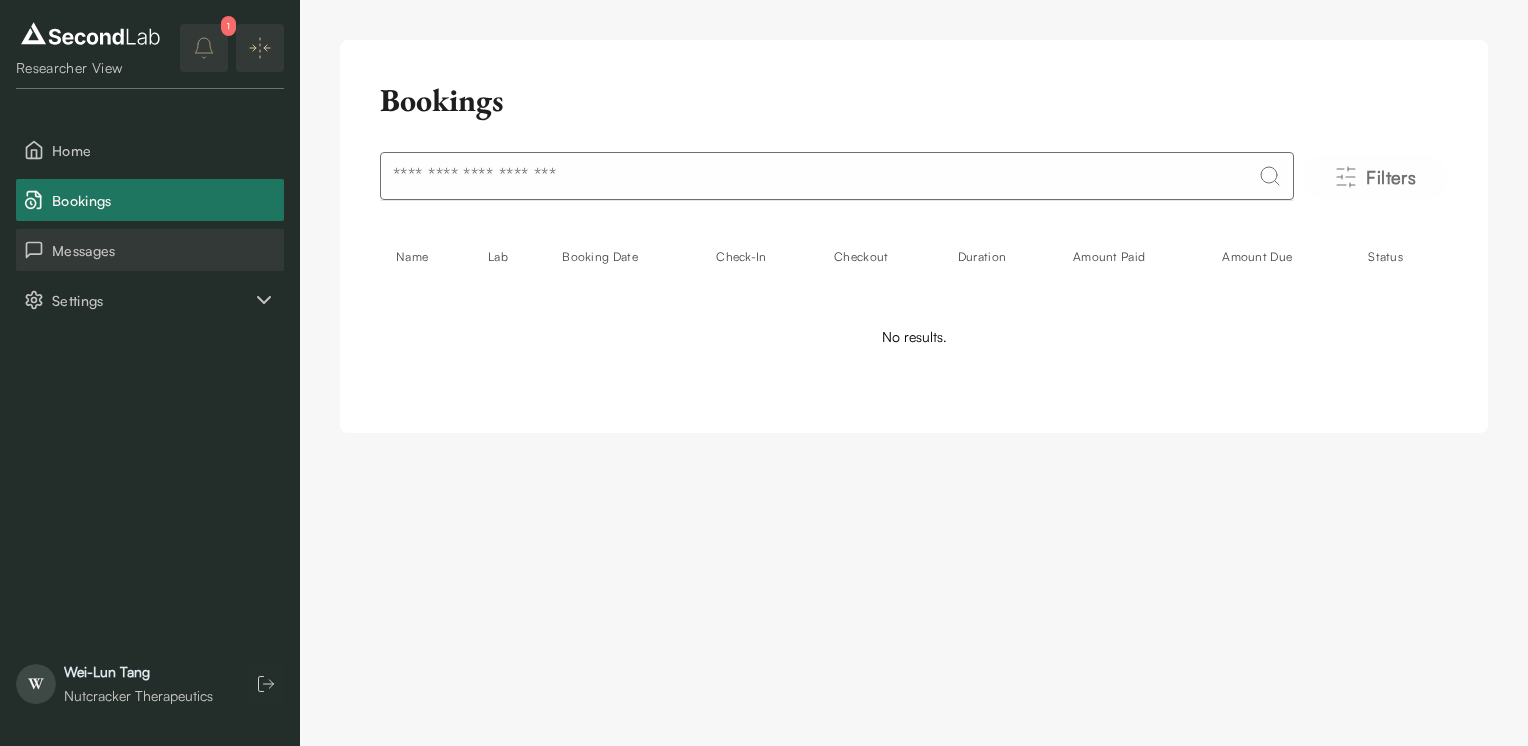 click on "Messages" at bounding box center [164, 250] 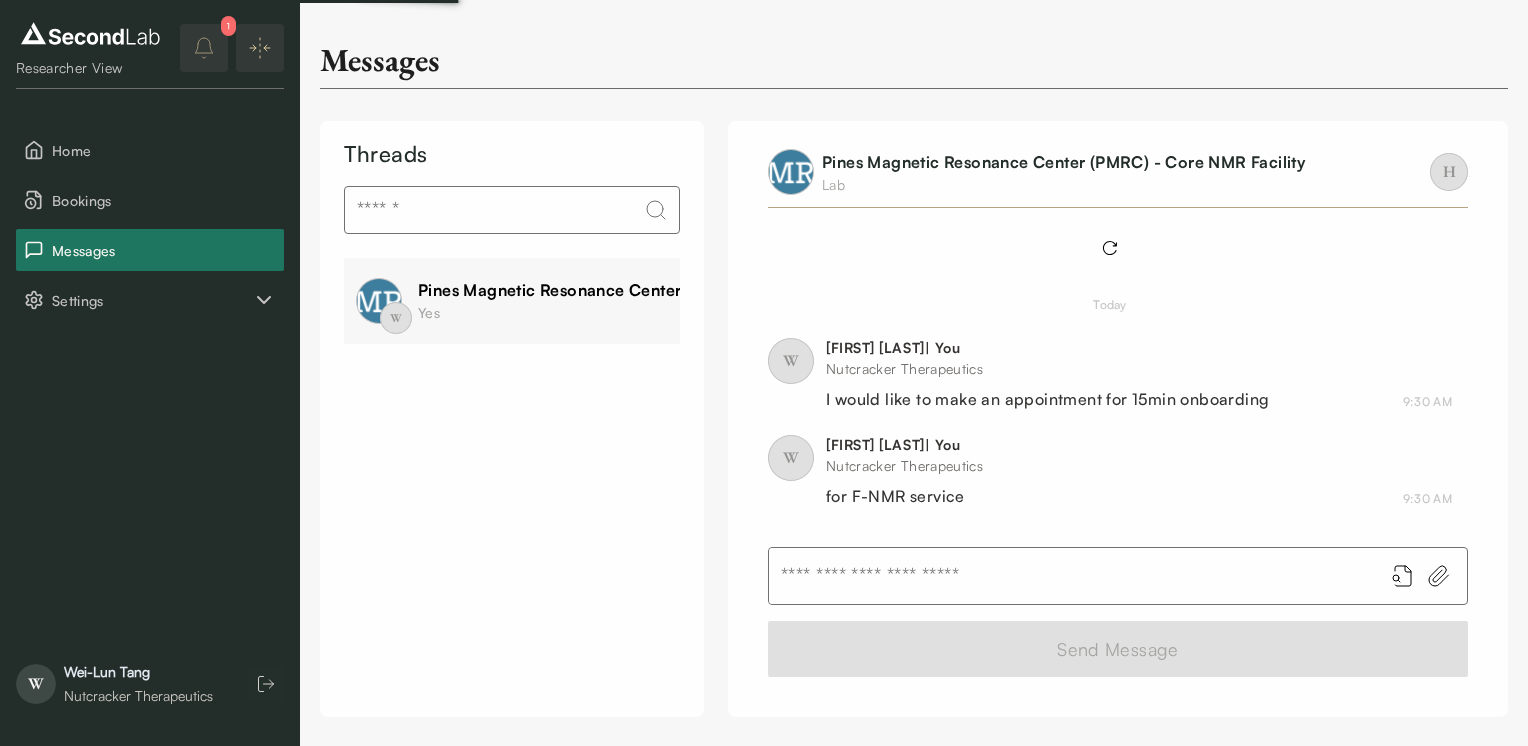scroll, scrollTop: 284, scrollLeft: 0, axis: vertical 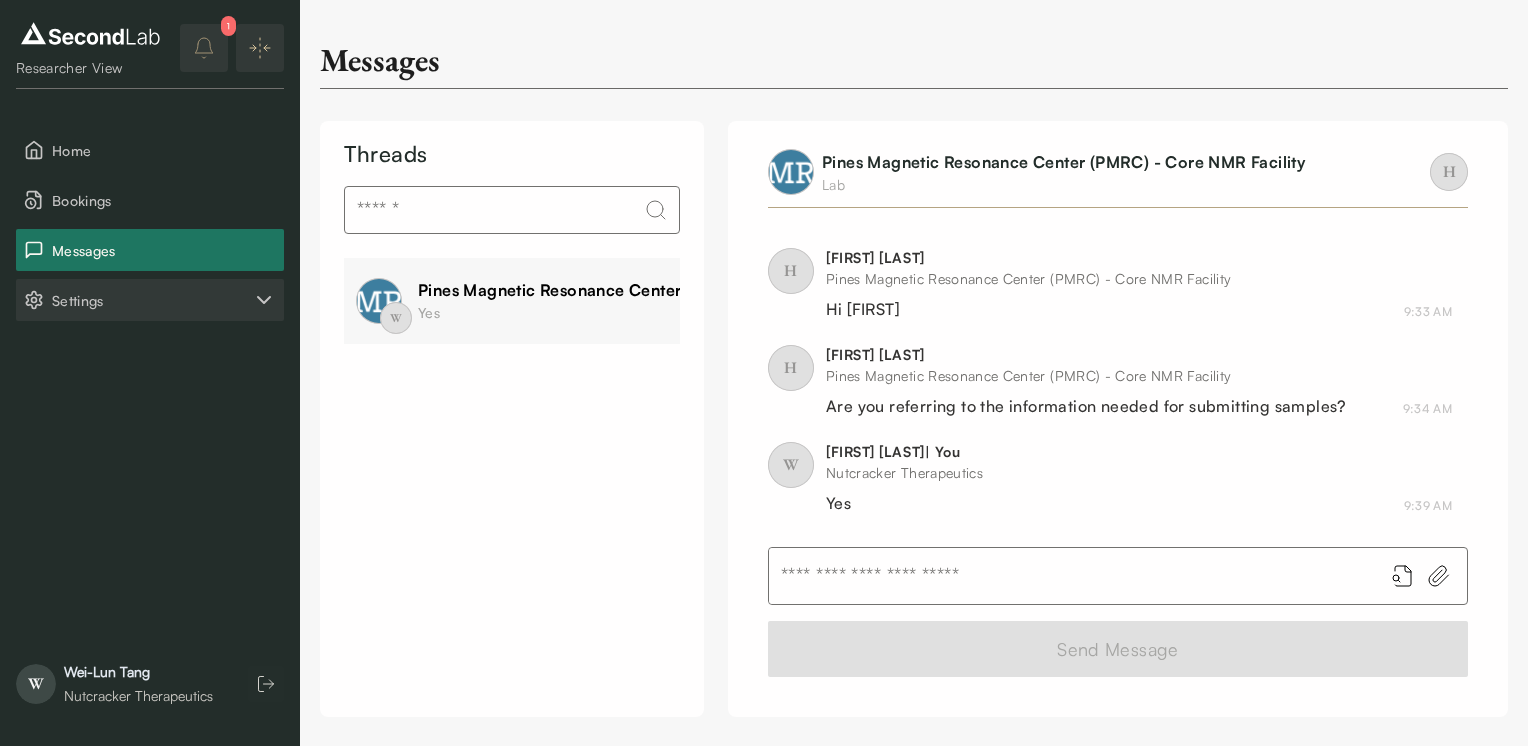 click on "Settings" at bounding box center (150, 300) 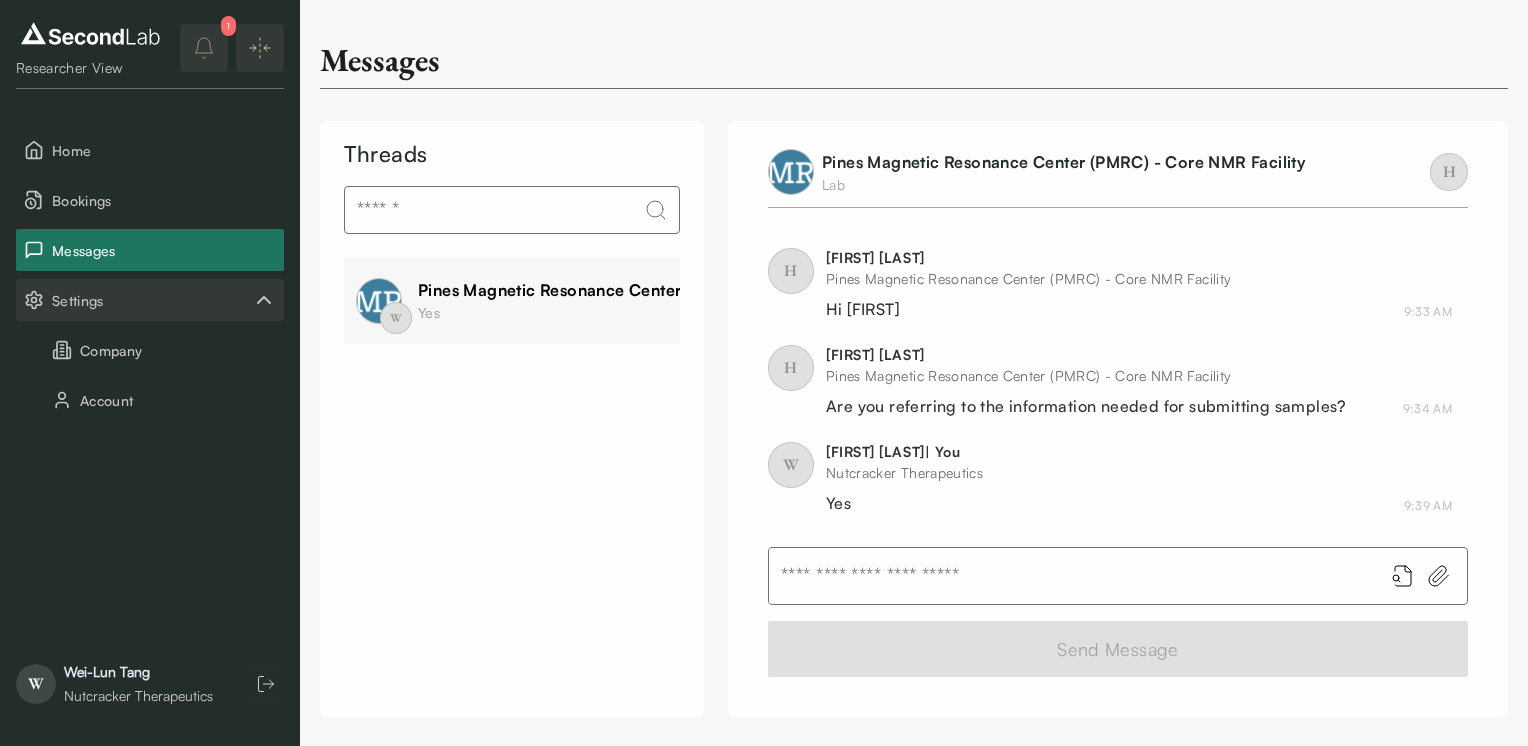 click on "Home Bookings Messages Settings Company Account" at bounding box center [150, 275] 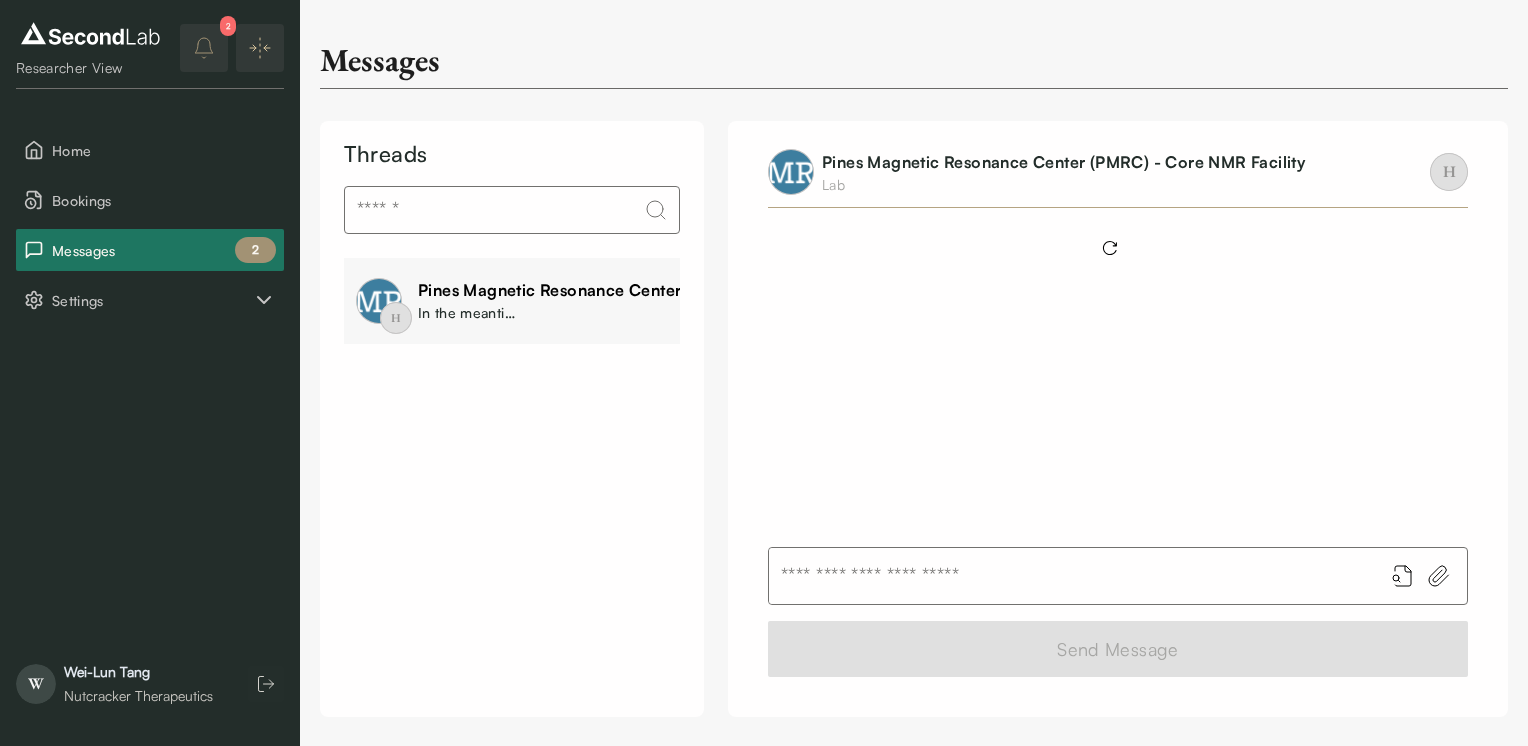scroll, scrollTop: 0, scrollLeft: 0, axis: both 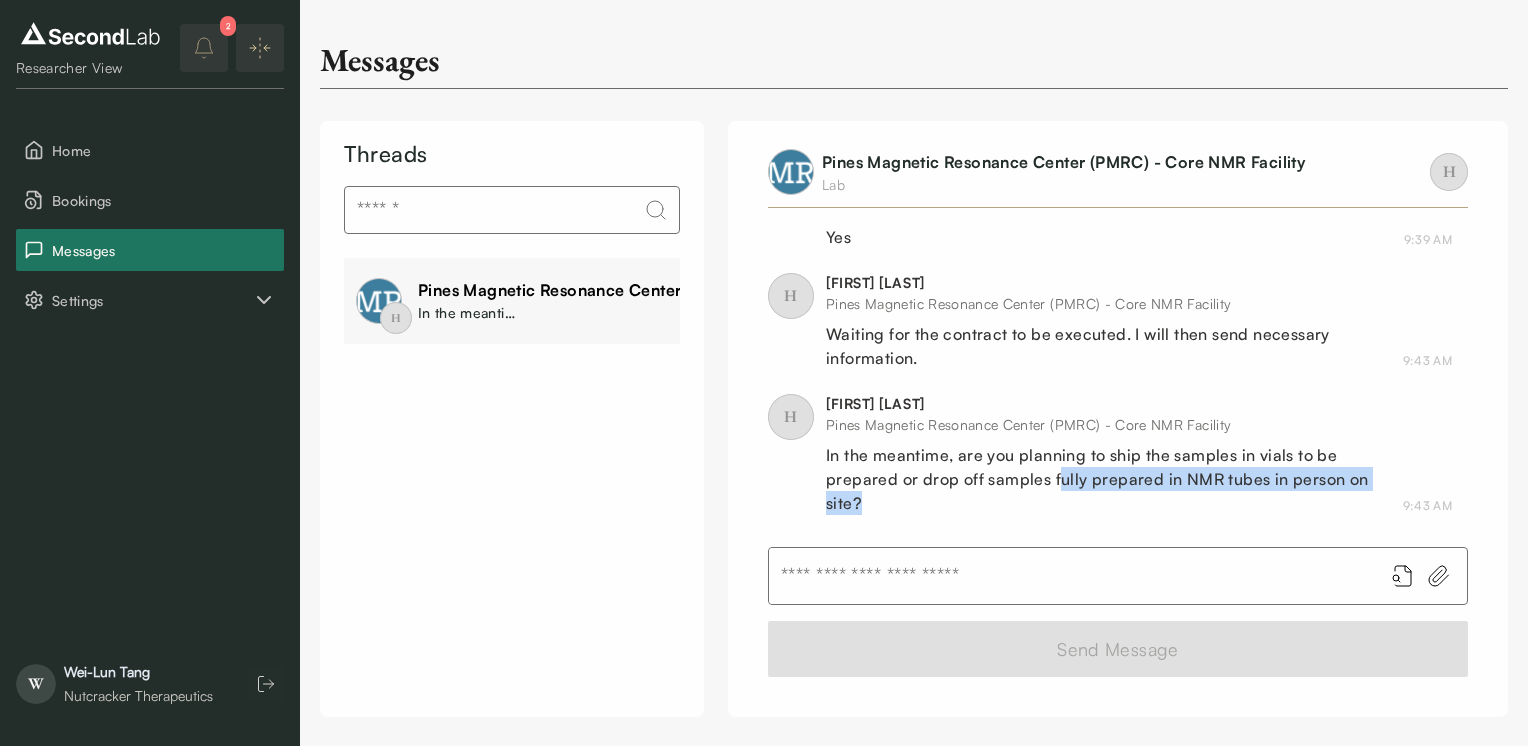 drag, startPoint x: 1056, startPoint y: 484, endPoint x: 1068, endPoint y: 503, distance: 22.472204 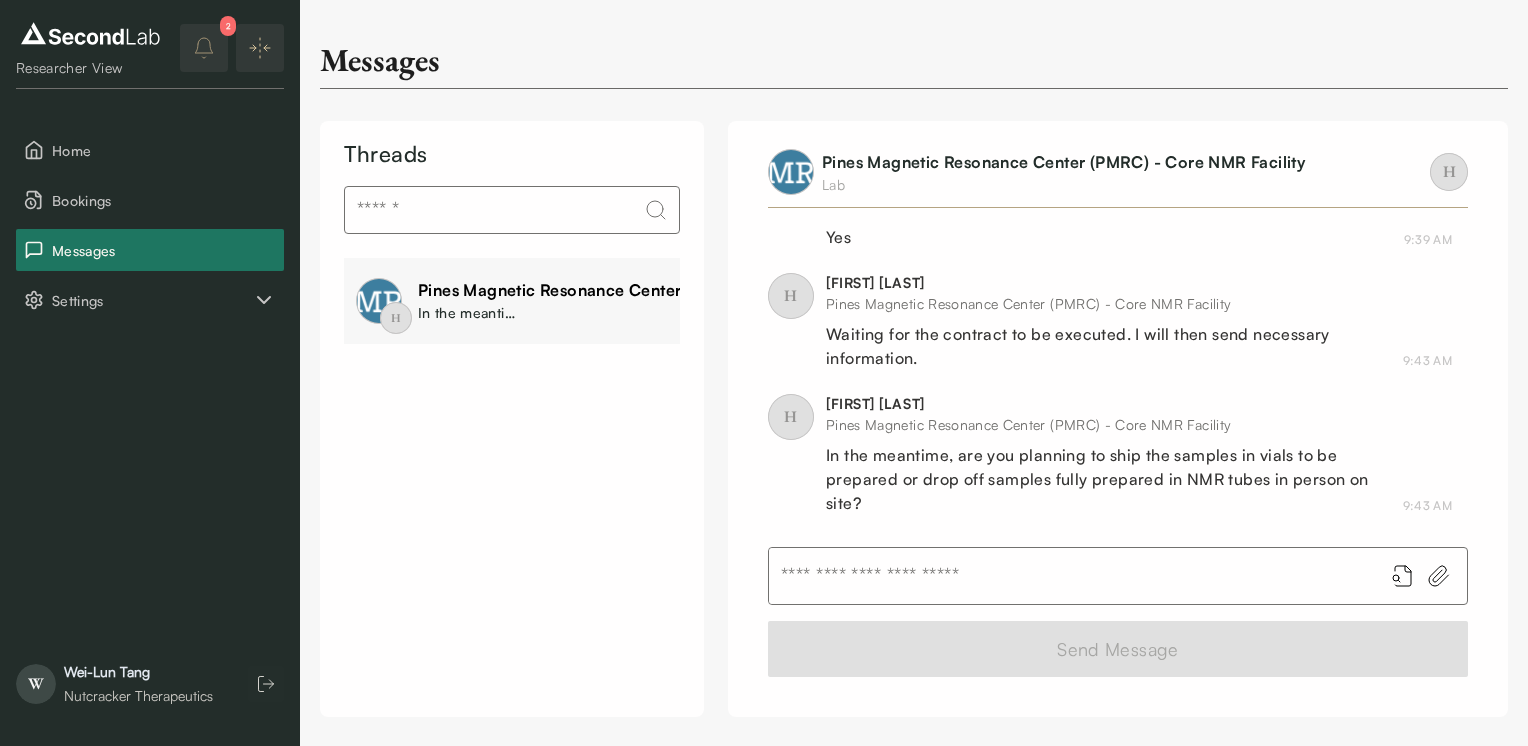 click on "In the meantime, are you planning to ship the samples in vials to be prepared or drop off samples fully prepared in NMR tubes in person on site?" at bounding box center (1102, 479) 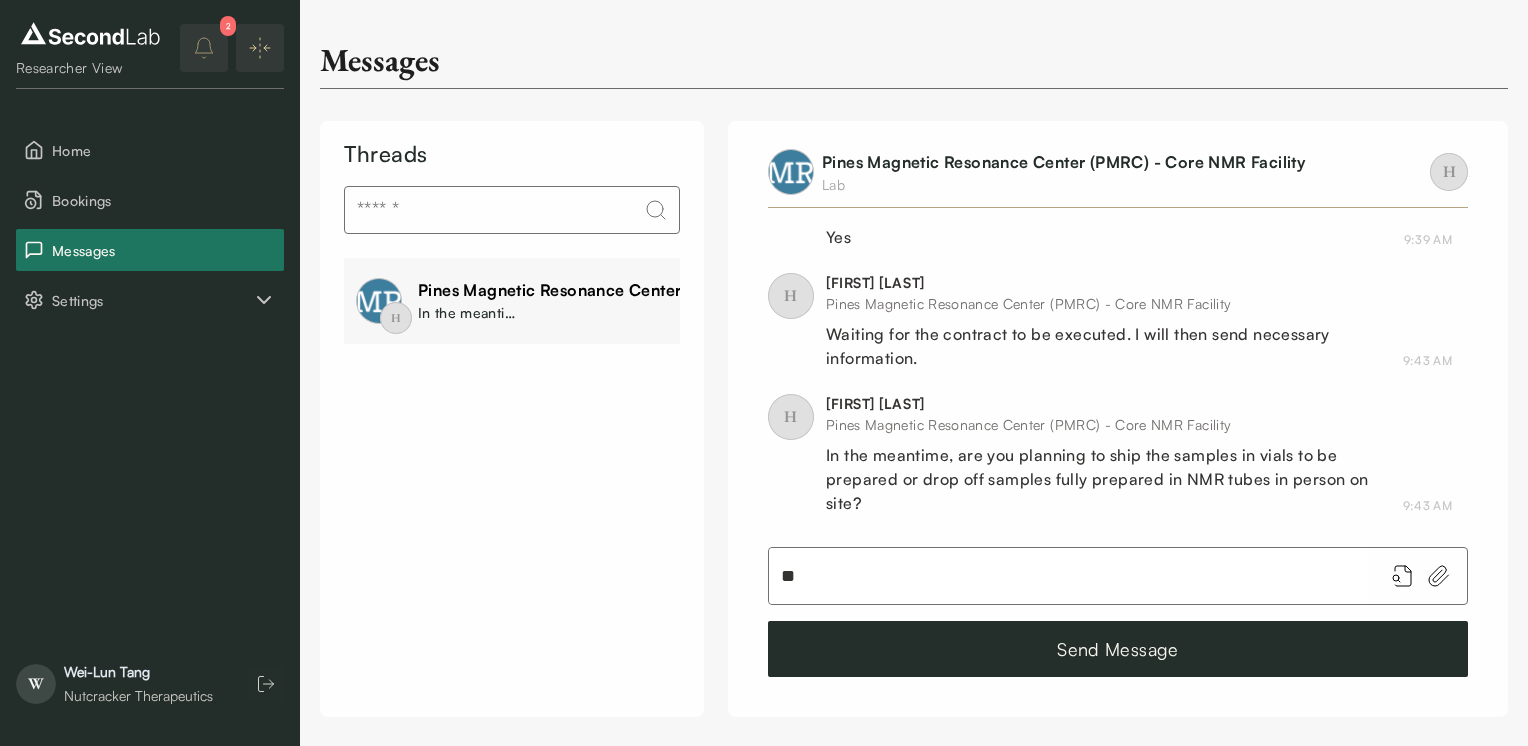 type on "*" 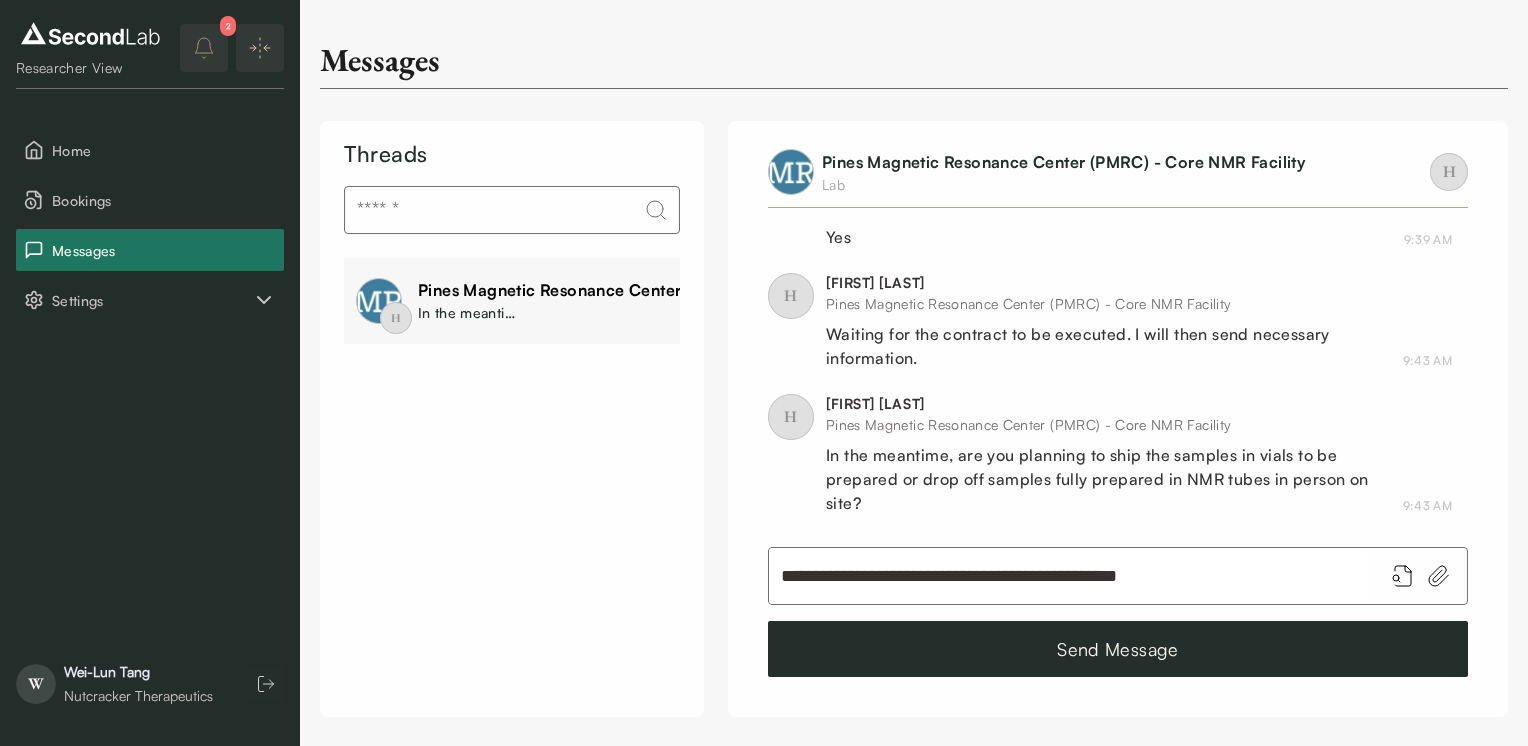 type on "**********" 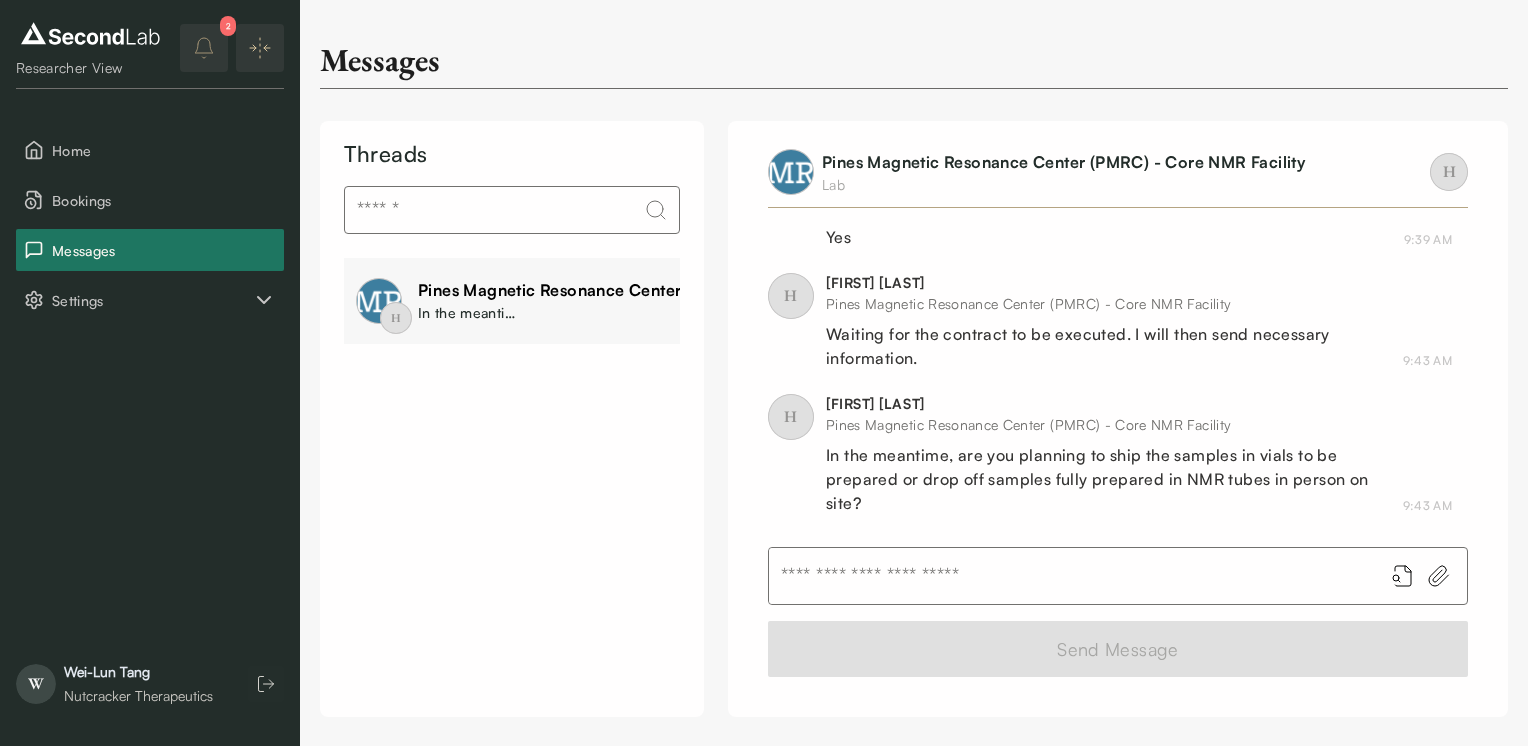 scroll, scrollTop: 647, scrollLeft: 0, axis: vertical 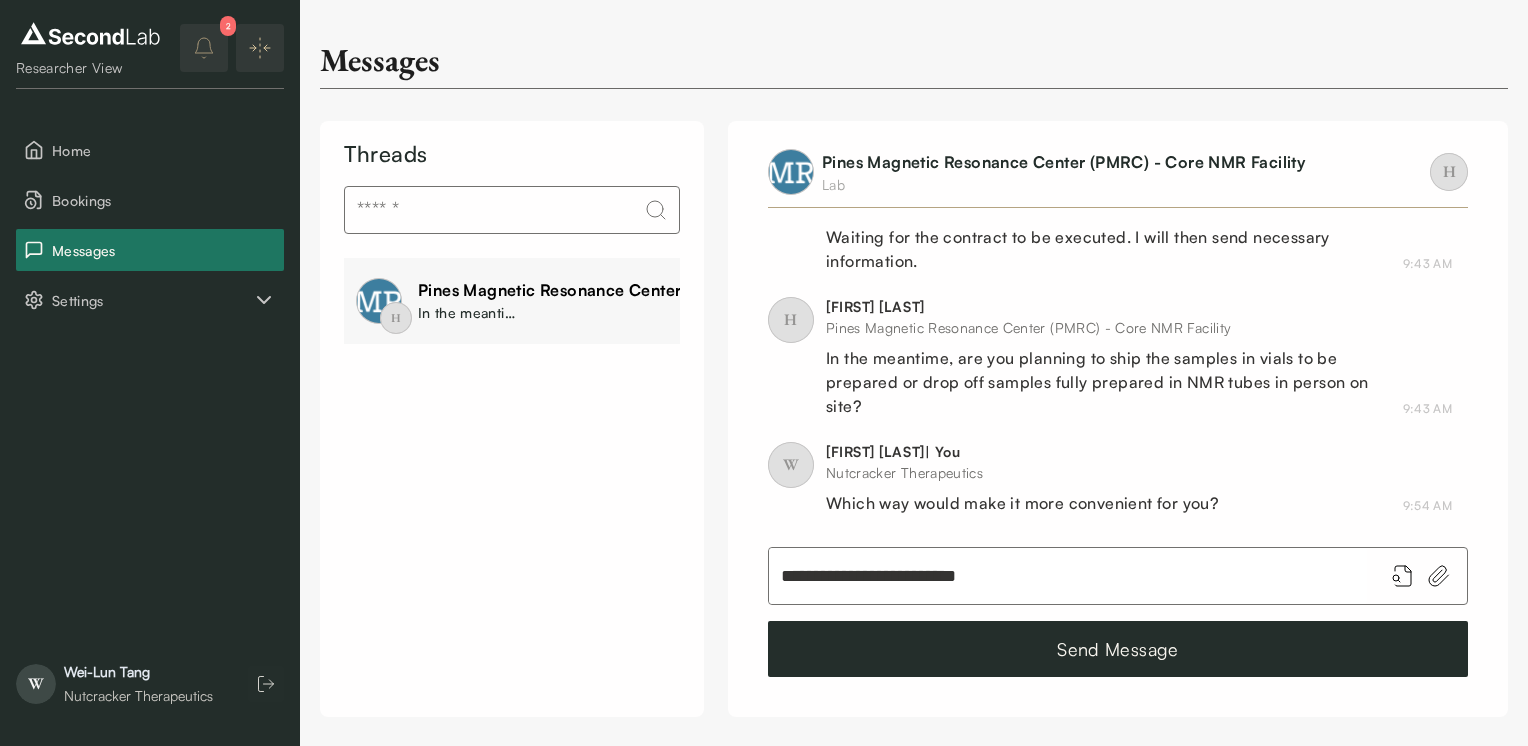 type on "**********" 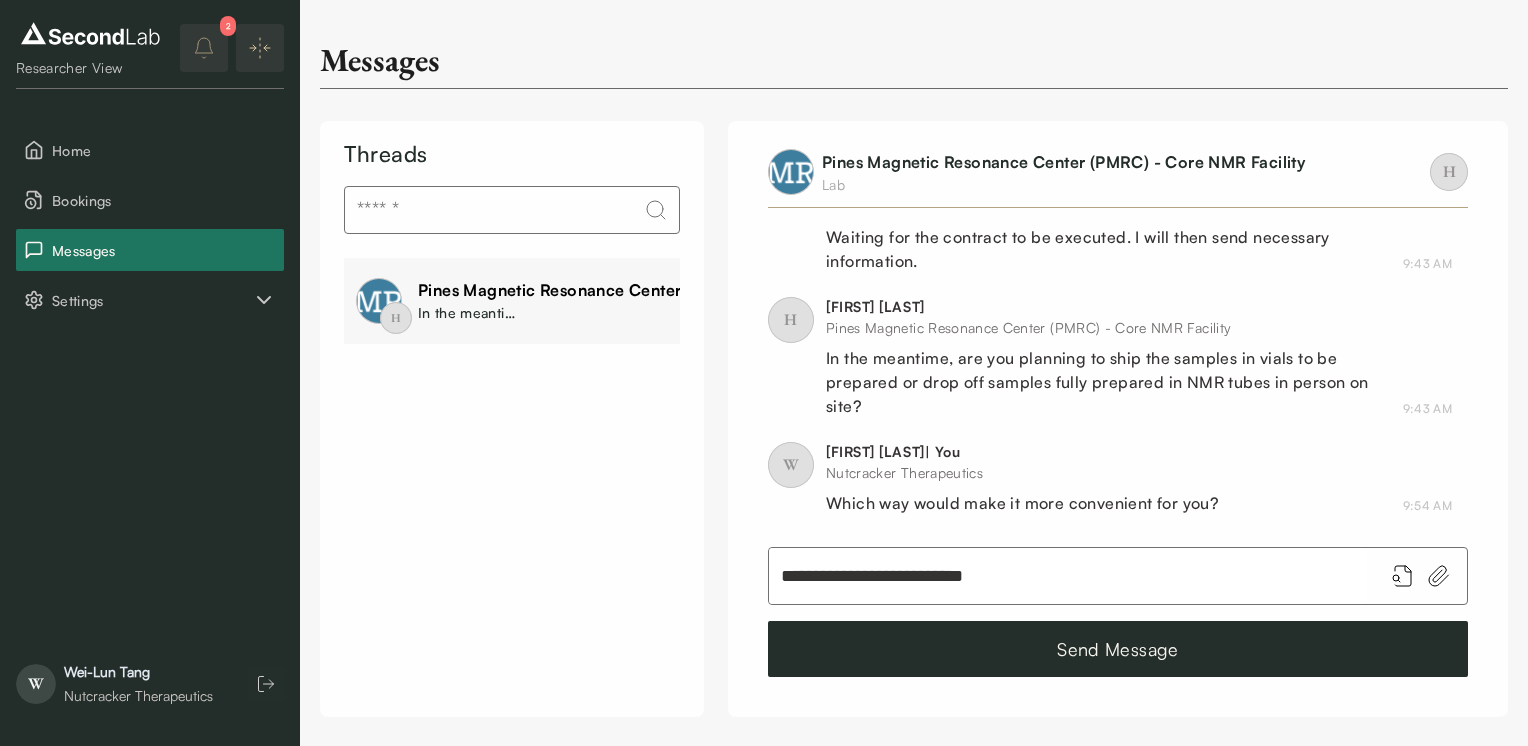 type 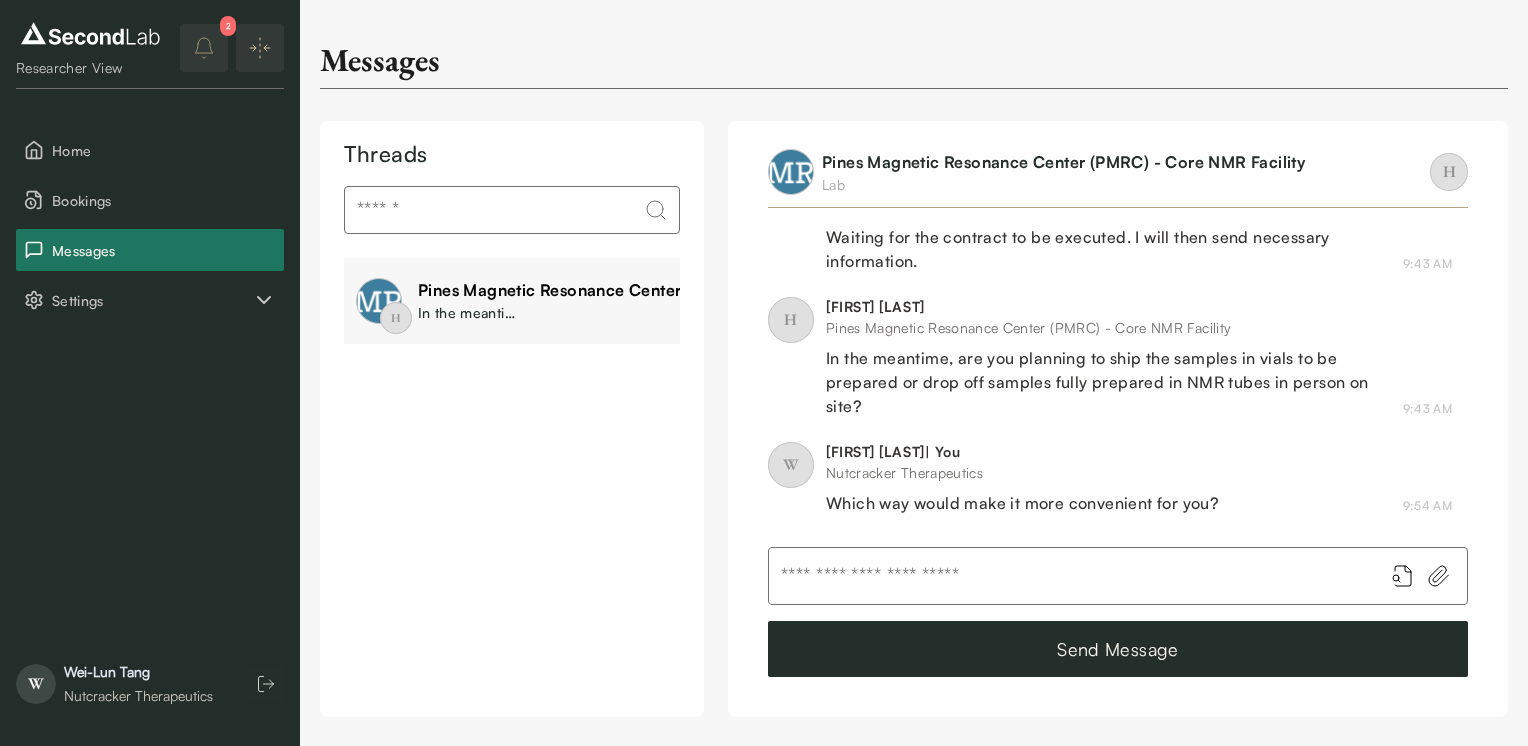 scroll, scrollTop: 744, scrollLeft: 0, axis: vertical 